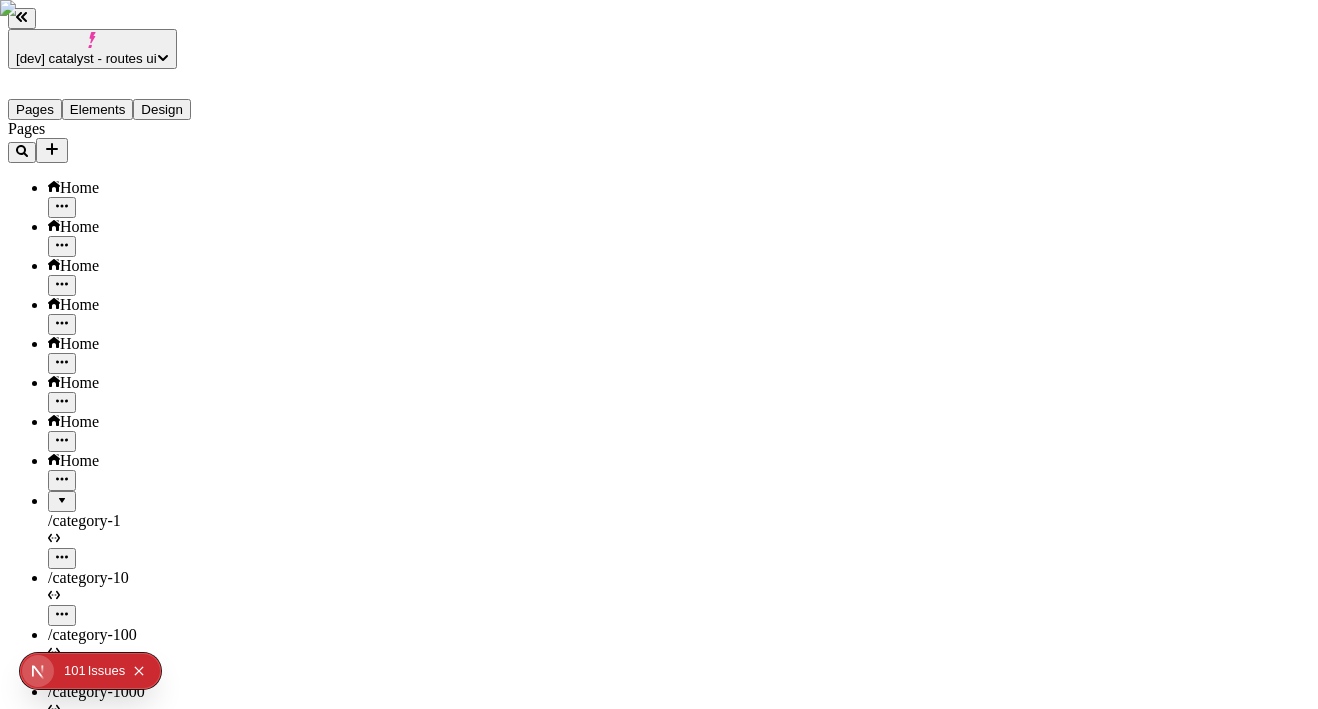 scroll, scrollTop: 0, scrollLeft: 0, axis: both 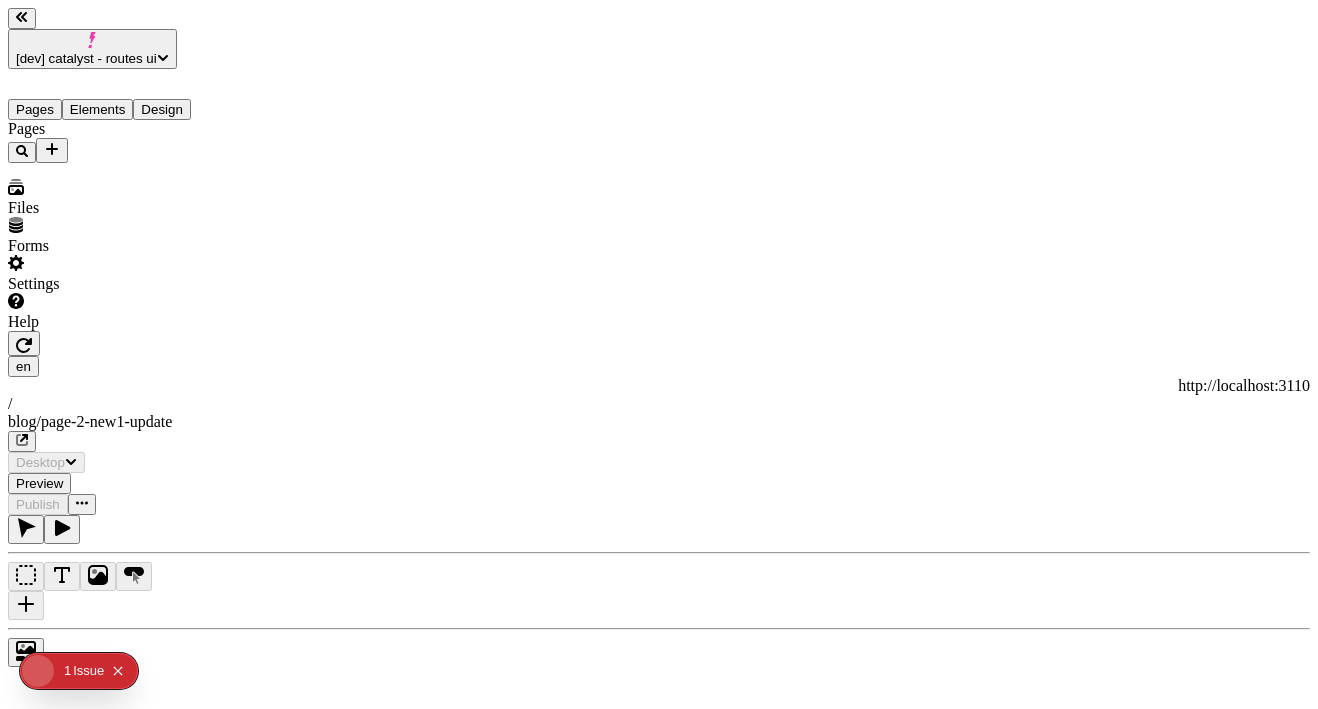 type on "/blog/page-2-new1-update" 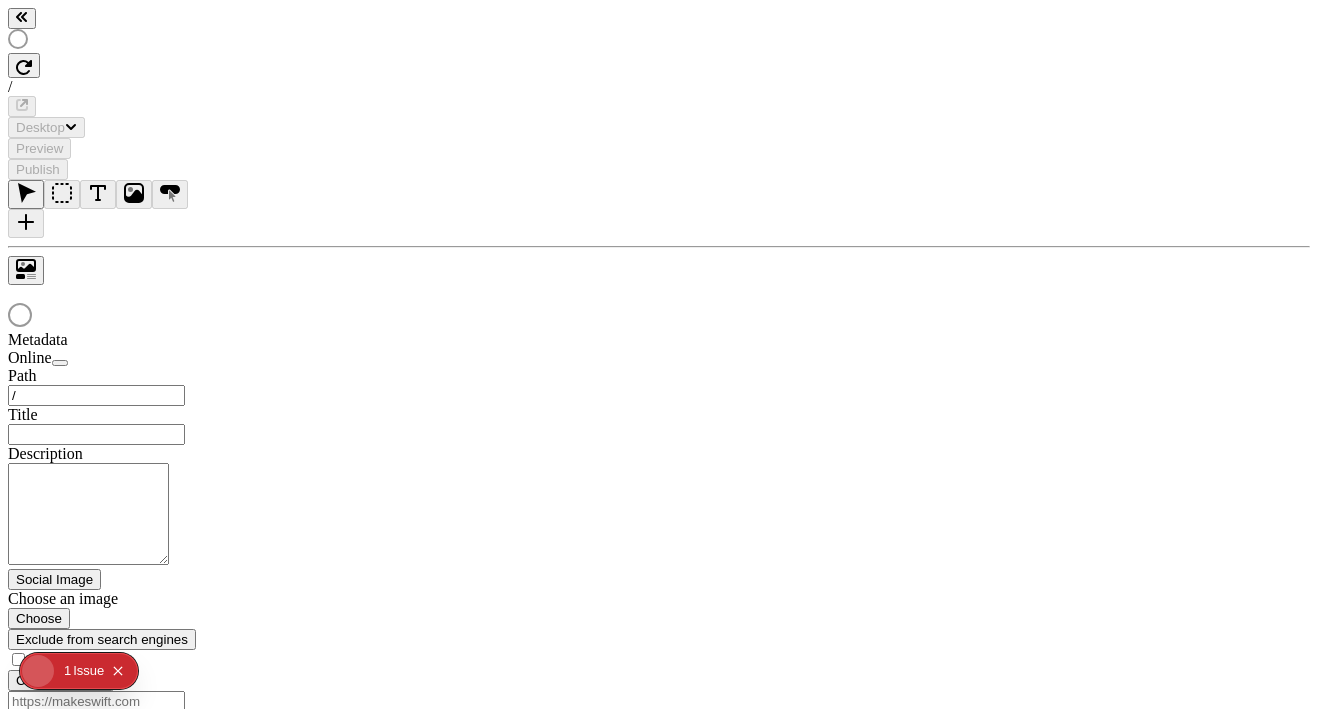 scroll, scrollTop: 0, scrollLeft: 0, axis: both 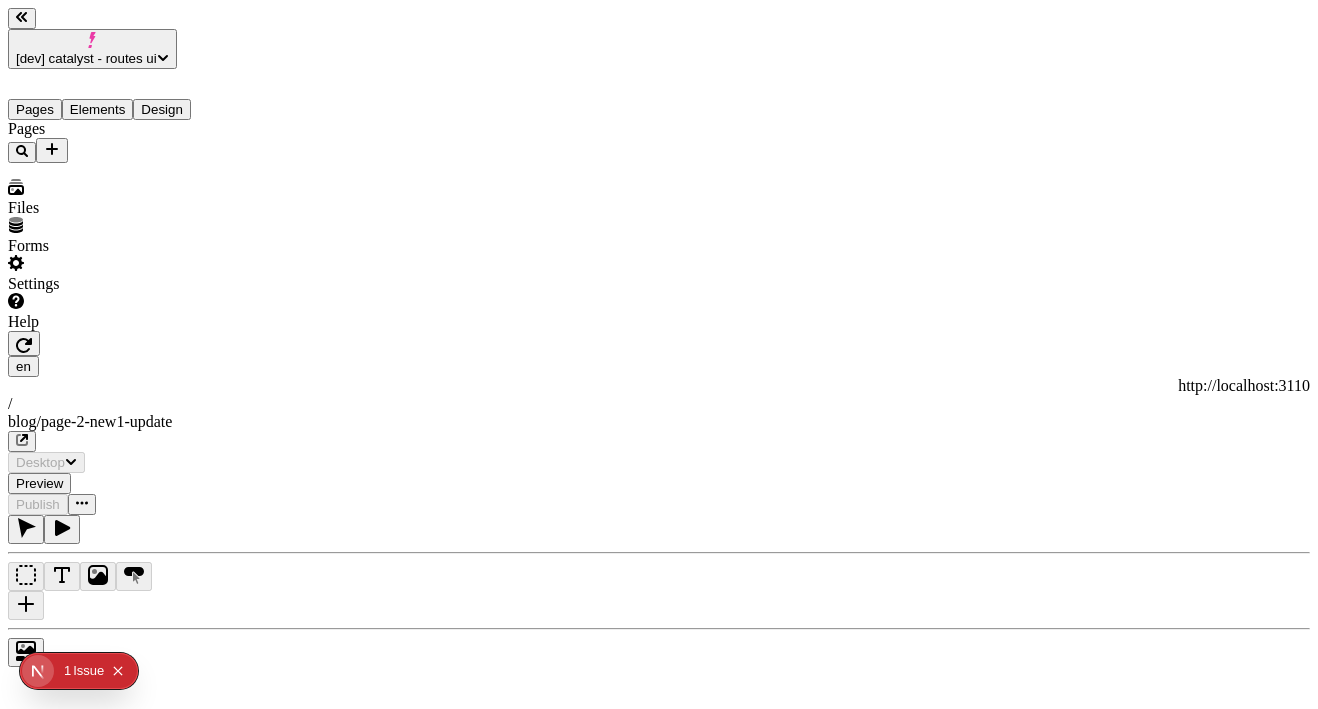 type on "/blog/page-2-new1-update" 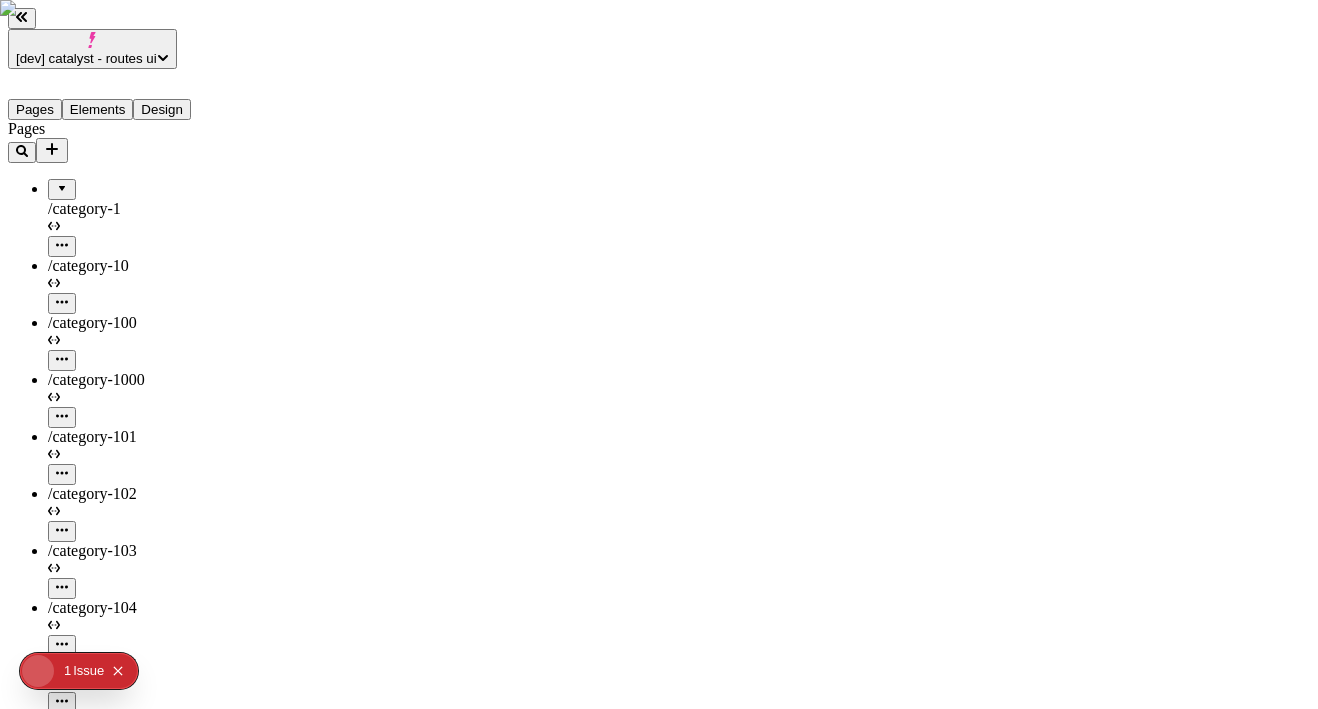 scroll, scrollTop: 0, scrollLeft: 0, axis: both 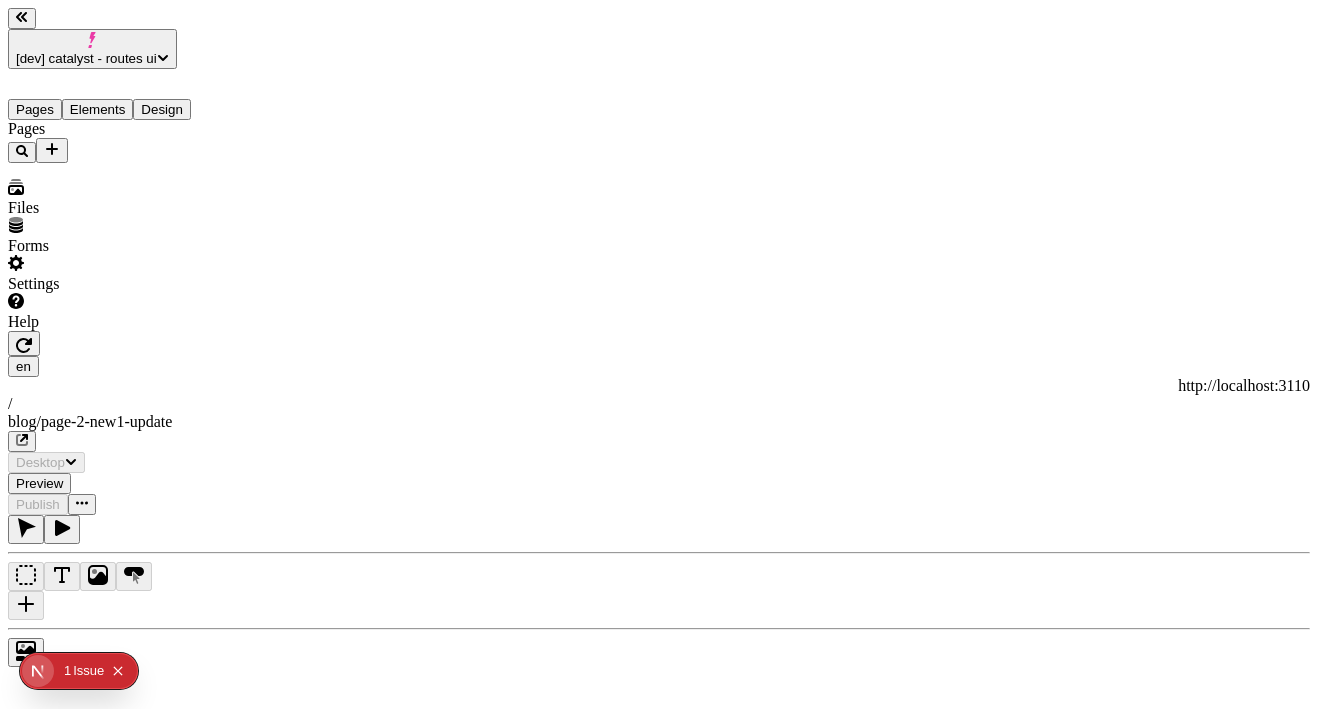 type on "/blog/page-2-new1-update" 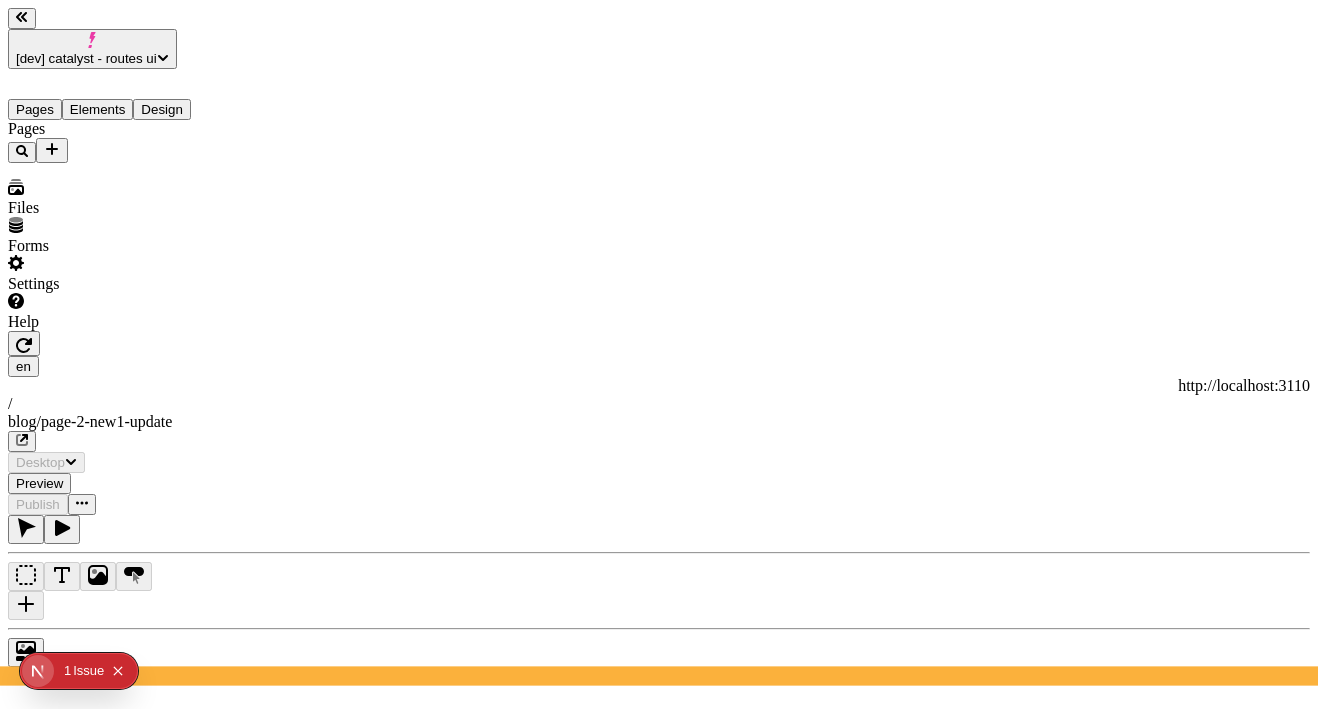scroll, scrollTop: 0, scrollLeft: 0, axis: both 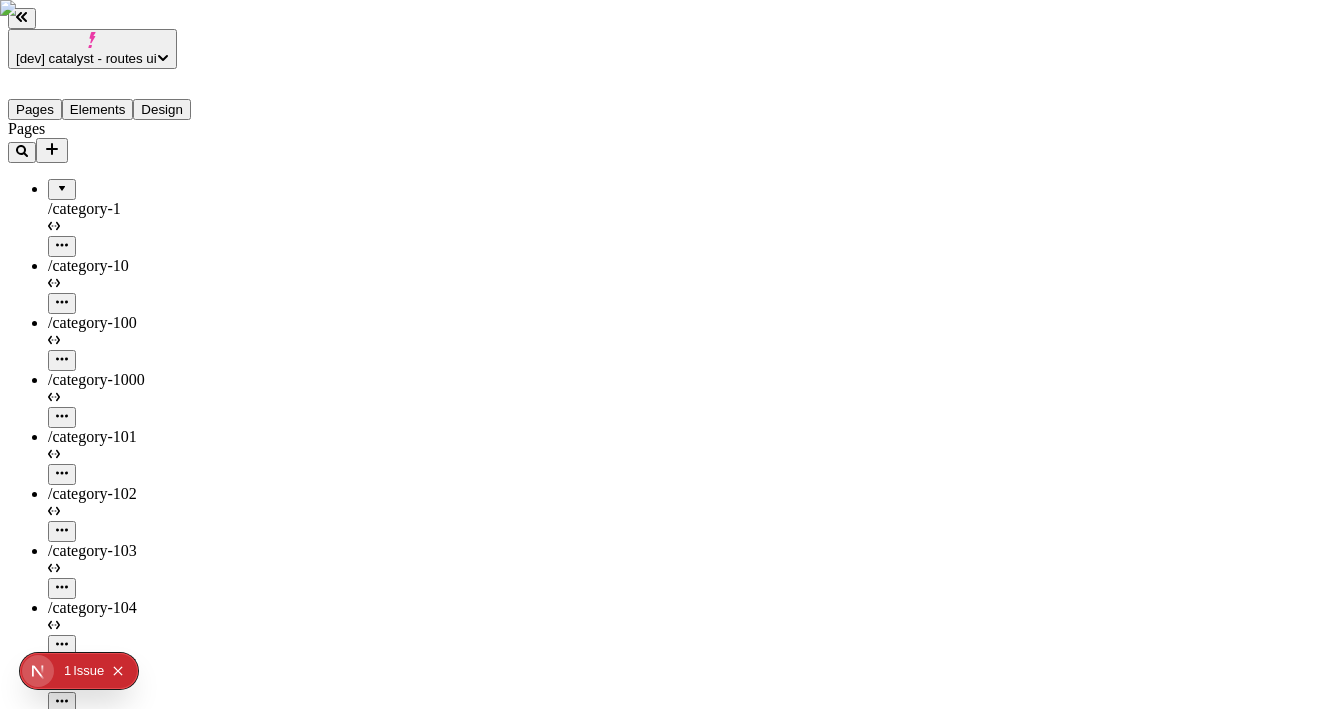 type on "/blog/page-2-new1-update" 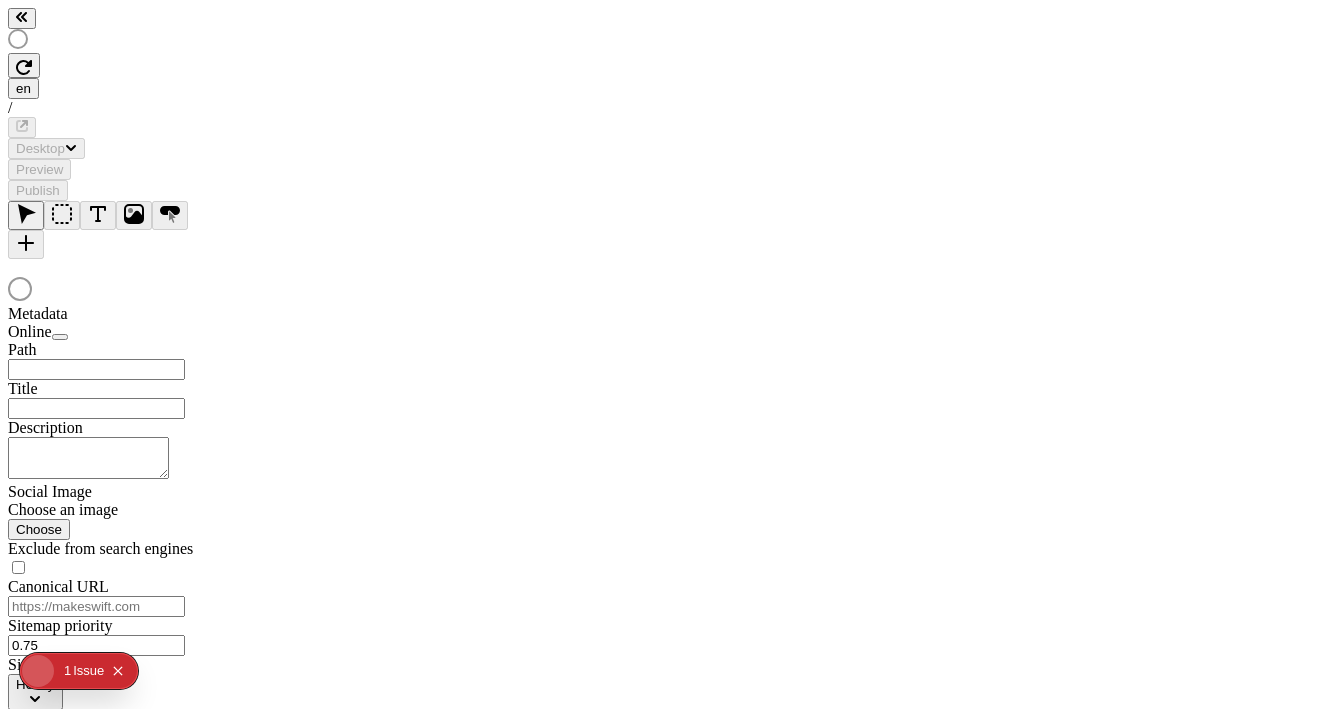 scroll, scrollTop: 0, scrollLeft: 0, axis: both 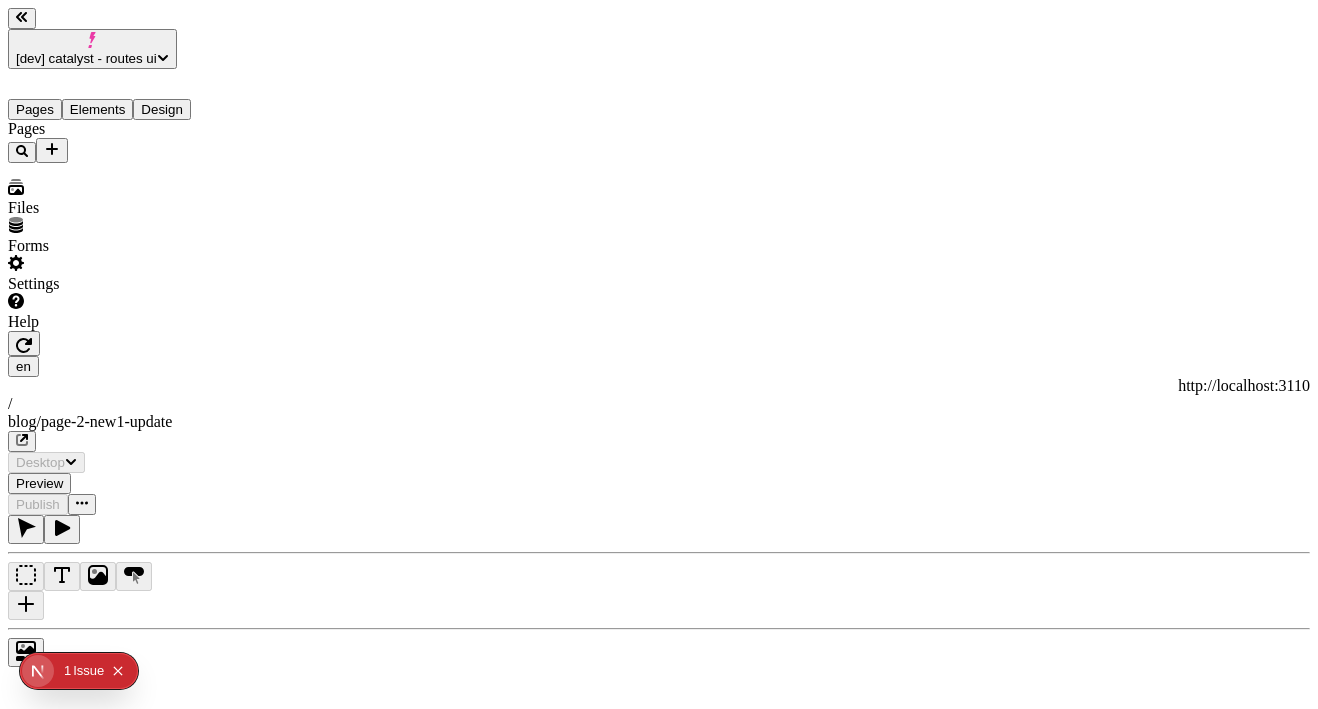type on "/blog/page-2-new1-update" 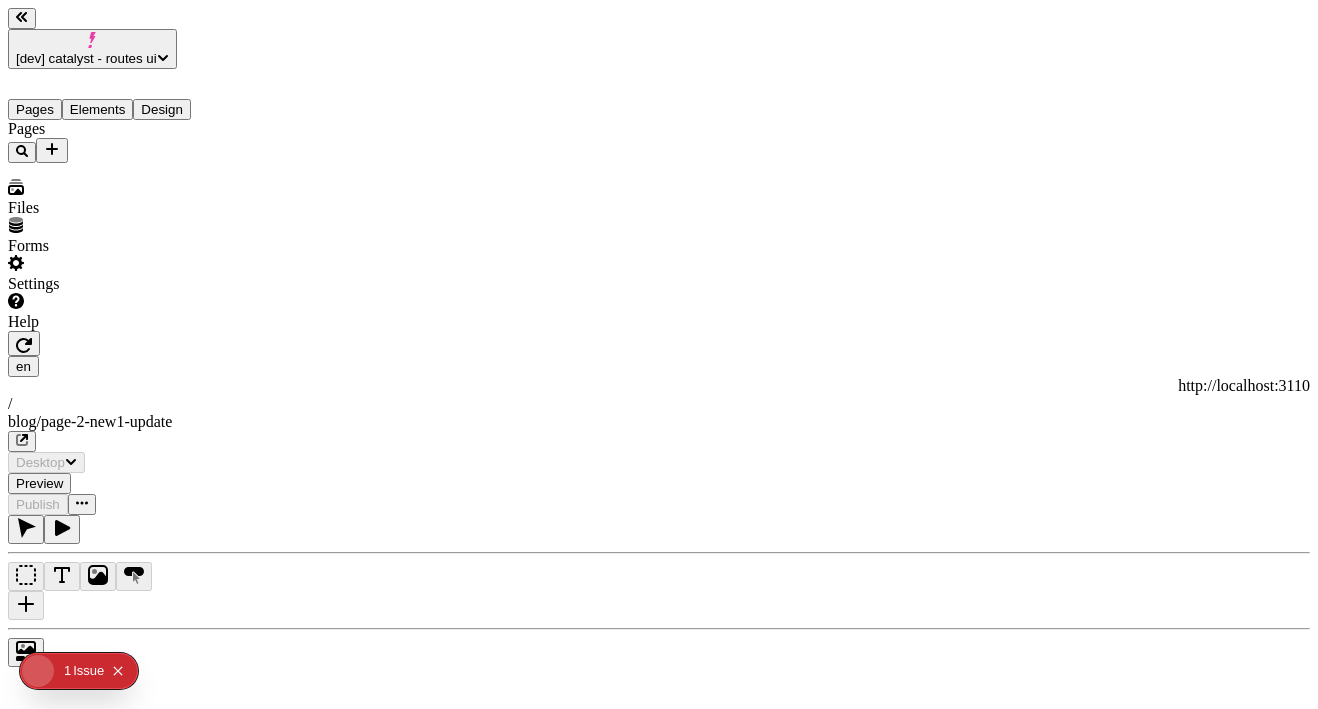 scroll, scrollTop: 0, scrollLeft: 0, axis: both 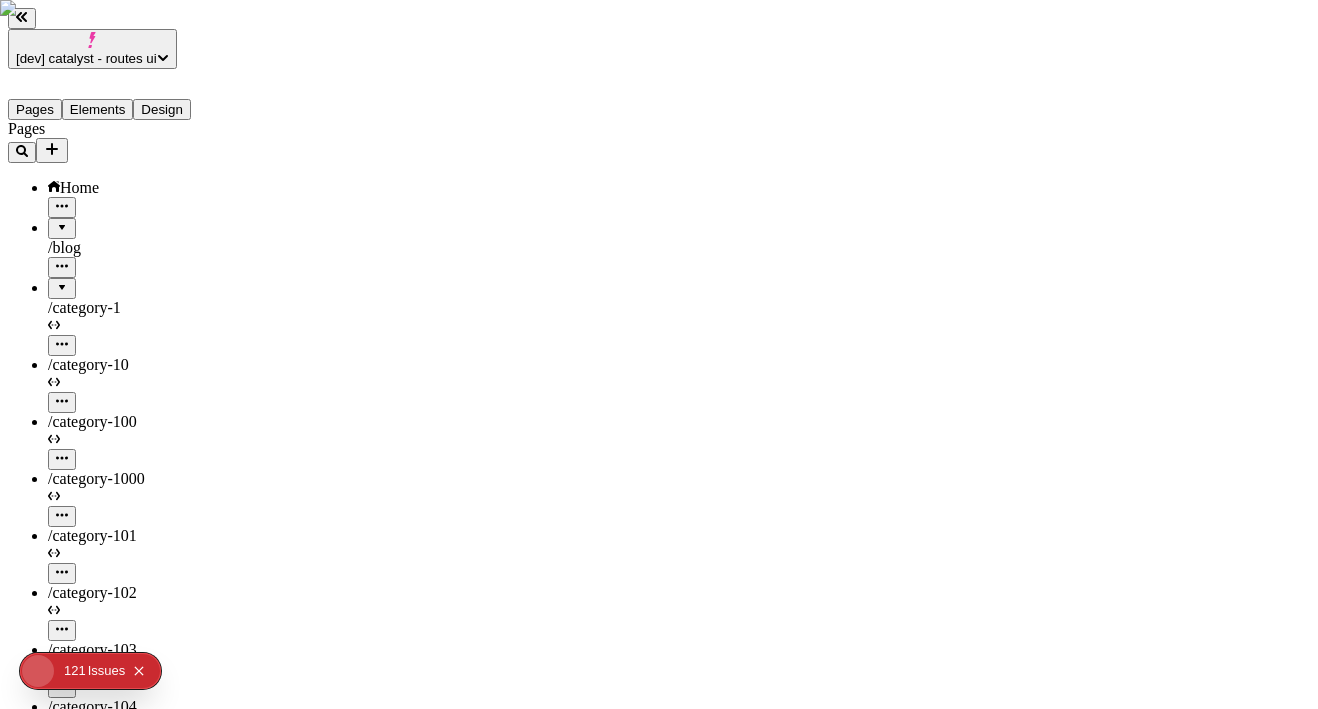 click 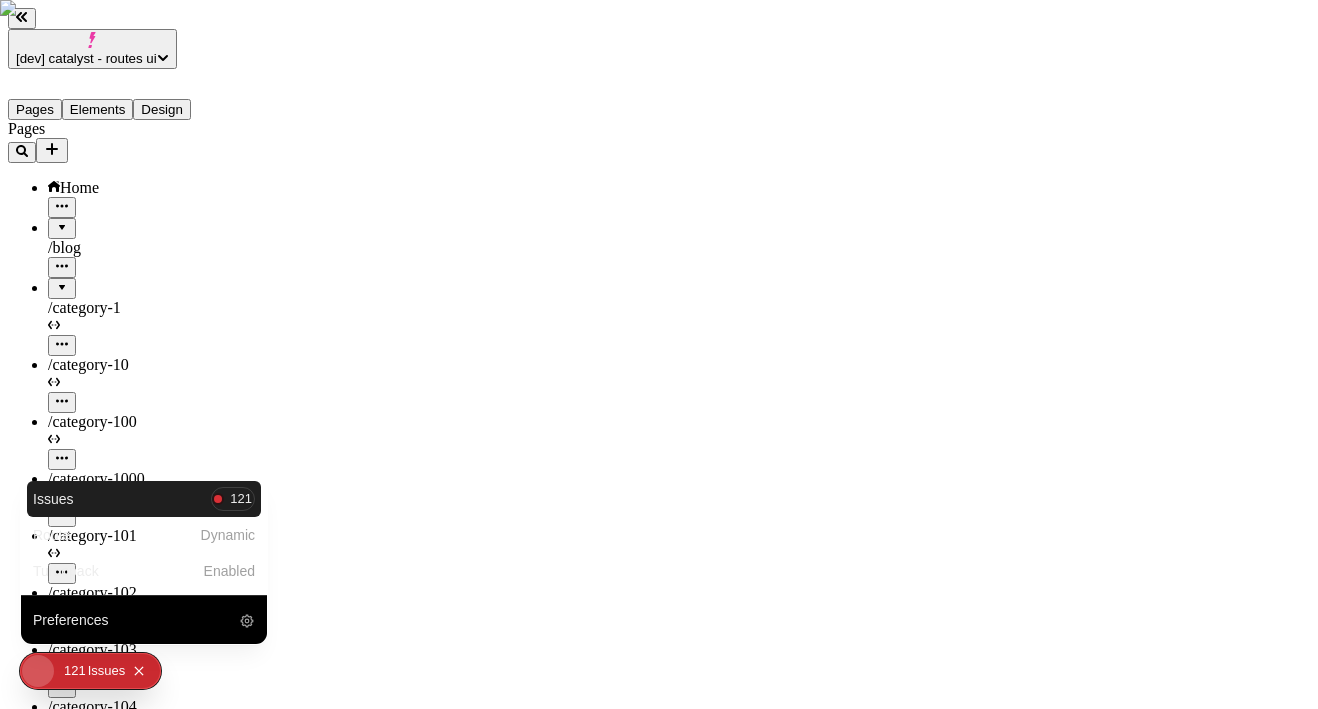 click on "Issues 121" at bounding box center (144, 499) 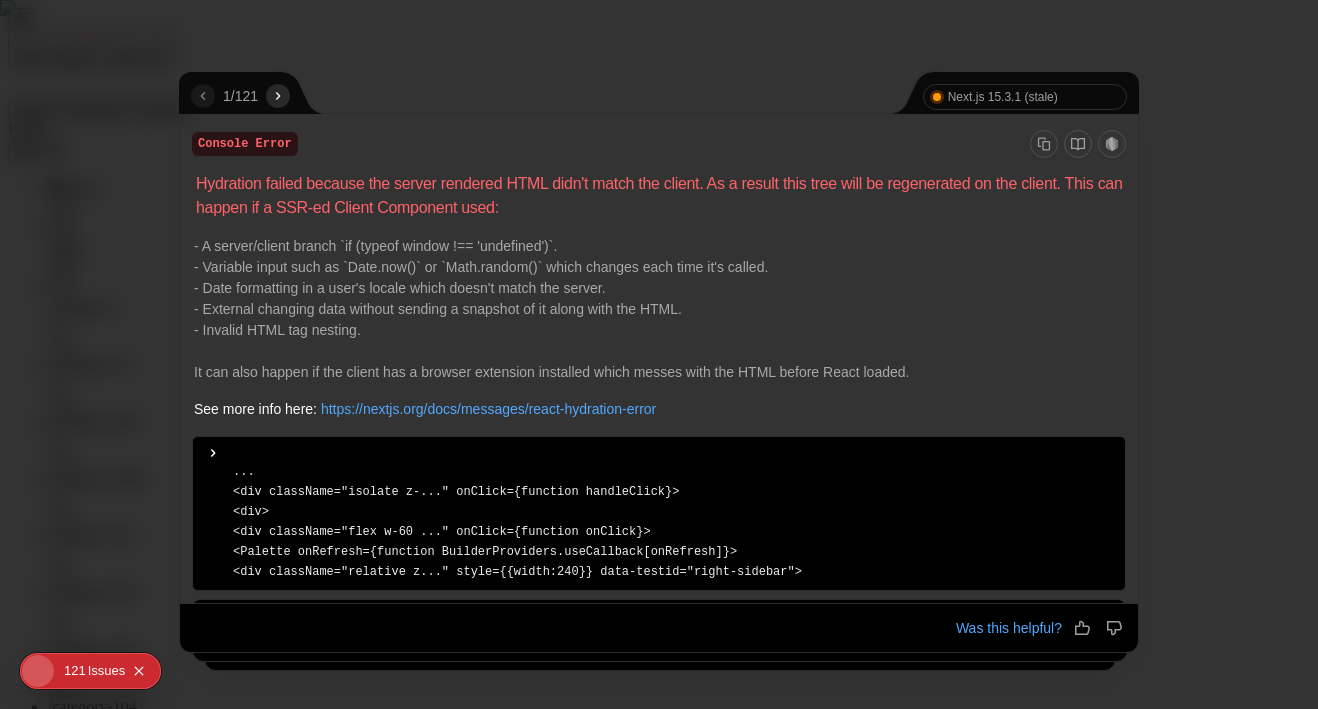 scroll, scrollTop: 350, scrollLeft: 0, axis: vertical 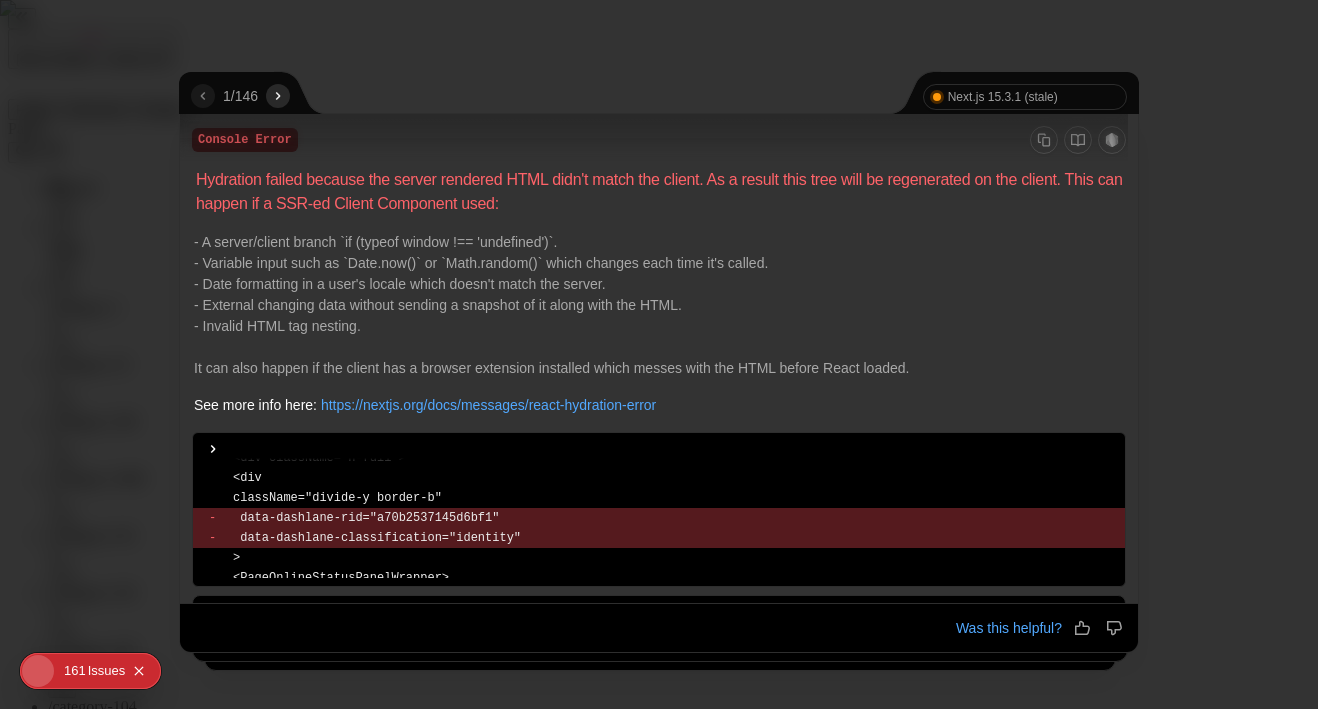 click 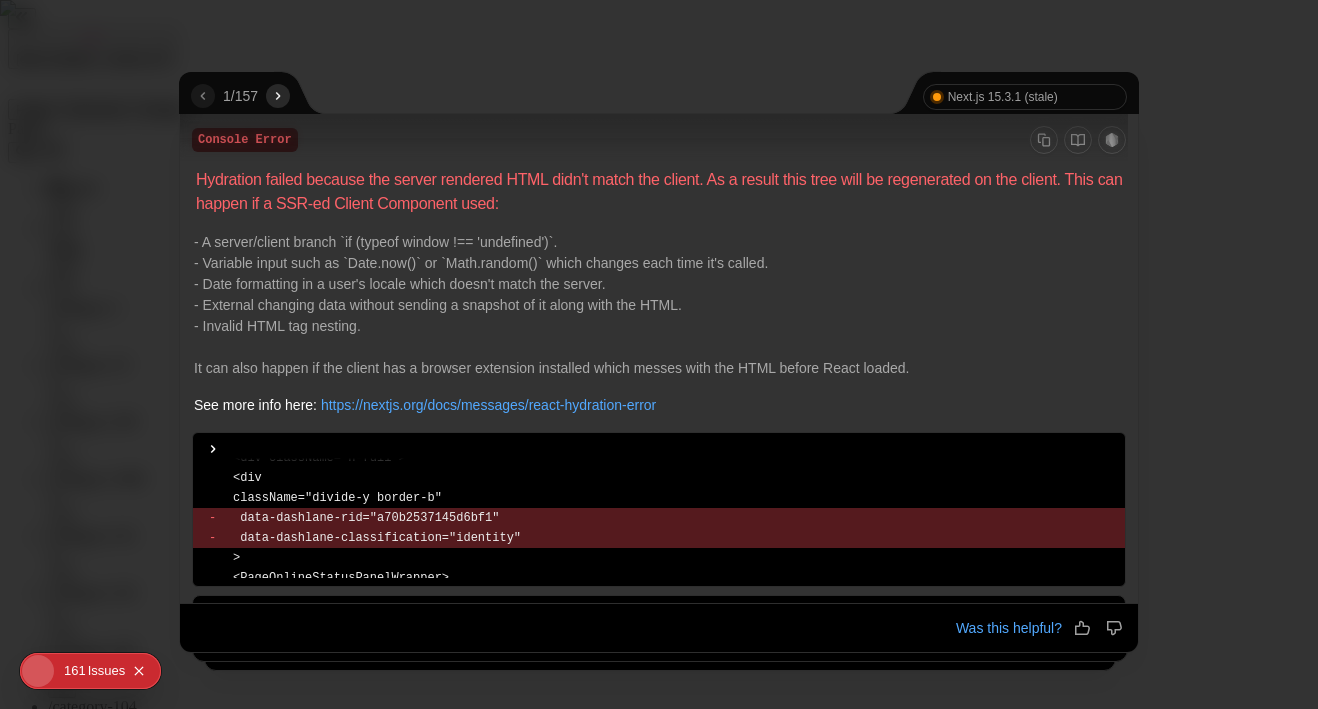 click 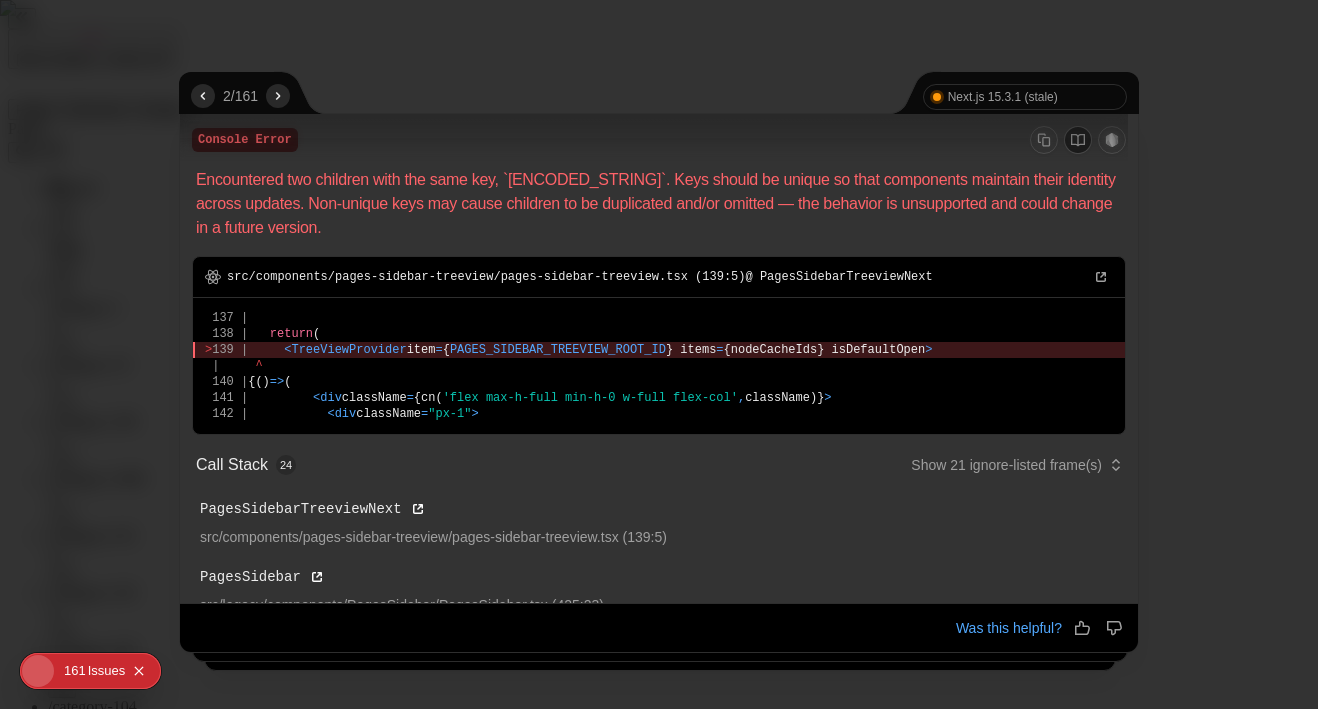 click 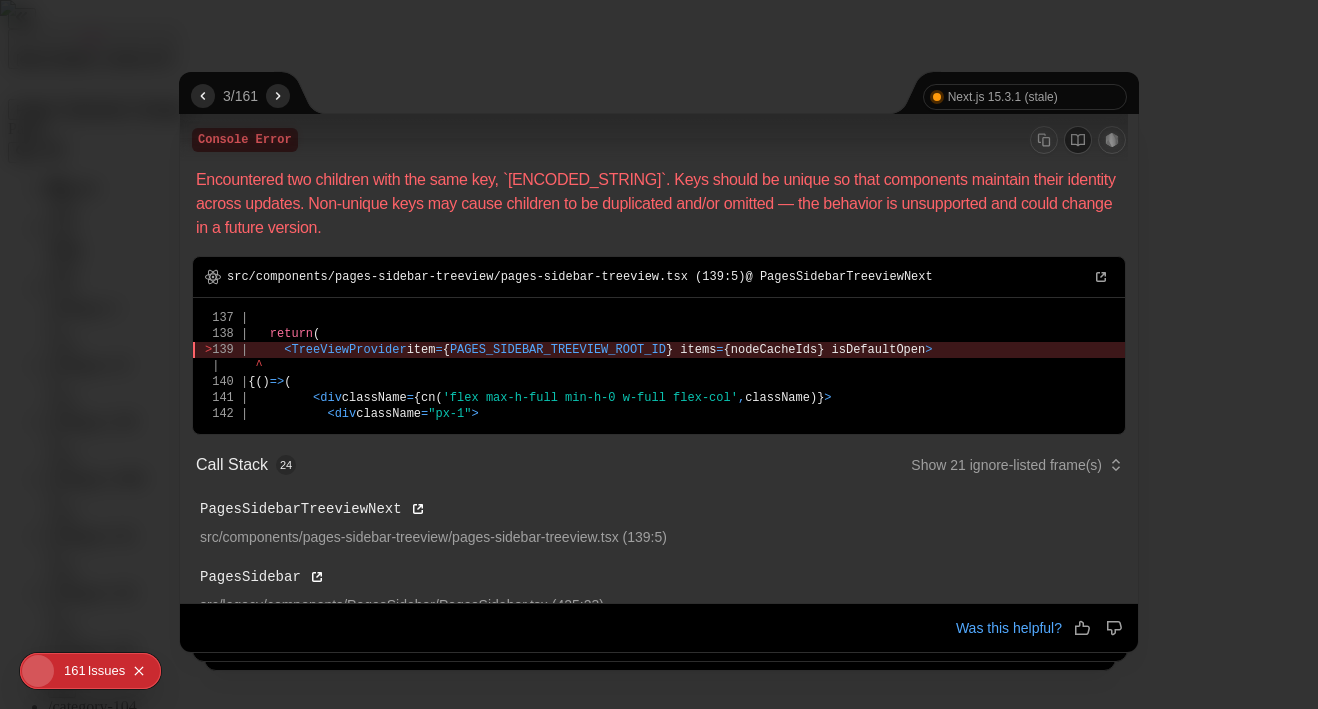 click 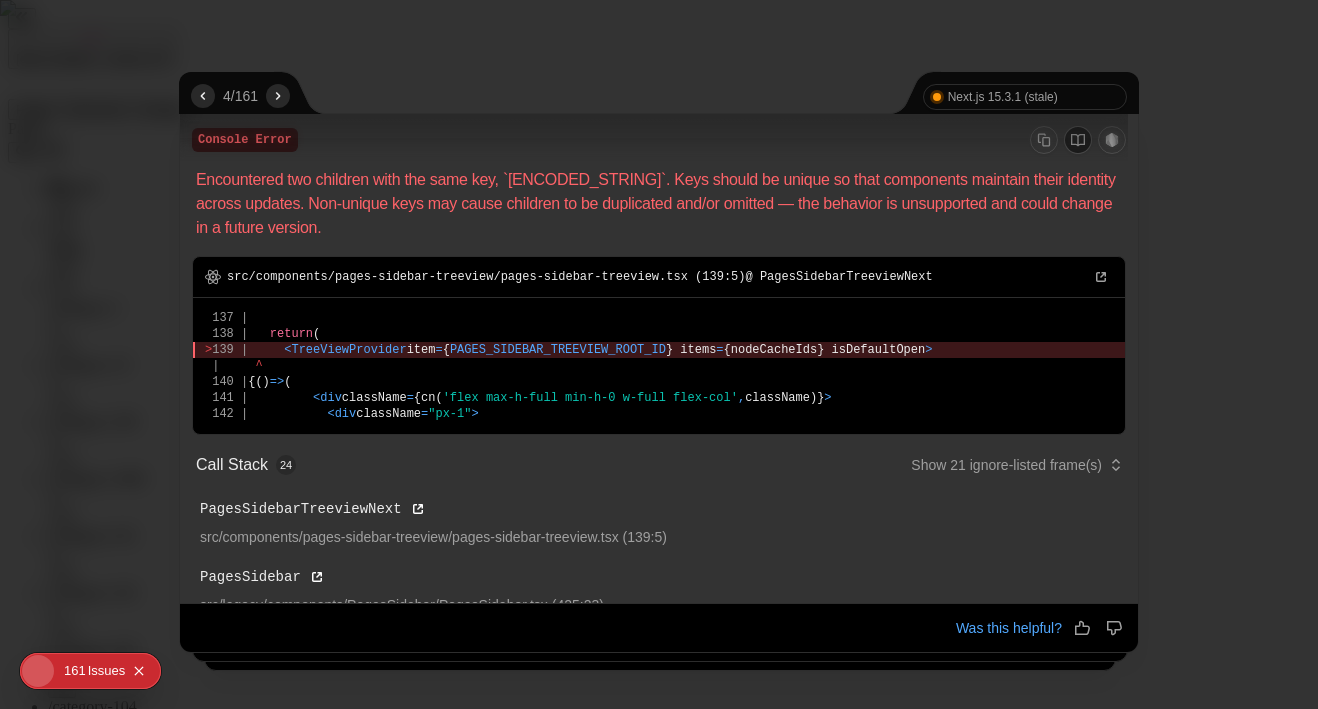 click 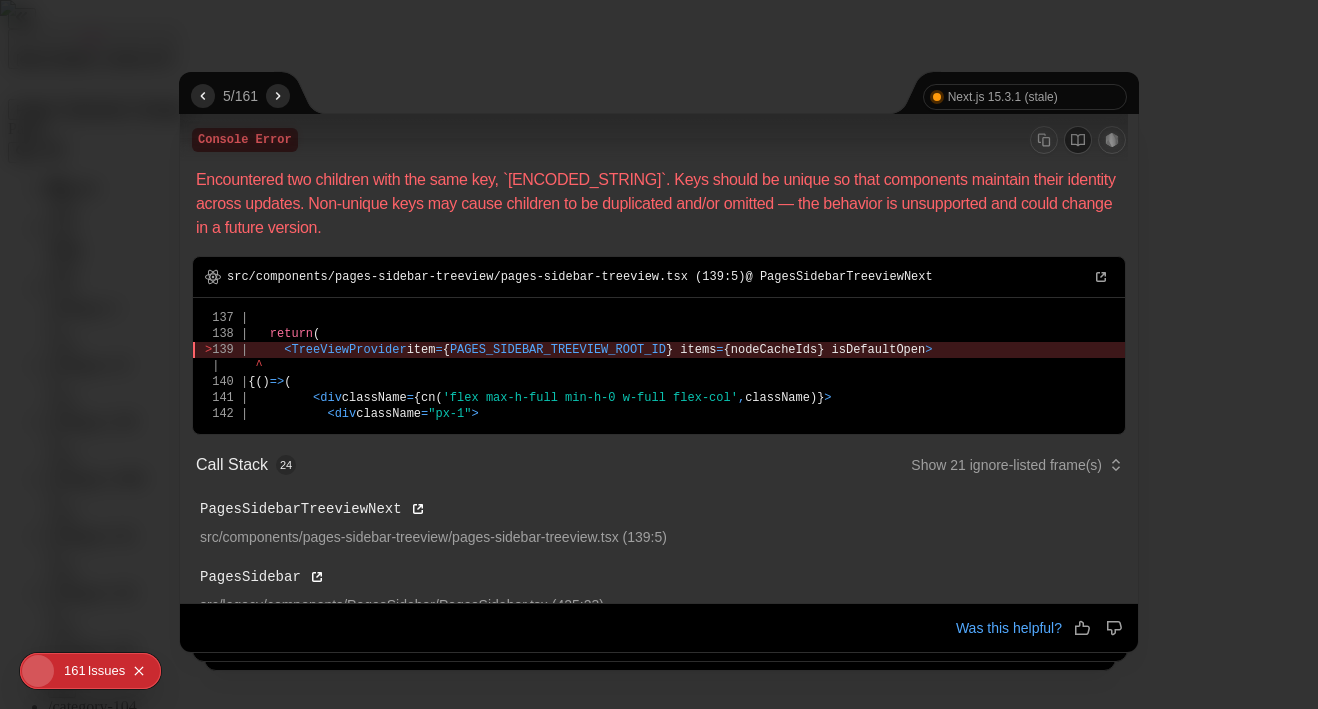 click 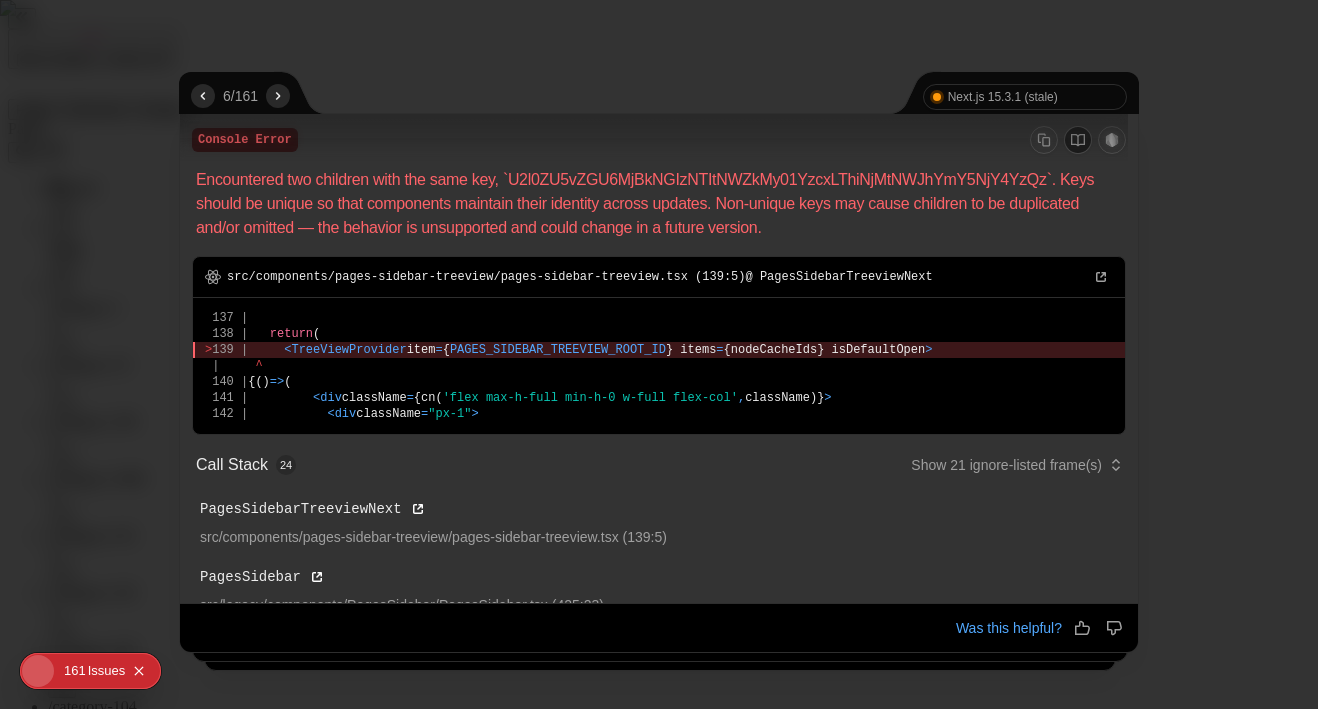 click 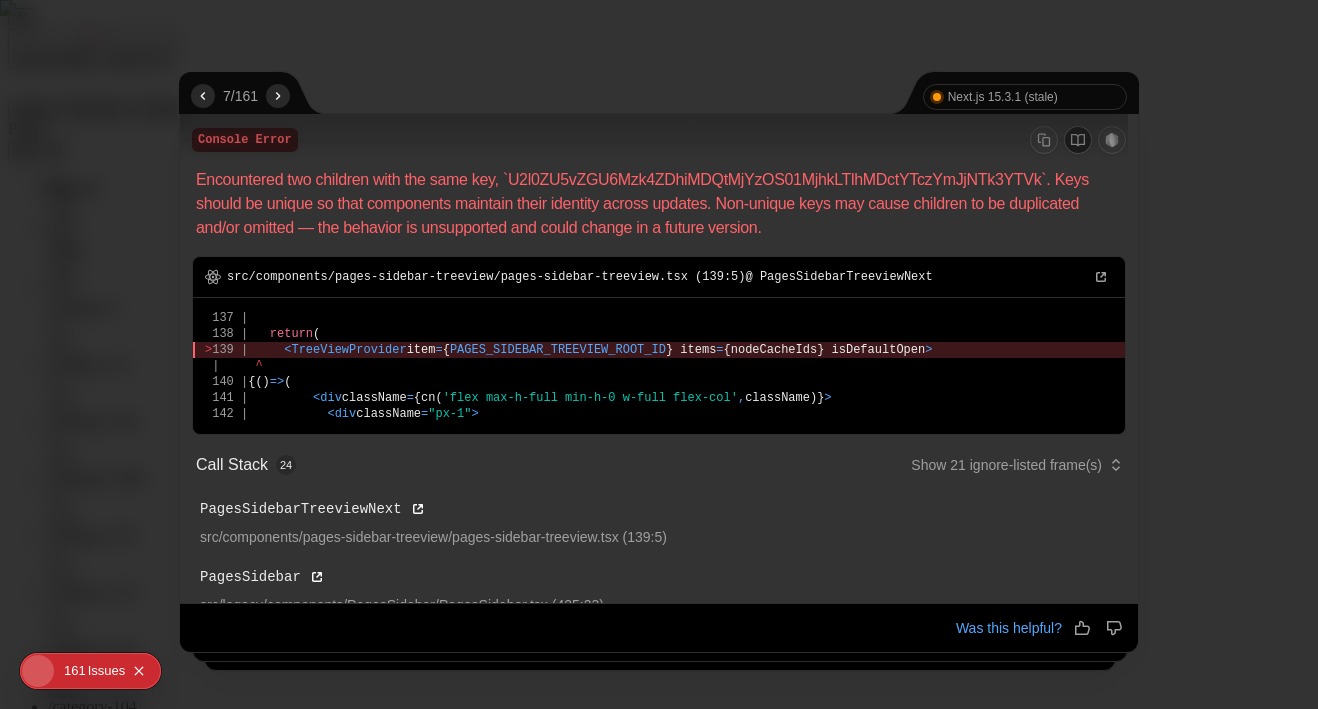 click 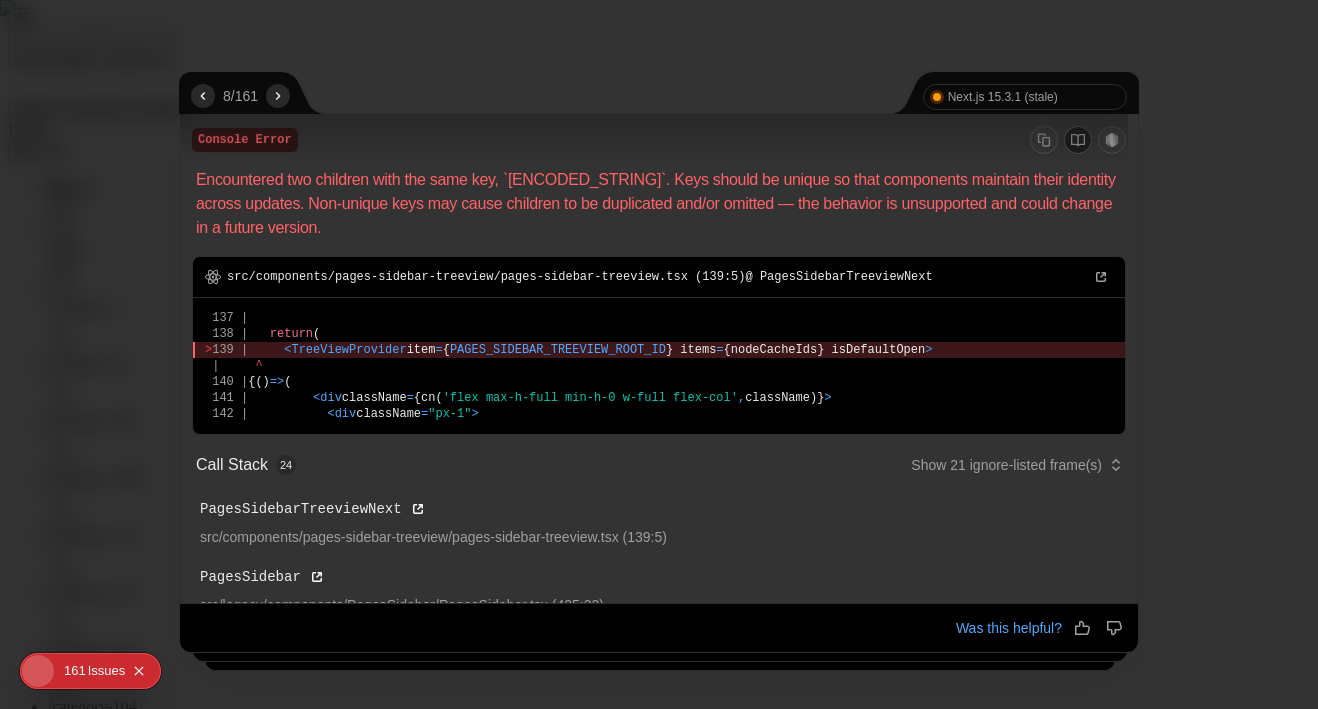 click 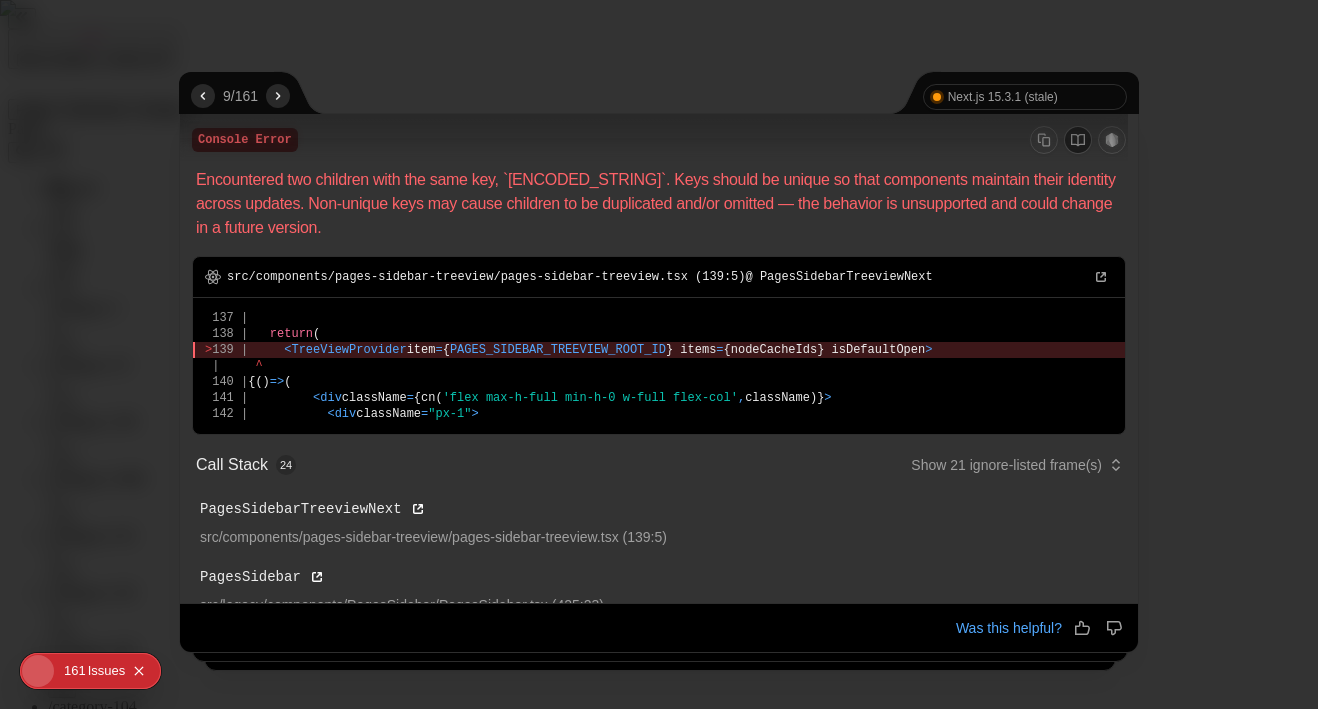 click 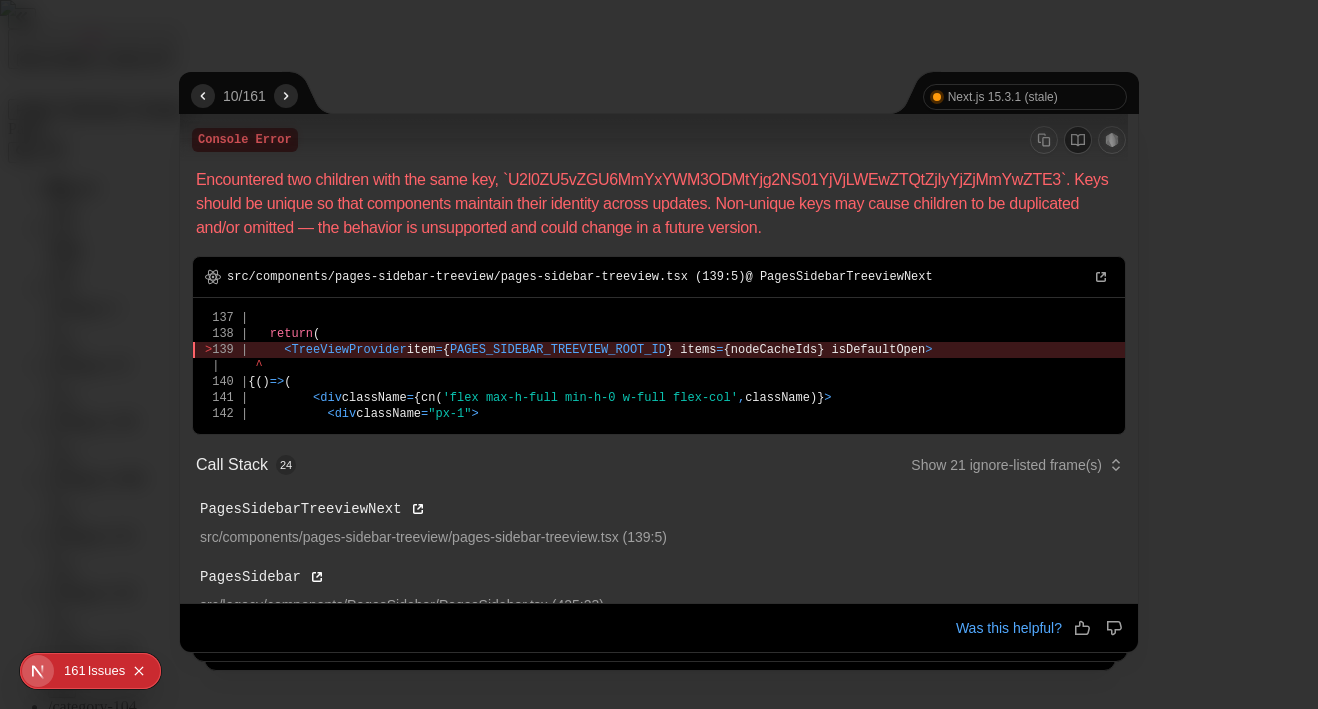 click 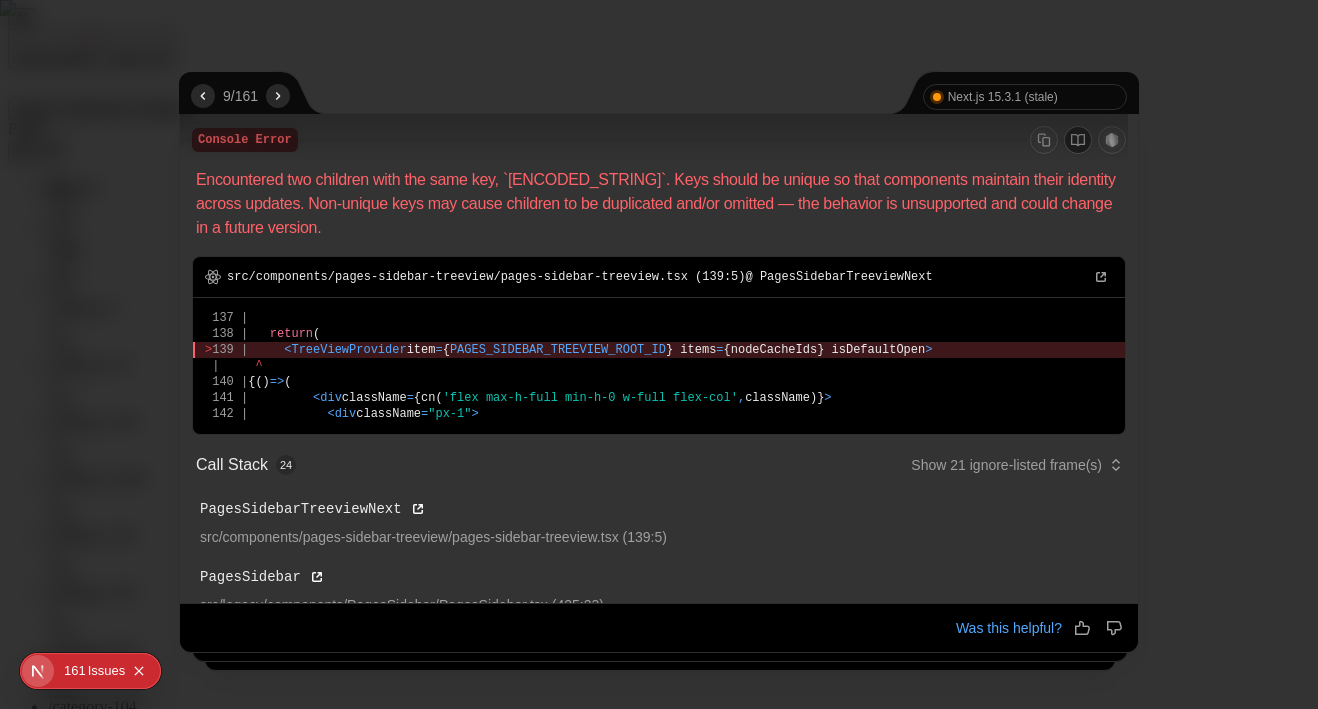 type 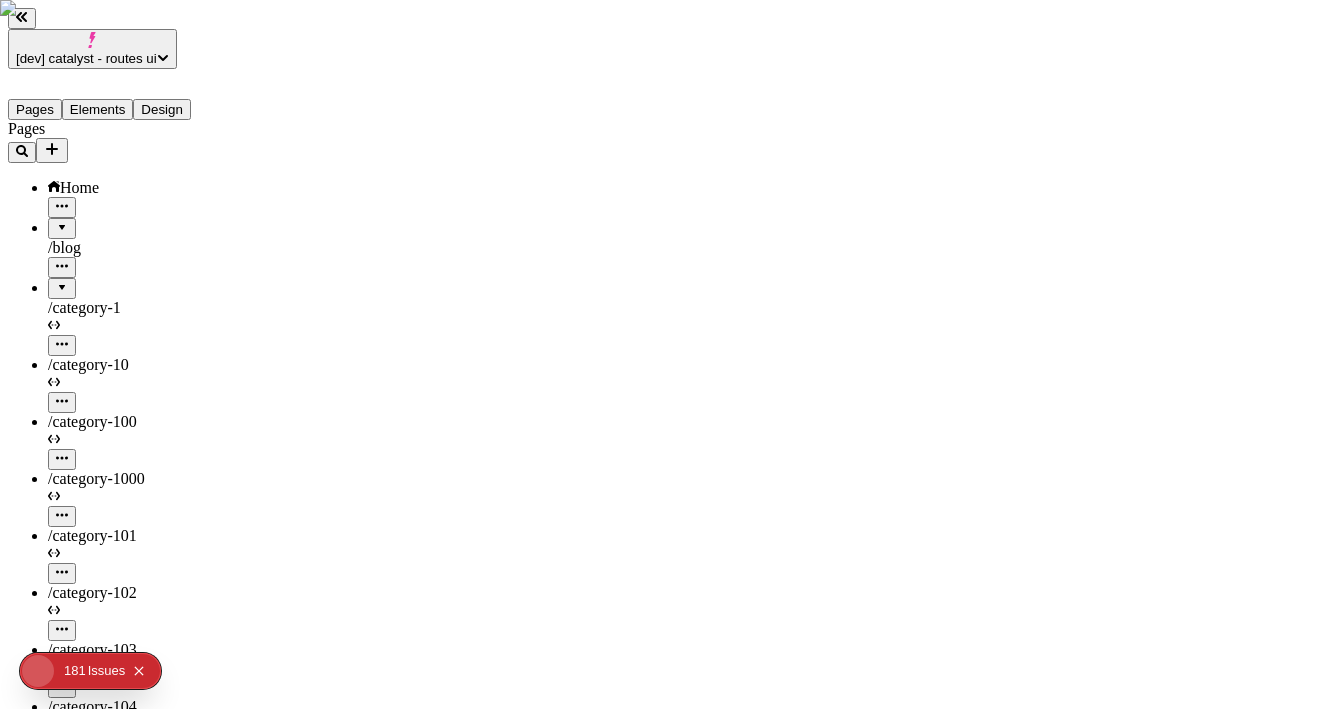 scroll, scrollTop: 0, scrollLeft: 0, axis: both 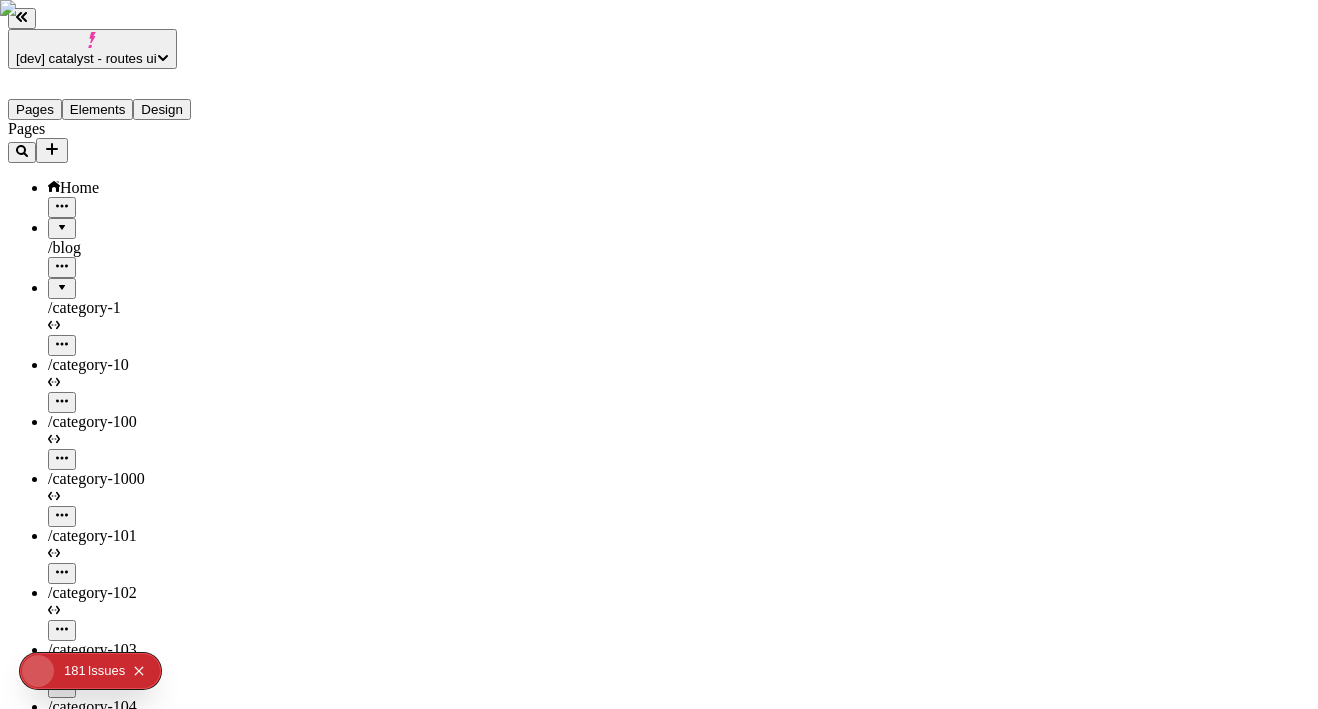 click at bounding box center (62, 281) 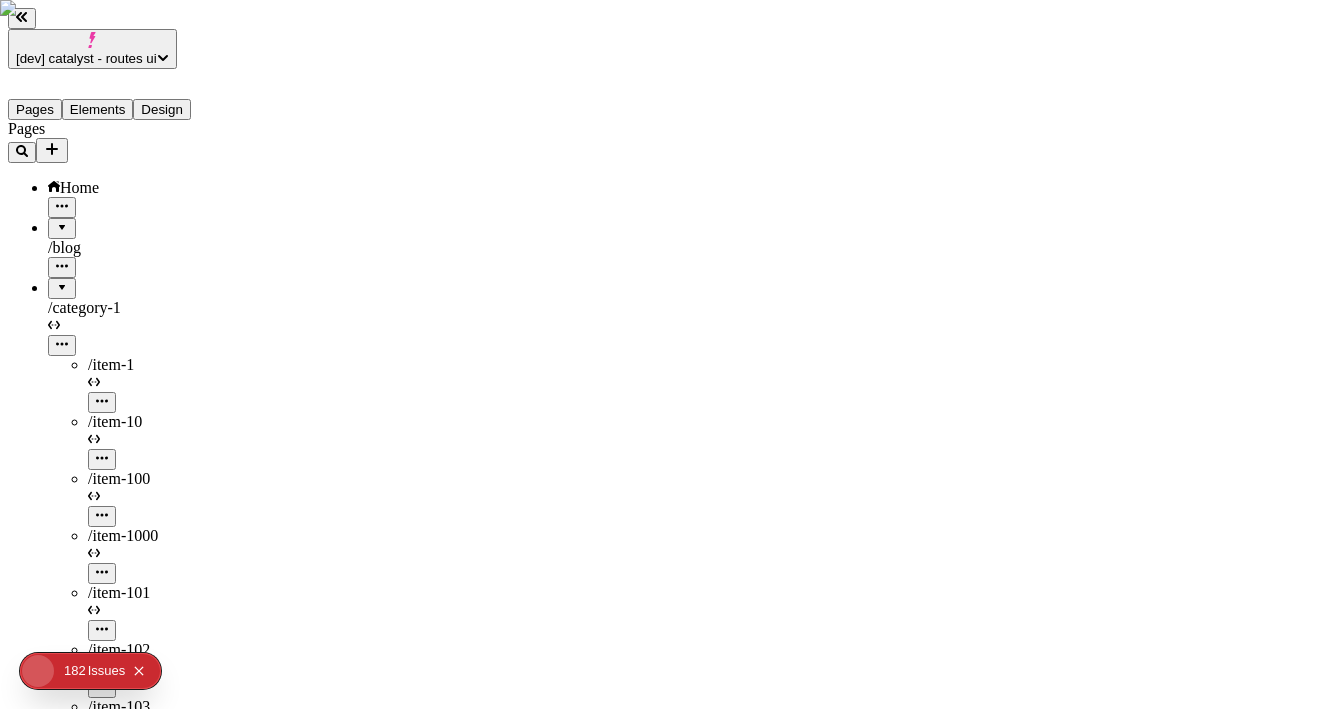 scroll, scrollTop: 1811, scrollLeft: 0, axis: vertical 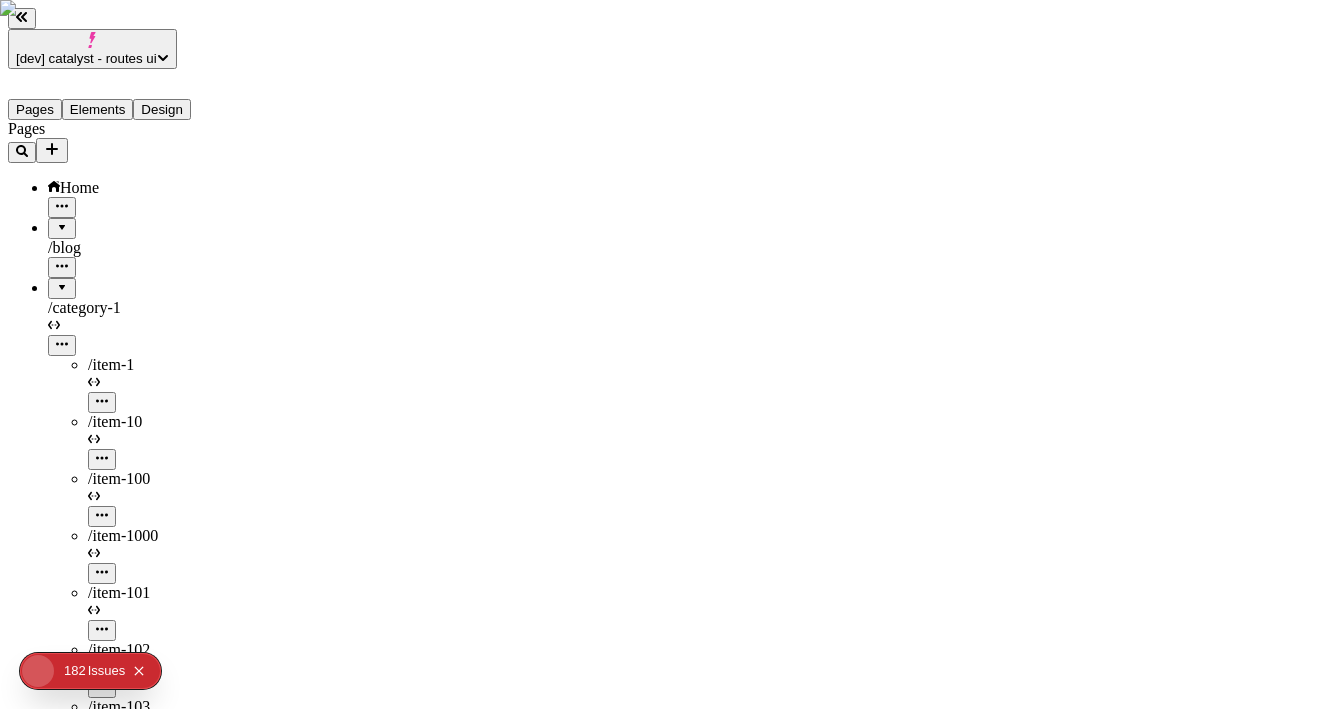 click at bounding box center [62, 281] 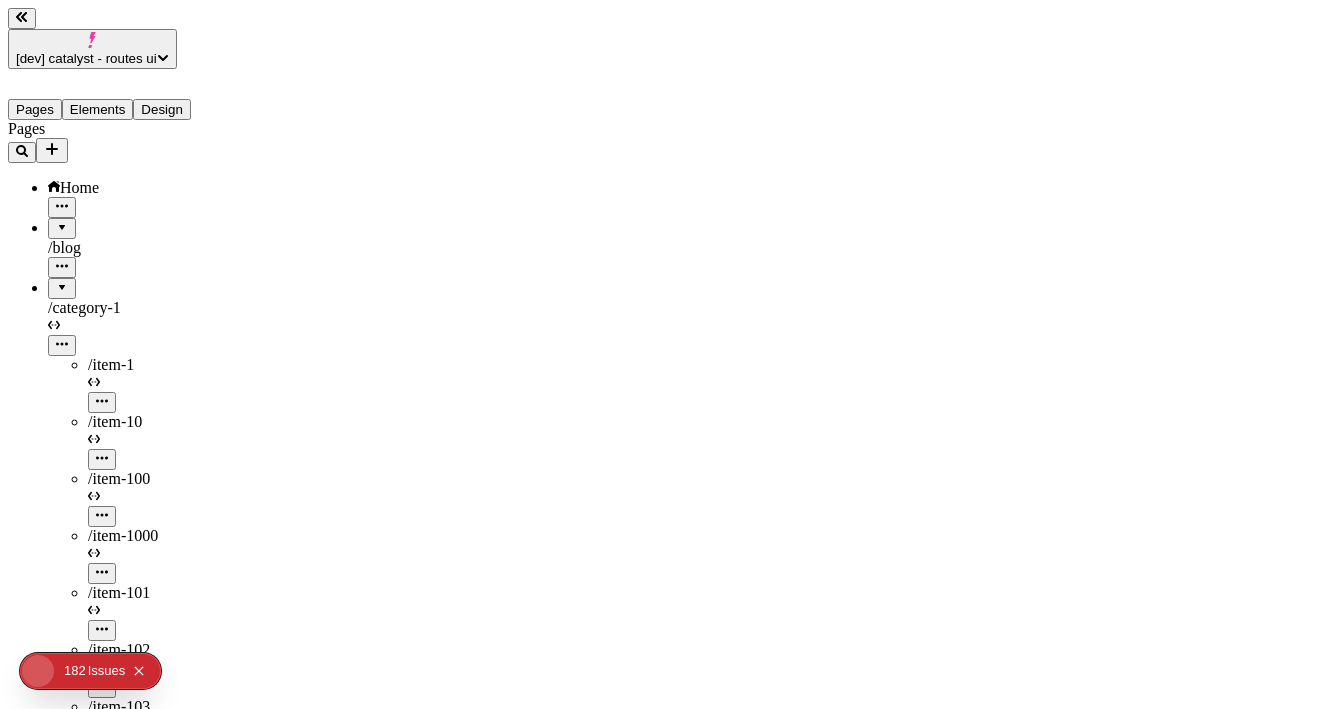 click at bounding box center (62, 281) 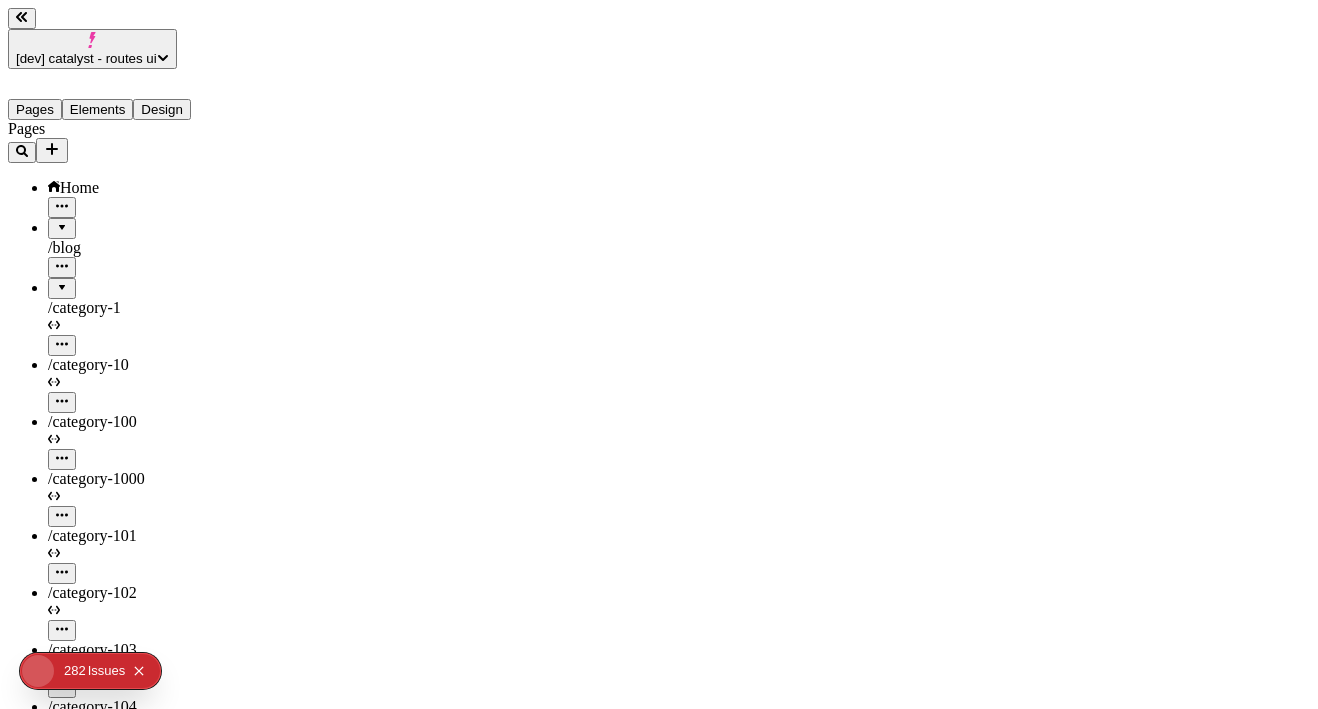 scroll, scrollTop: 5600, scrollLeft: 0, axis: vertical 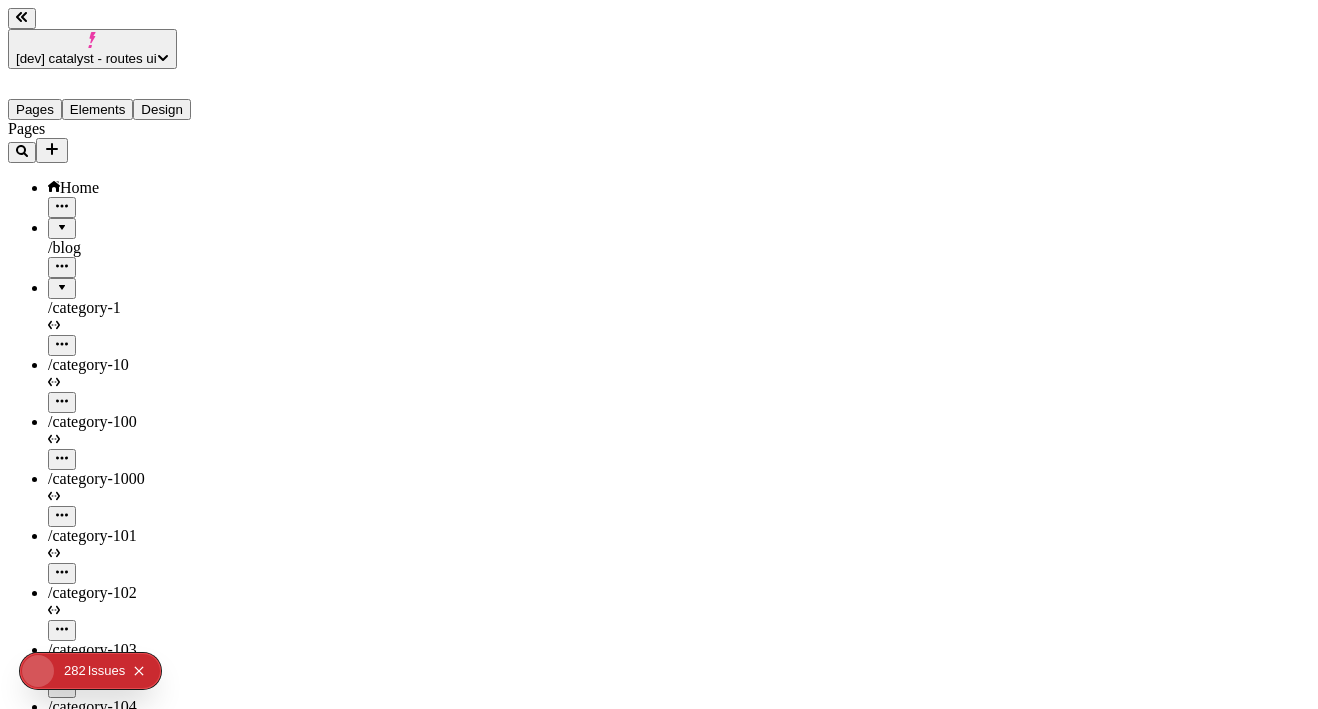 click at bounding box center [62, 11246] 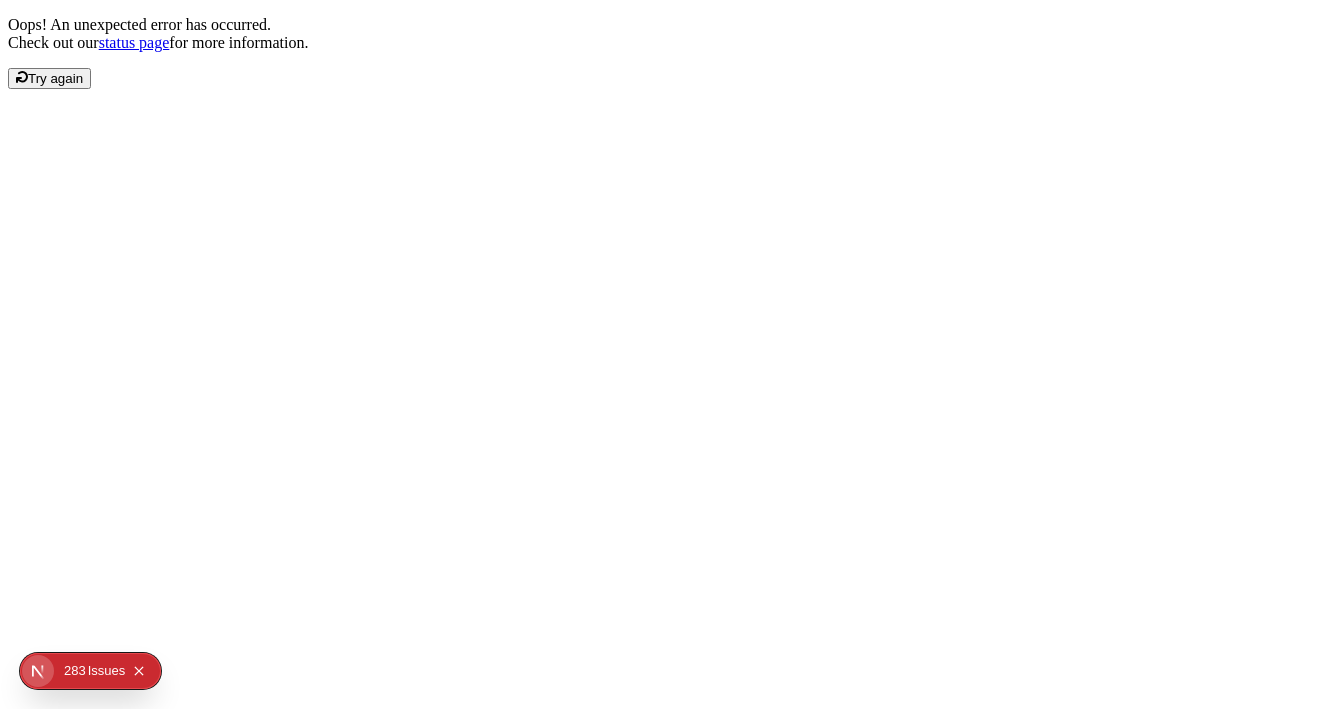 click on "Try again" at bounding box center (49, 78) 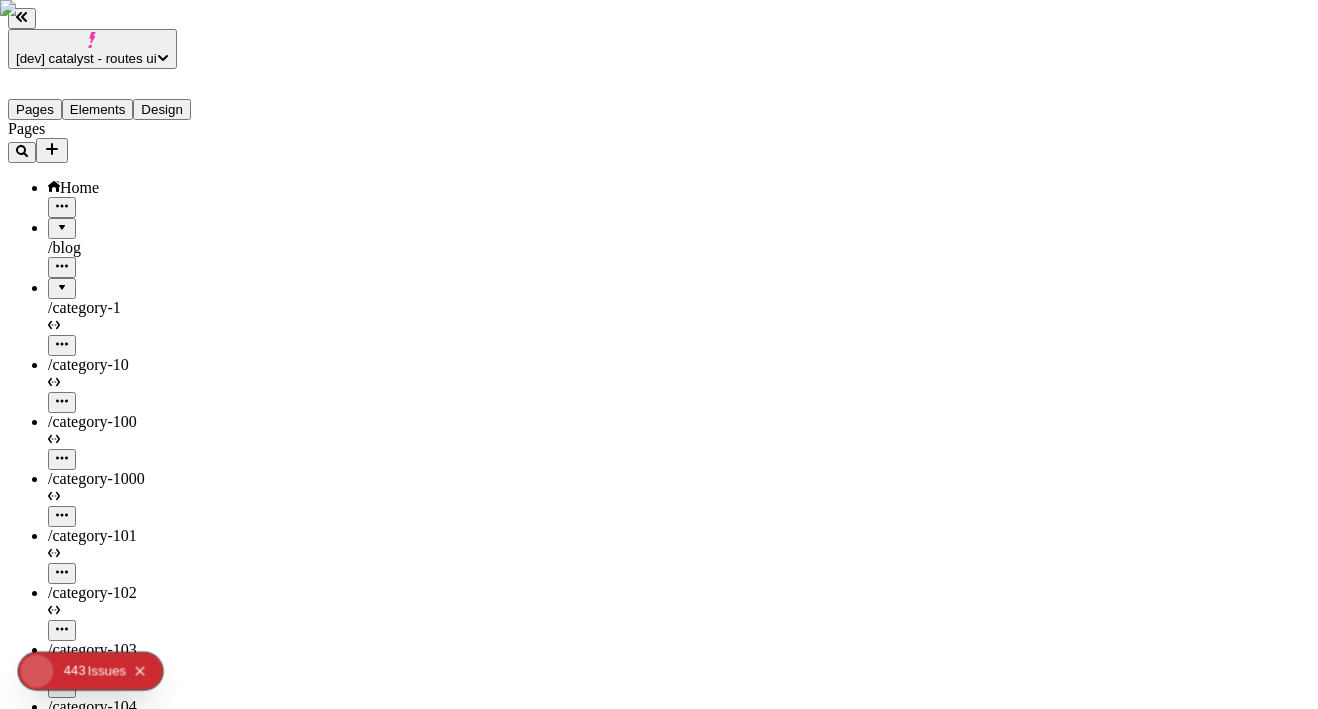 scroll, scrollTop: 0, scrollLeft: 0, axis: both 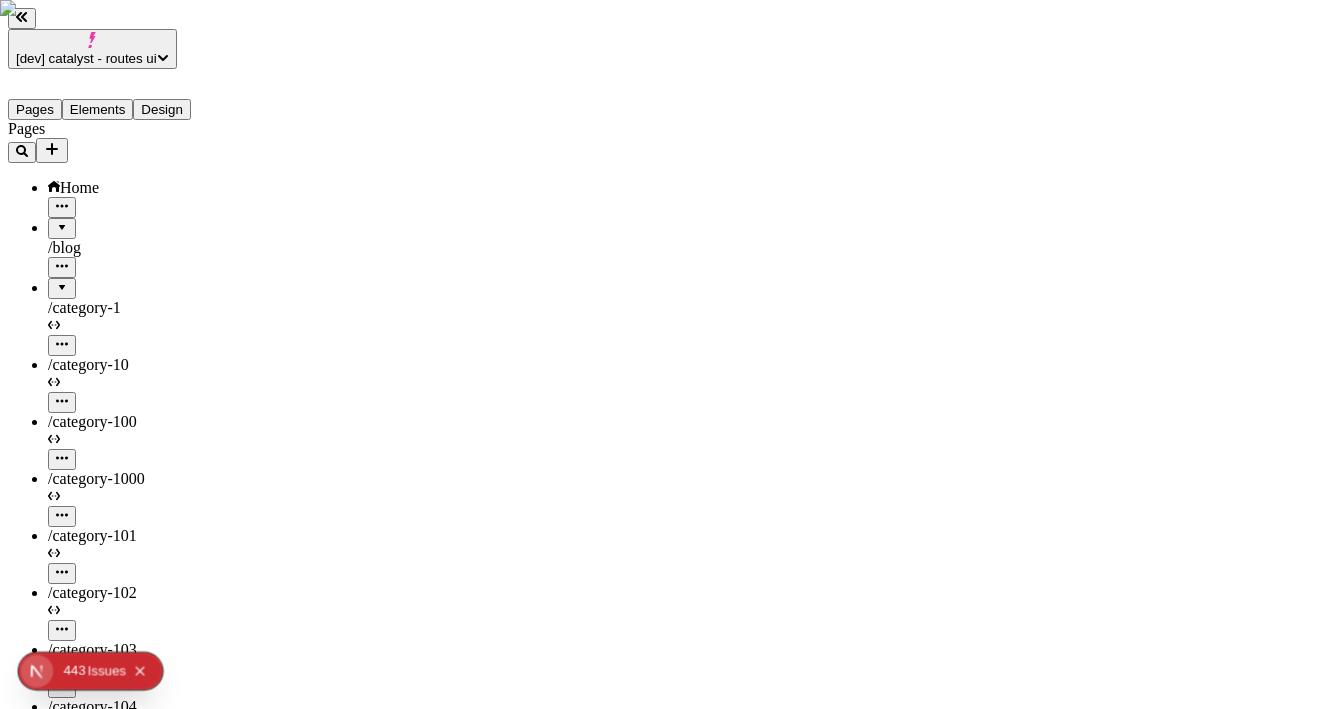 click at bounding box center (62, 281) 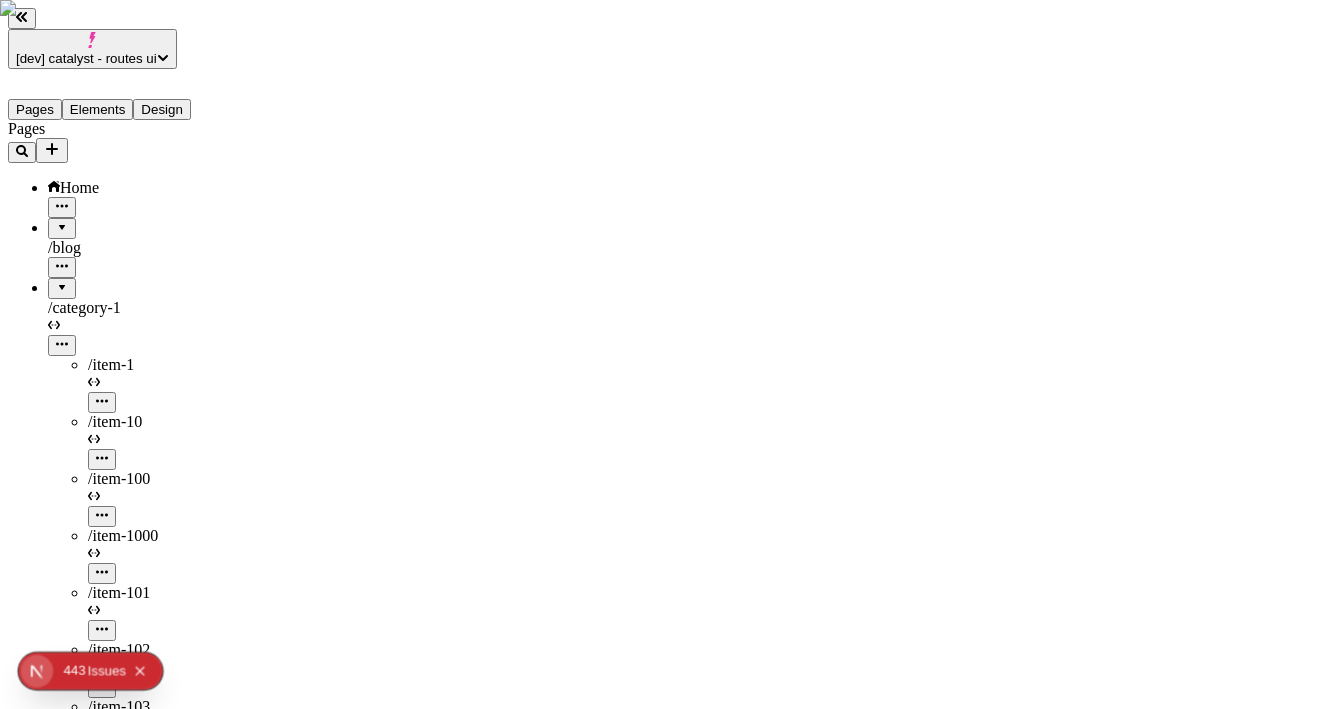 click at bounding box center (62, 281) 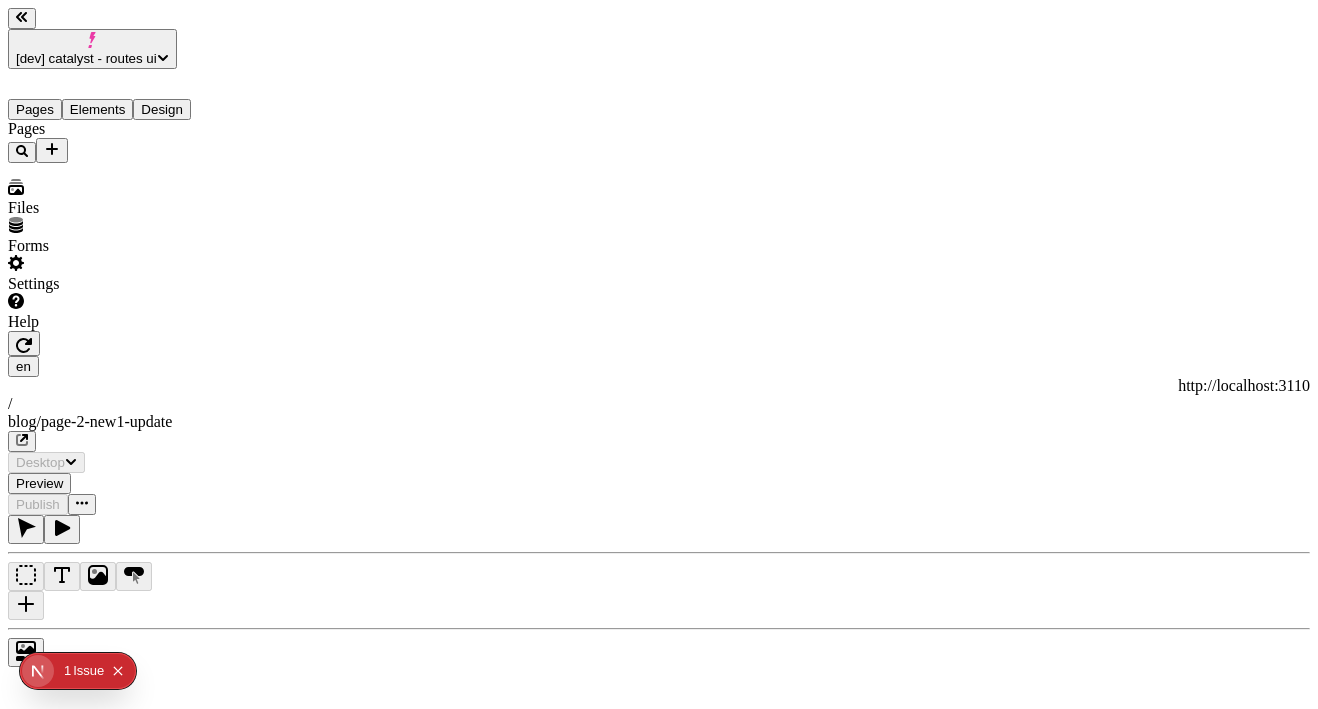 scroll, scrollTop: 0, scrollLeft: 0, axis: both 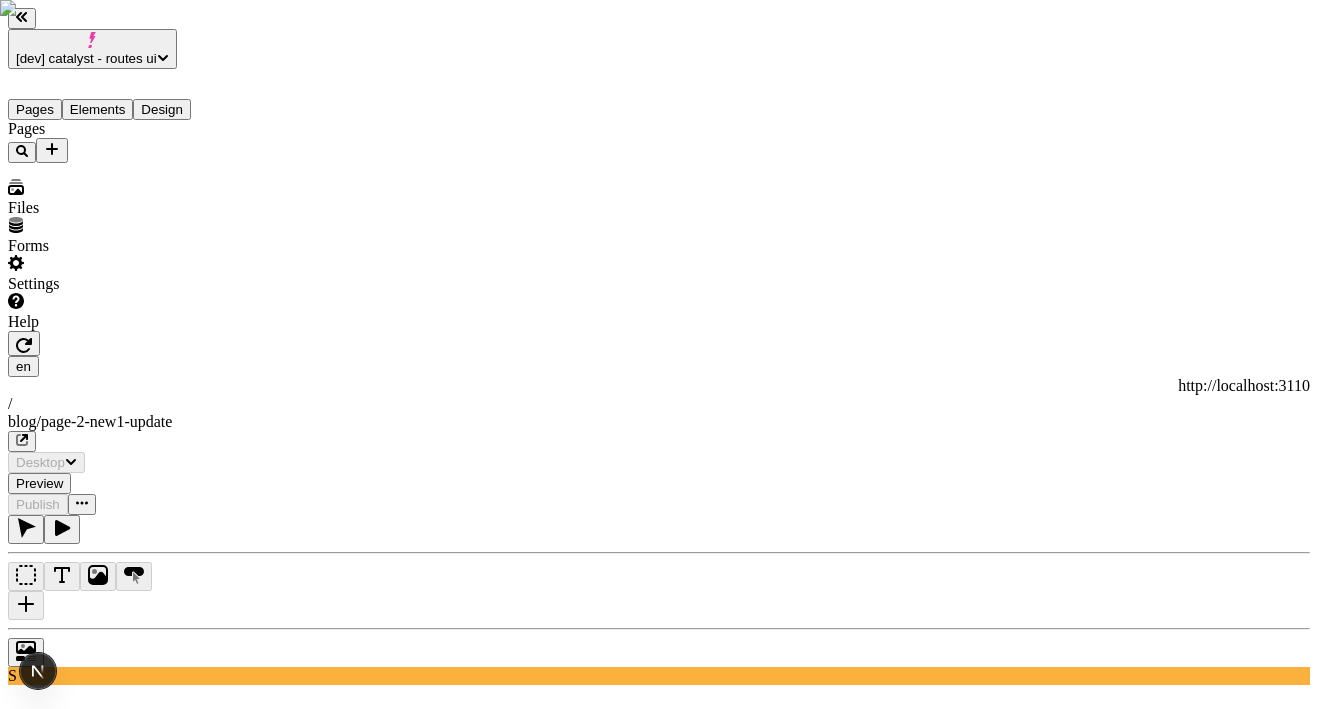 type on "/blog/page-2-new1-update" 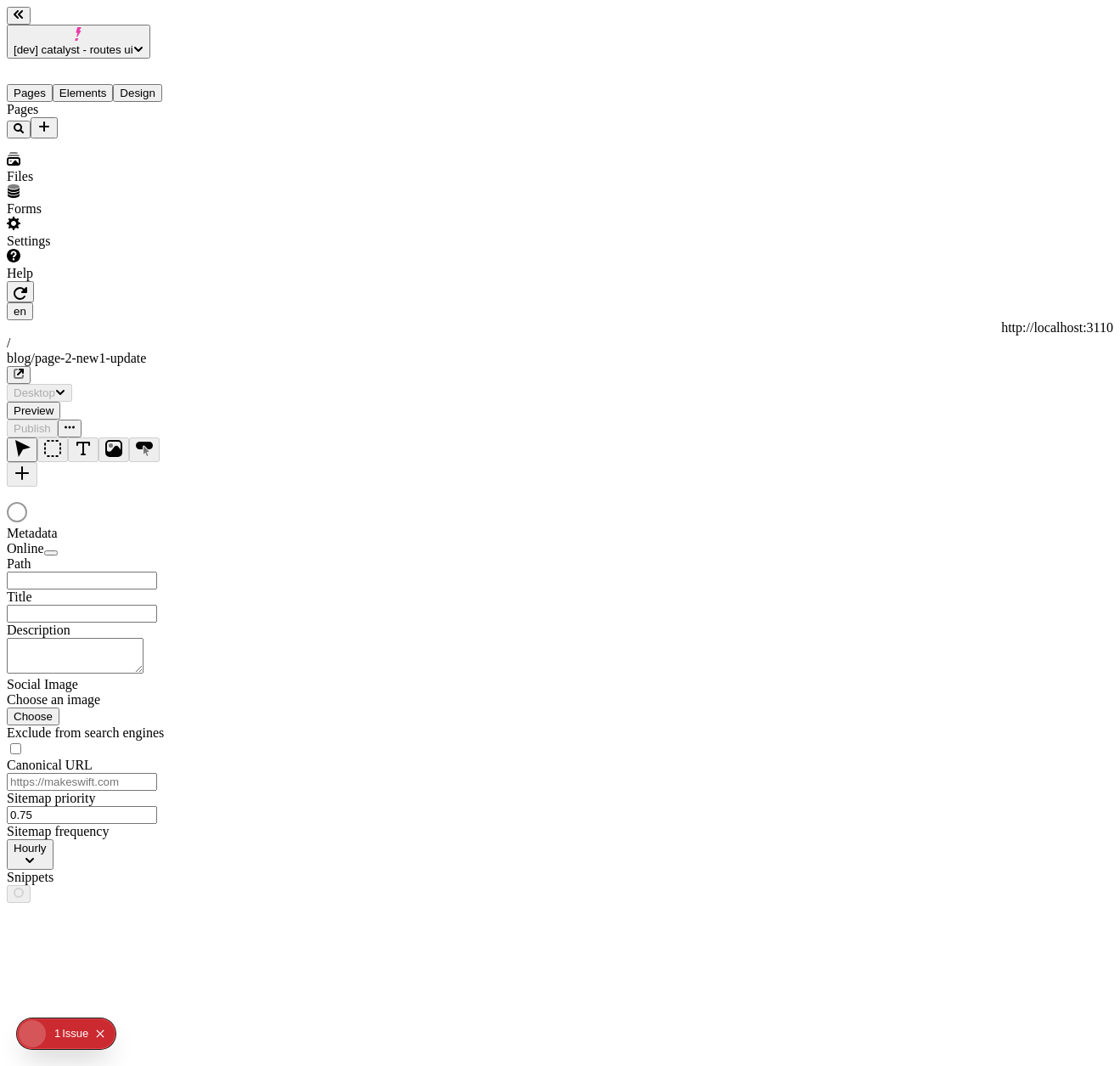 scroll, scrollTop: 0, scrollLeft: 0, axis: both 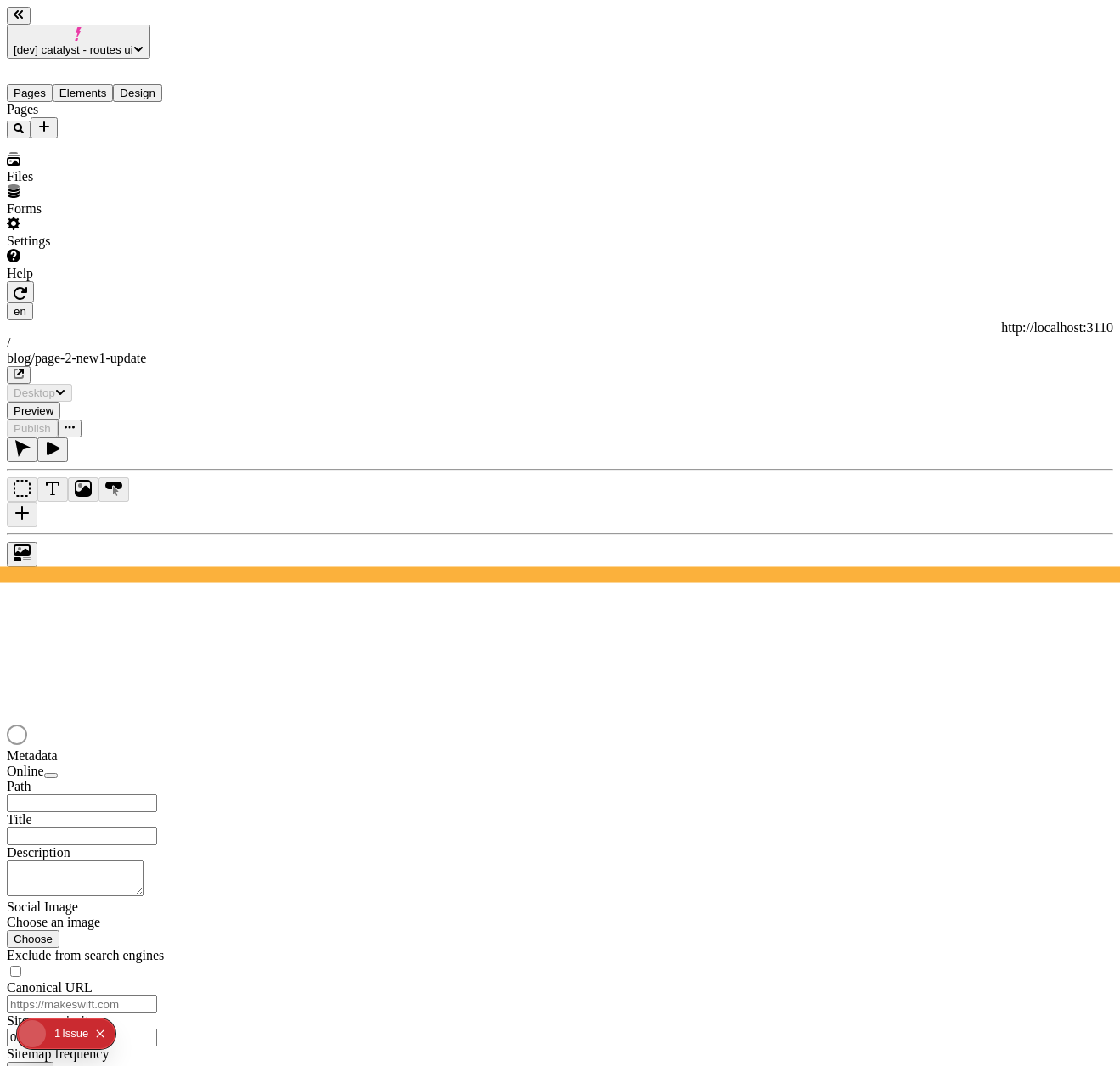 type on "/blog/page-2-new1-update" 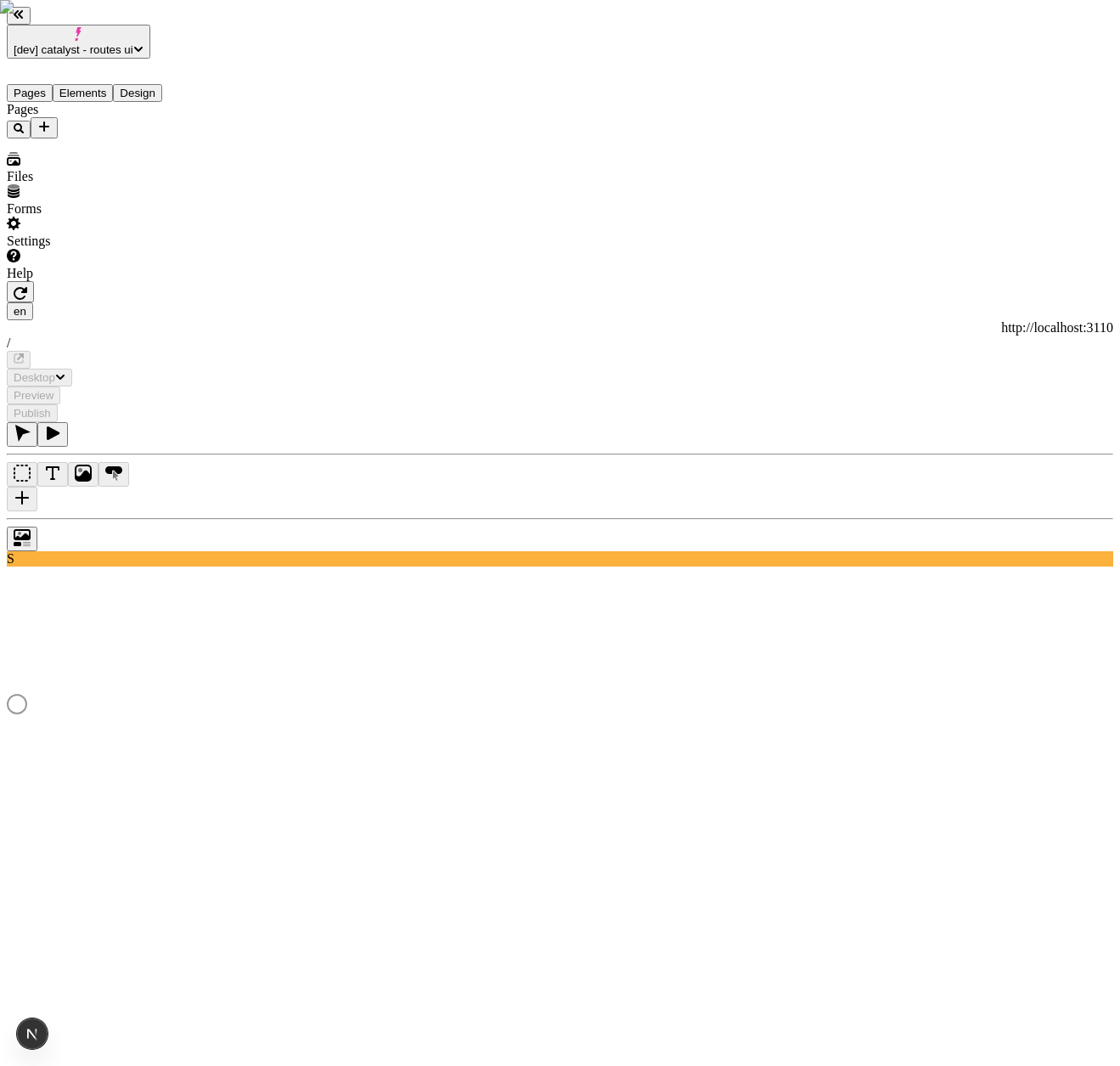 scroll, scrollTop: 0, scrollLeft: 0, axis: both 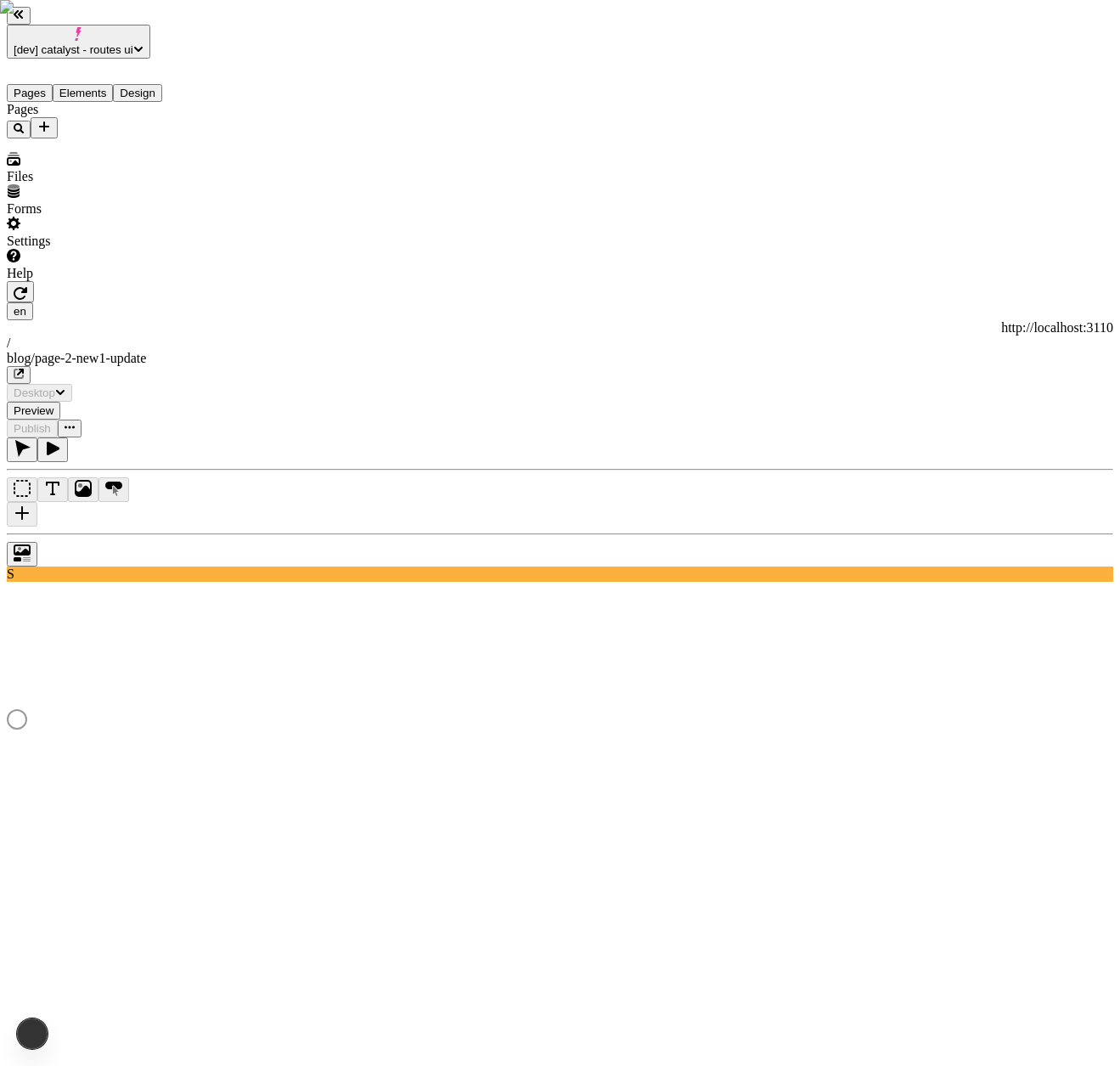 type on "/blog/page-2-new1-update" 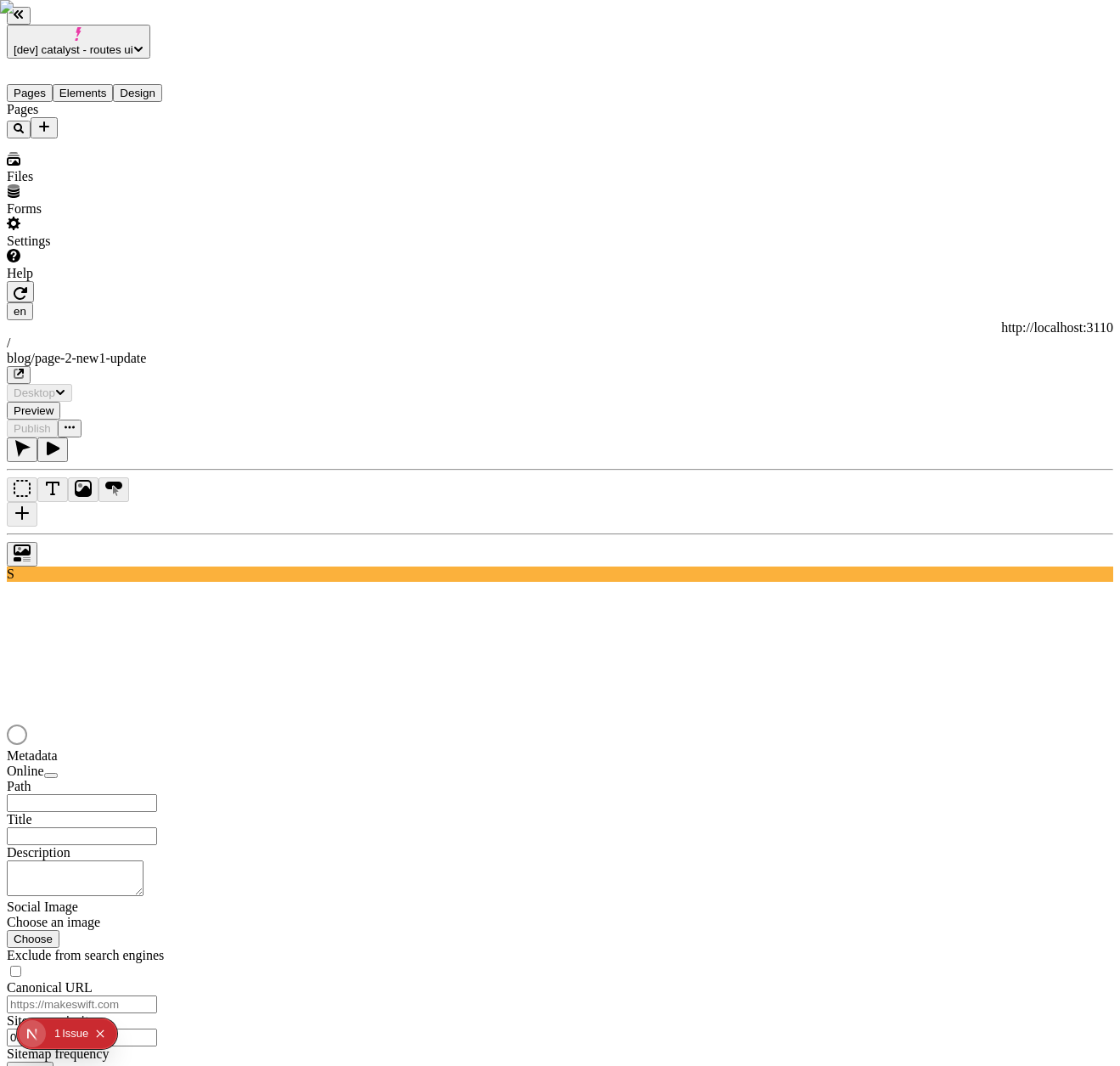 scroll, scrollTop: 0, scrollLeft: 0, axis: both 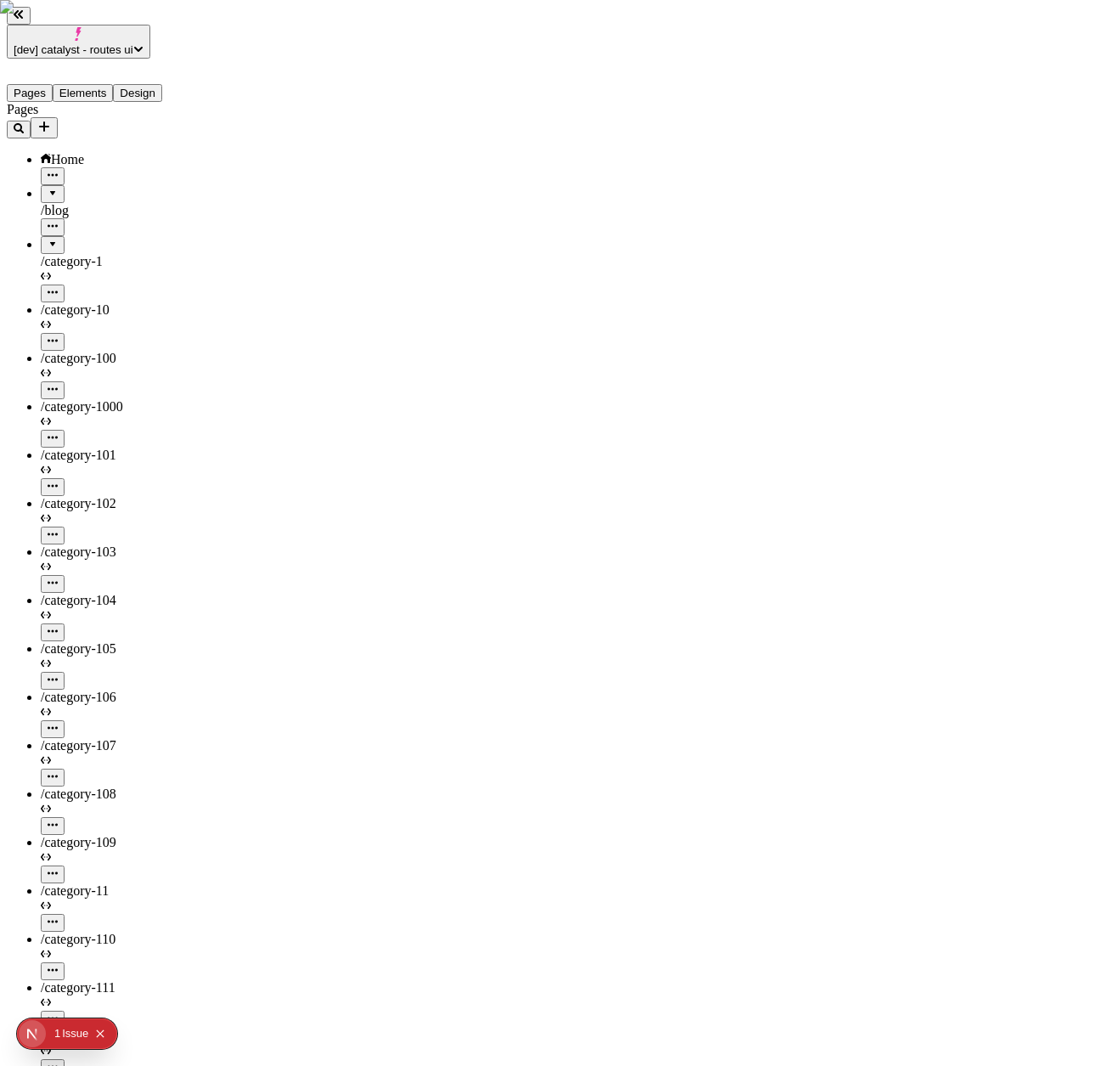 click 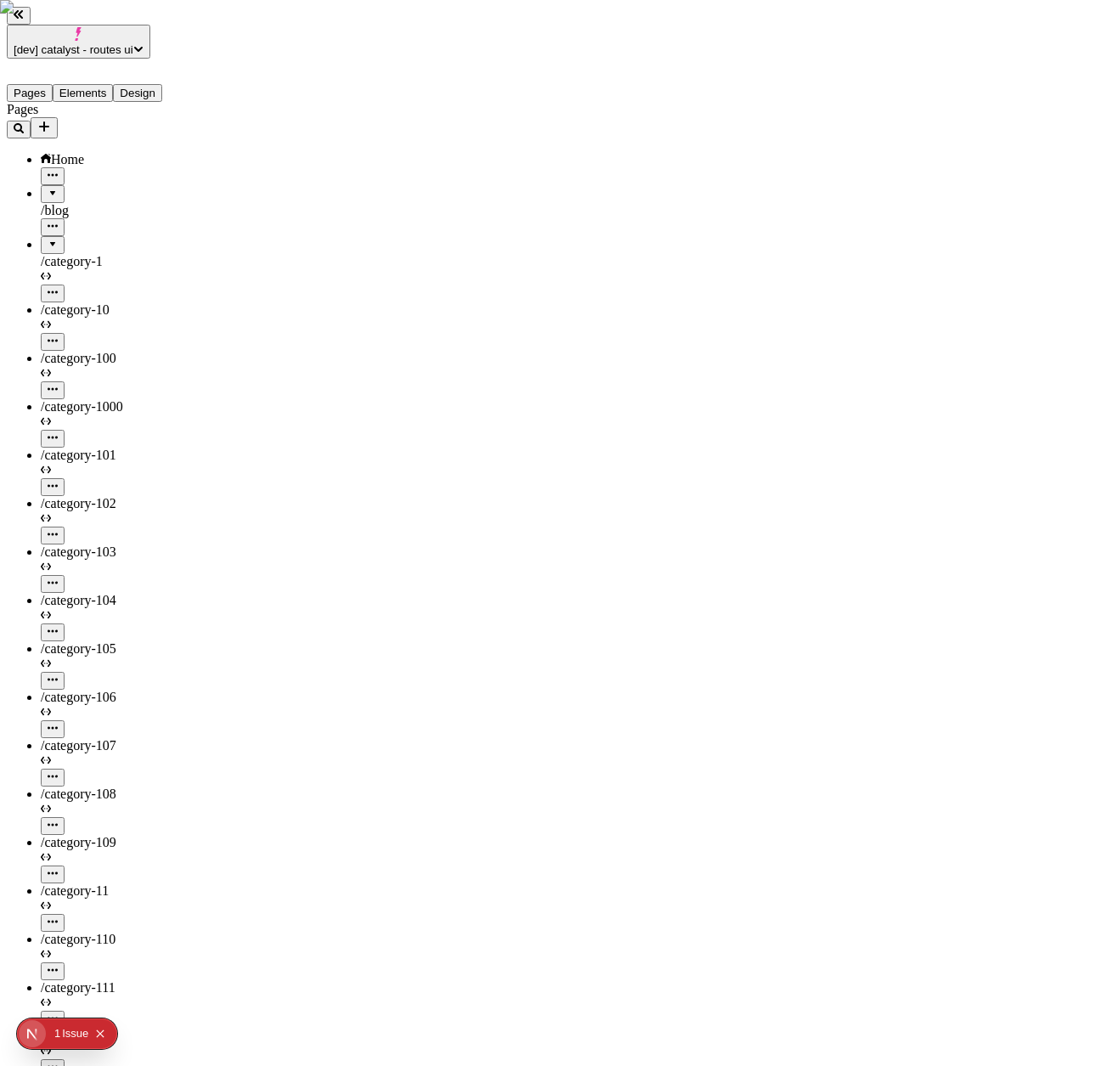 click 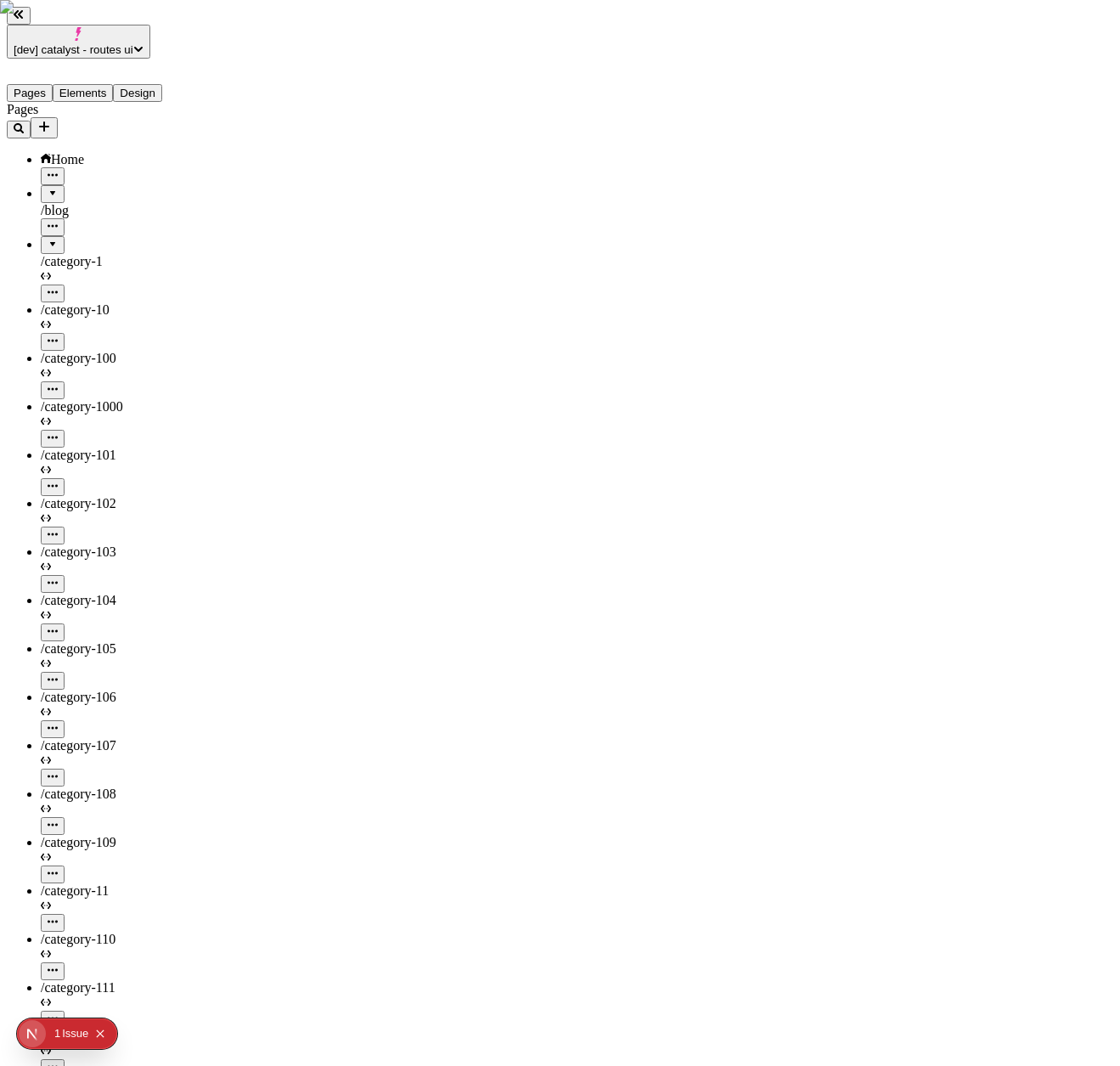 click 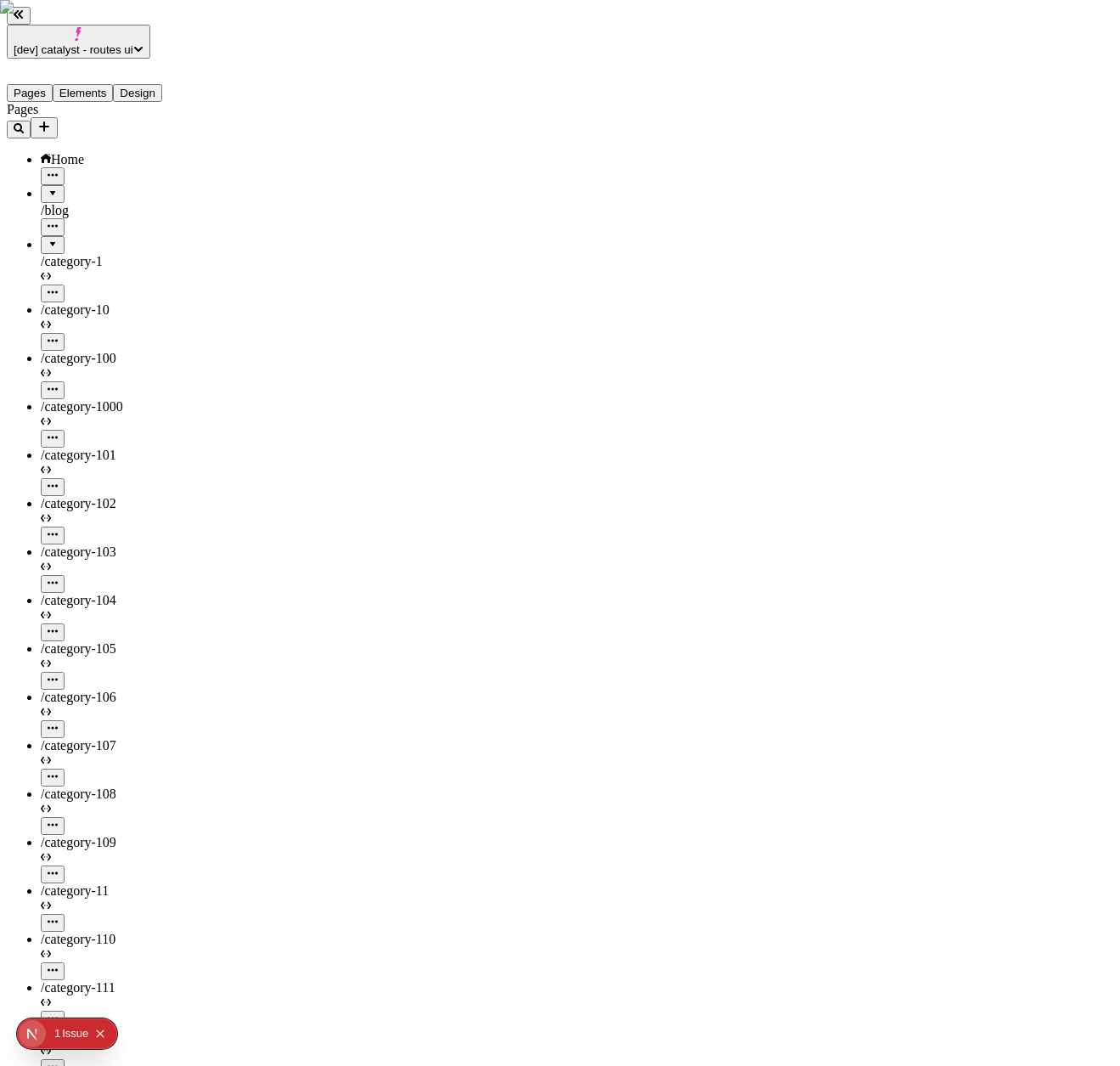click 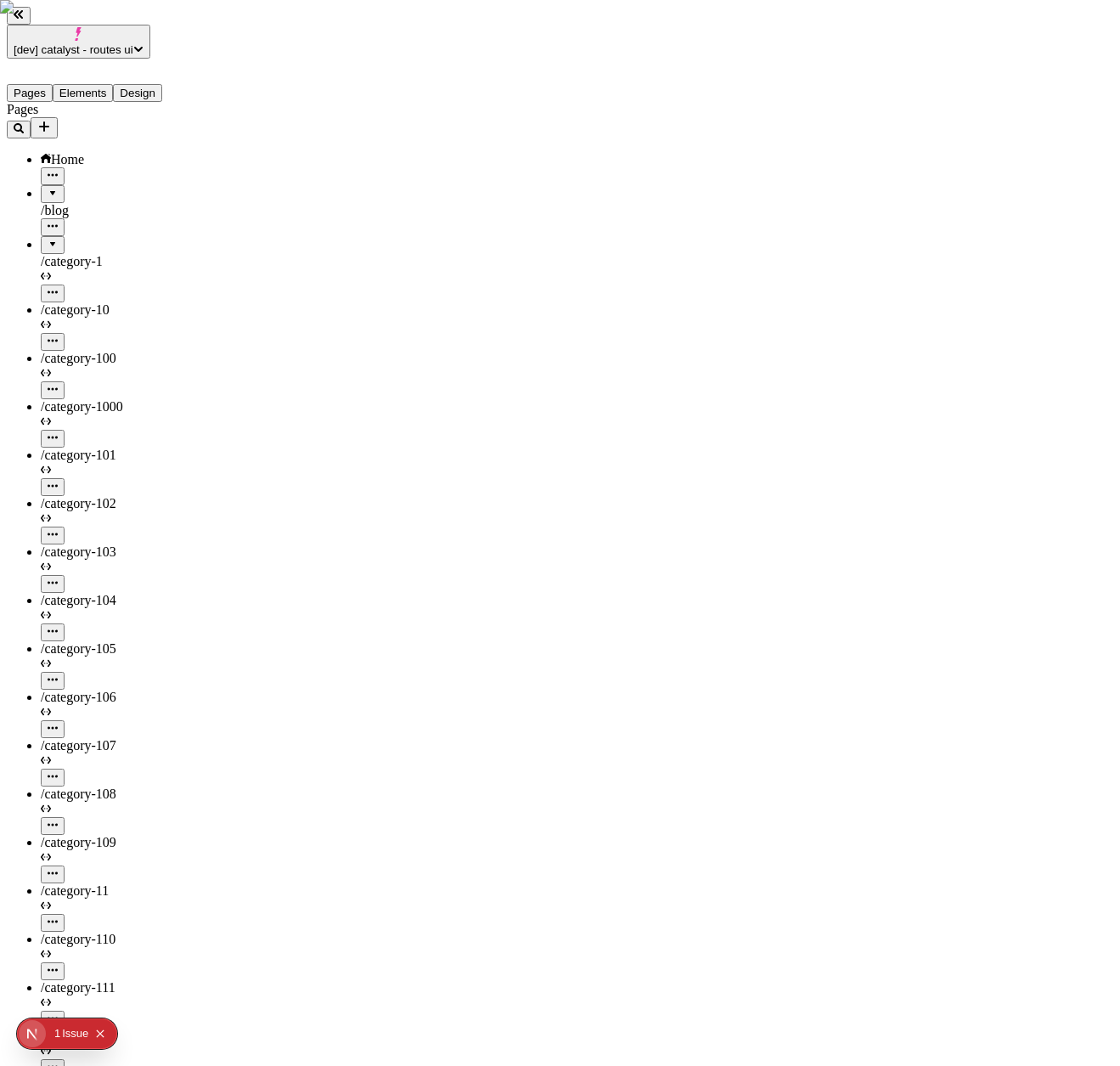 click on "Online Path /blog/page-2-new1-update Title Description Social Image Choose an image Choose Exclude from search engines Canonical URL Sitemap priority 0.75 Sitemap frequency Hourly Snippets" at bounding box center (109, 3870) 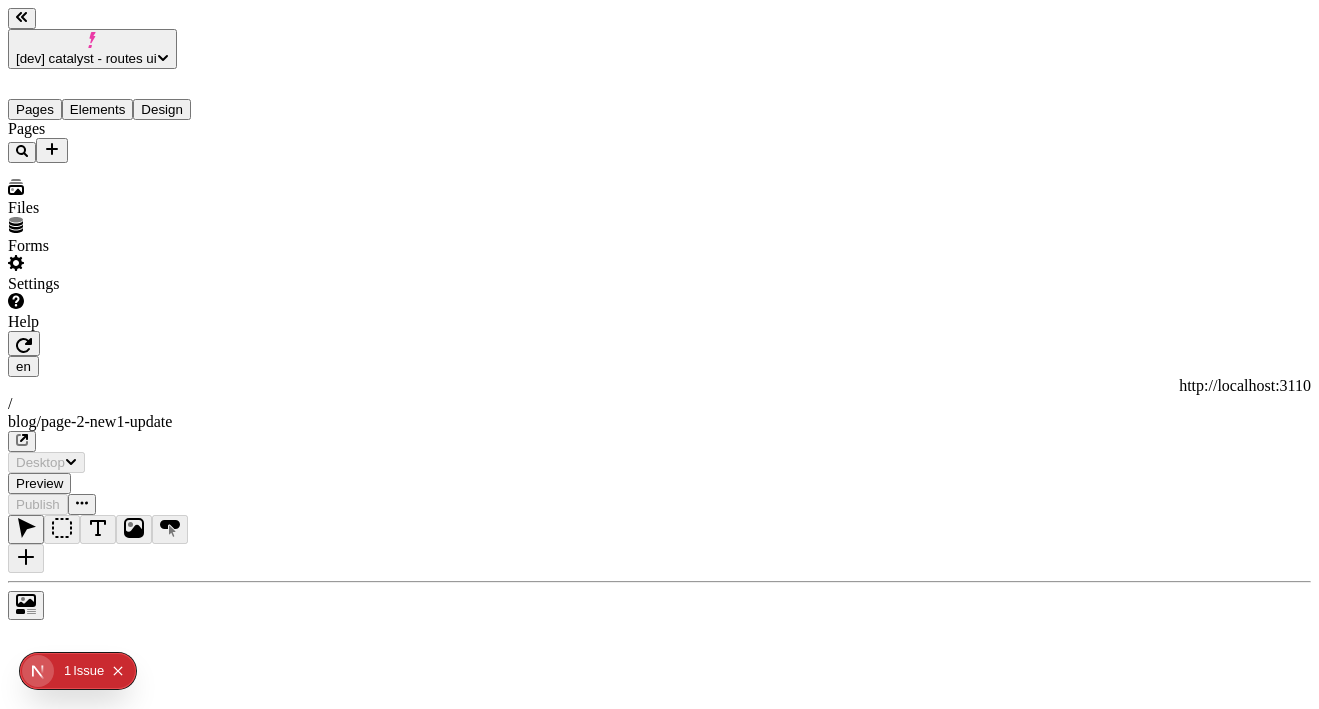 scroll, scrollTop: 0, scrollLeft: 0, axis: both 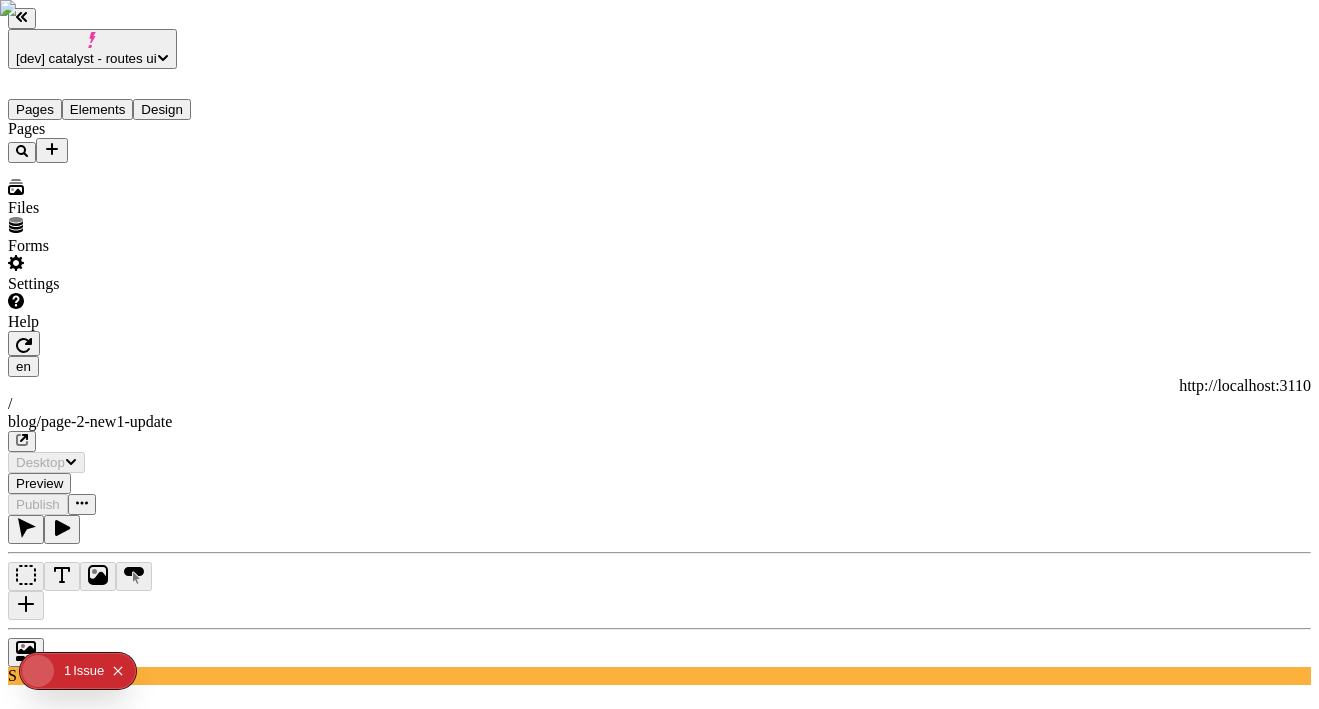 type on "/blog/page-2-new1-update" 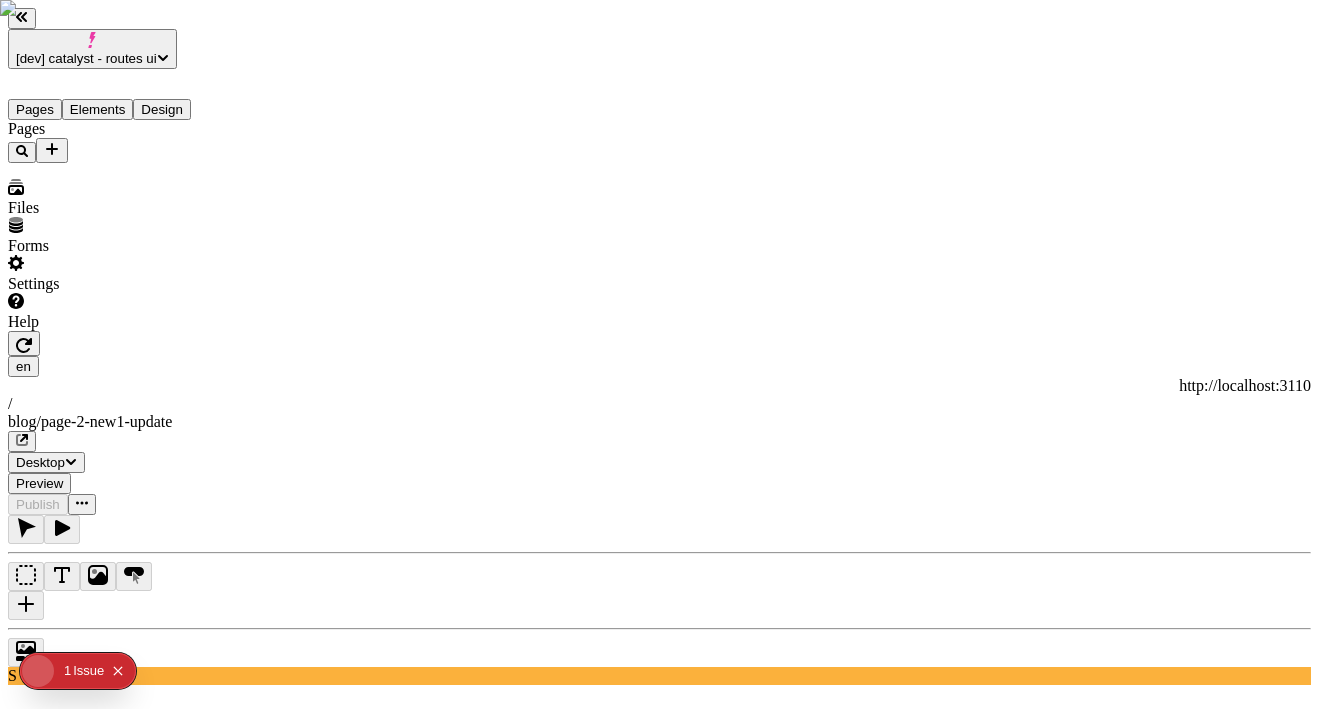 scroll, scrollTop: 0, scrollLeft: 0, axis: both 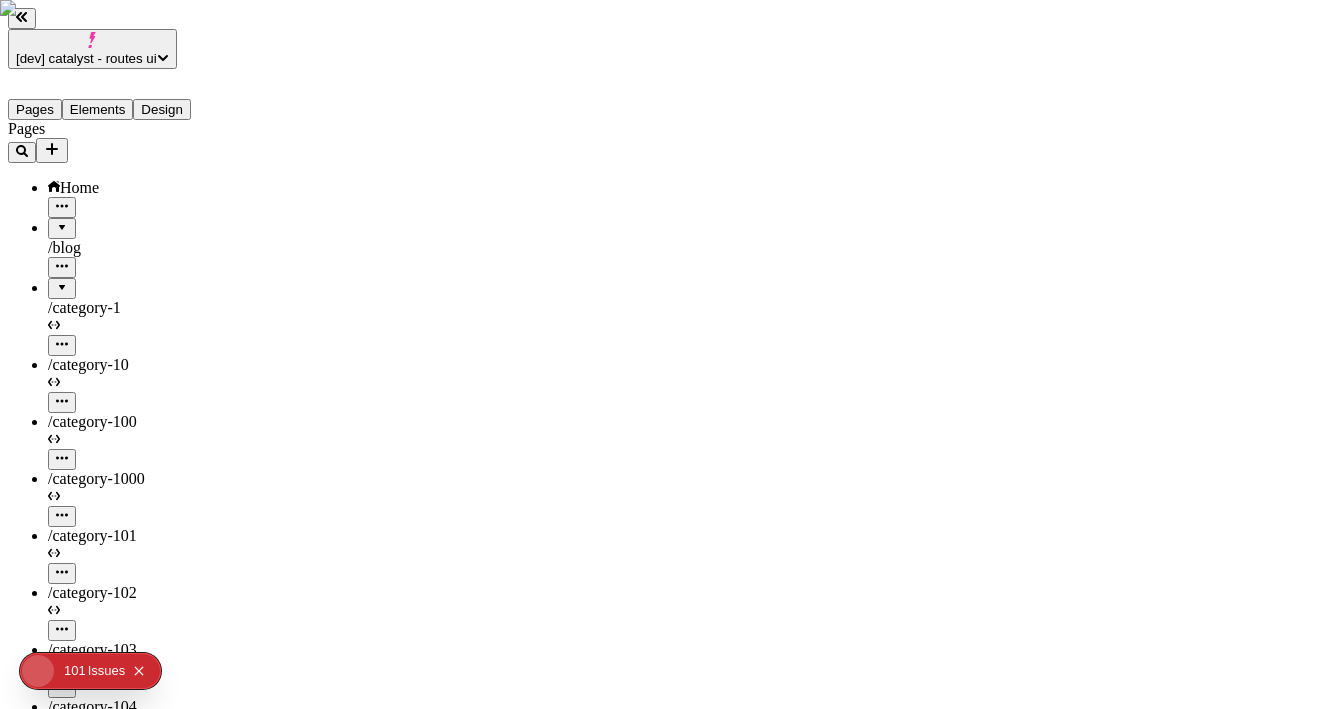 click on "Issue s" 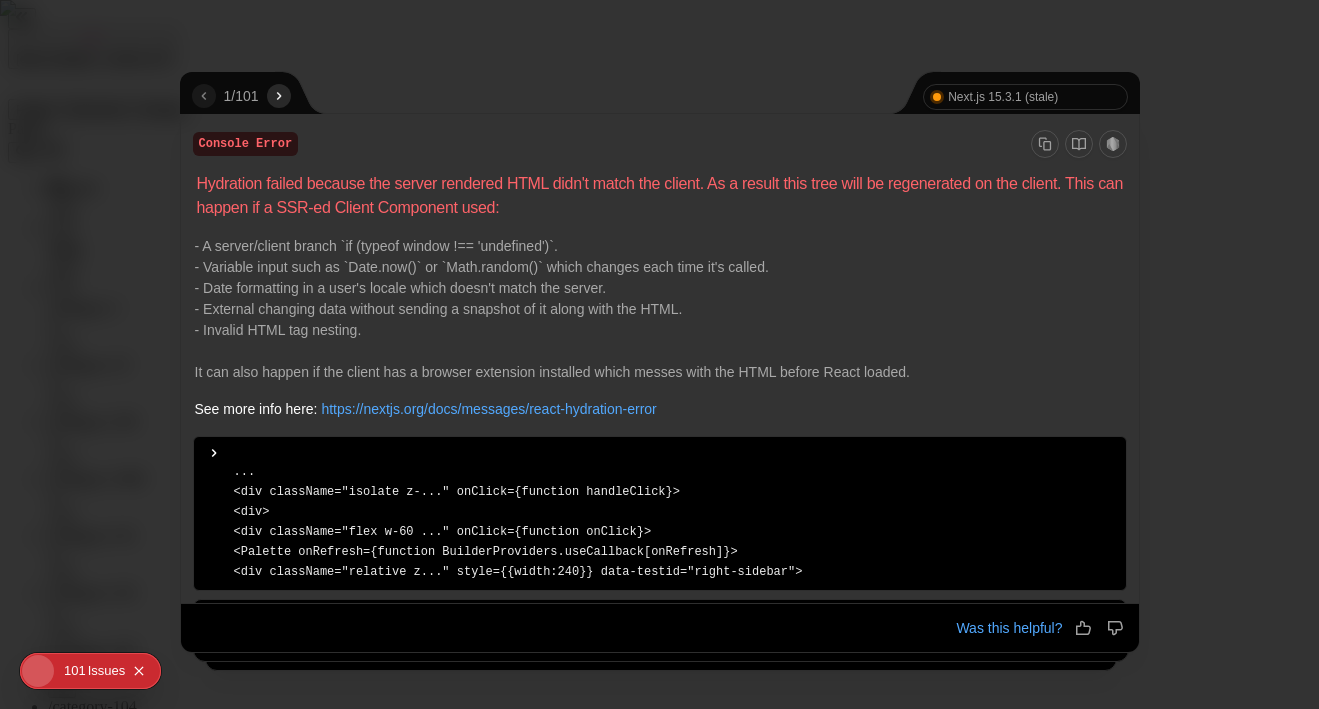 scroll, scrollTop: 350, scrollLeft: 0, axis: vertical 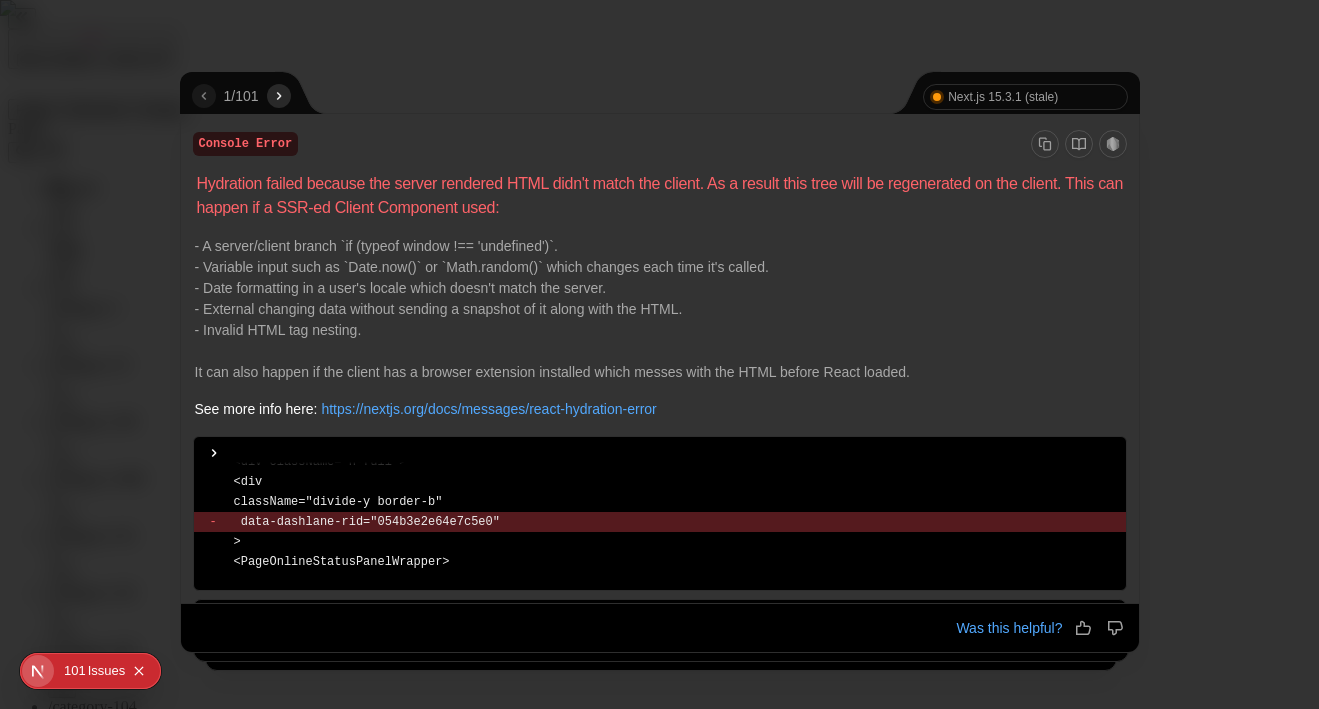 click 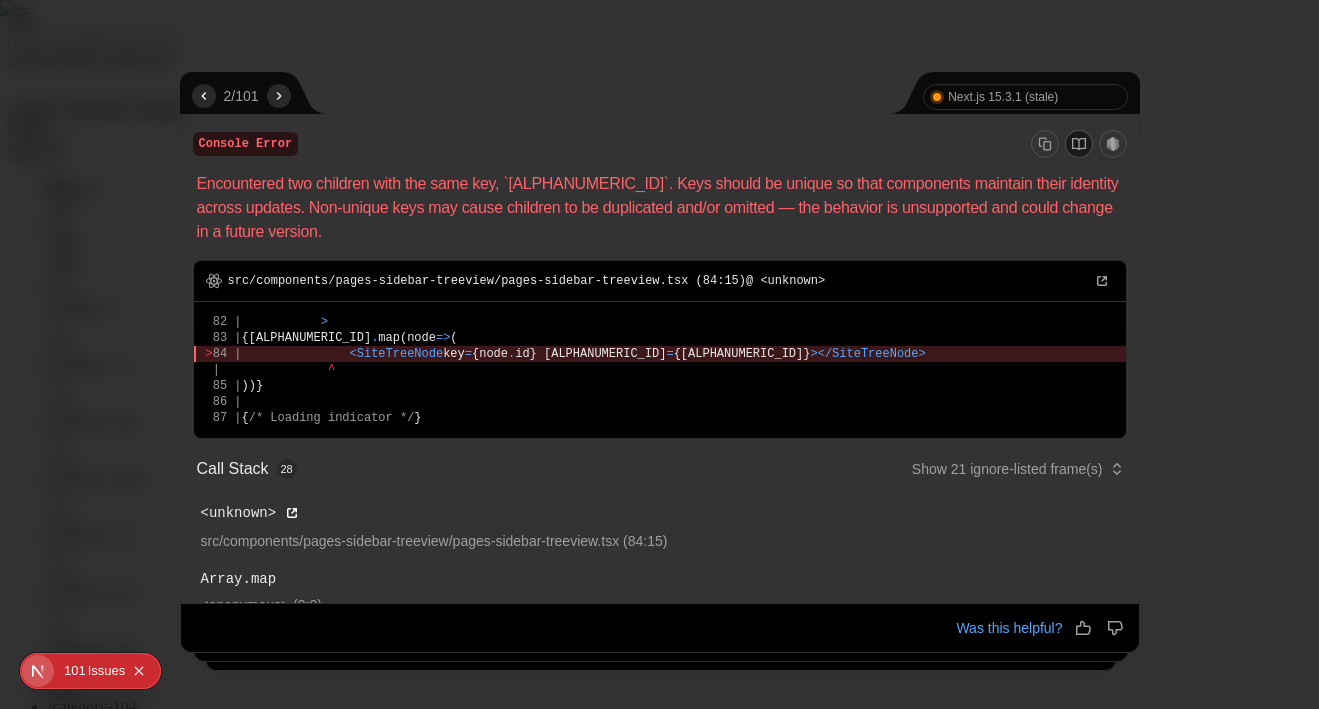 type 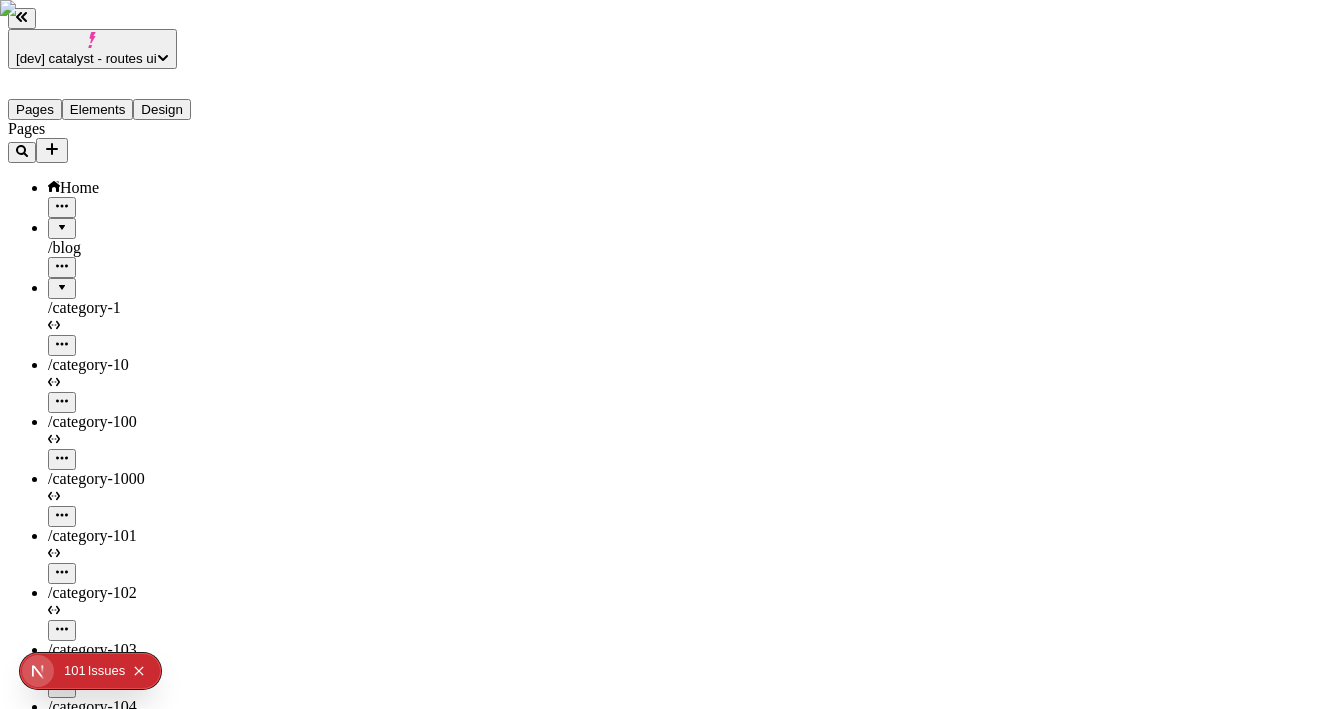 click at bounding box center (62, 281) 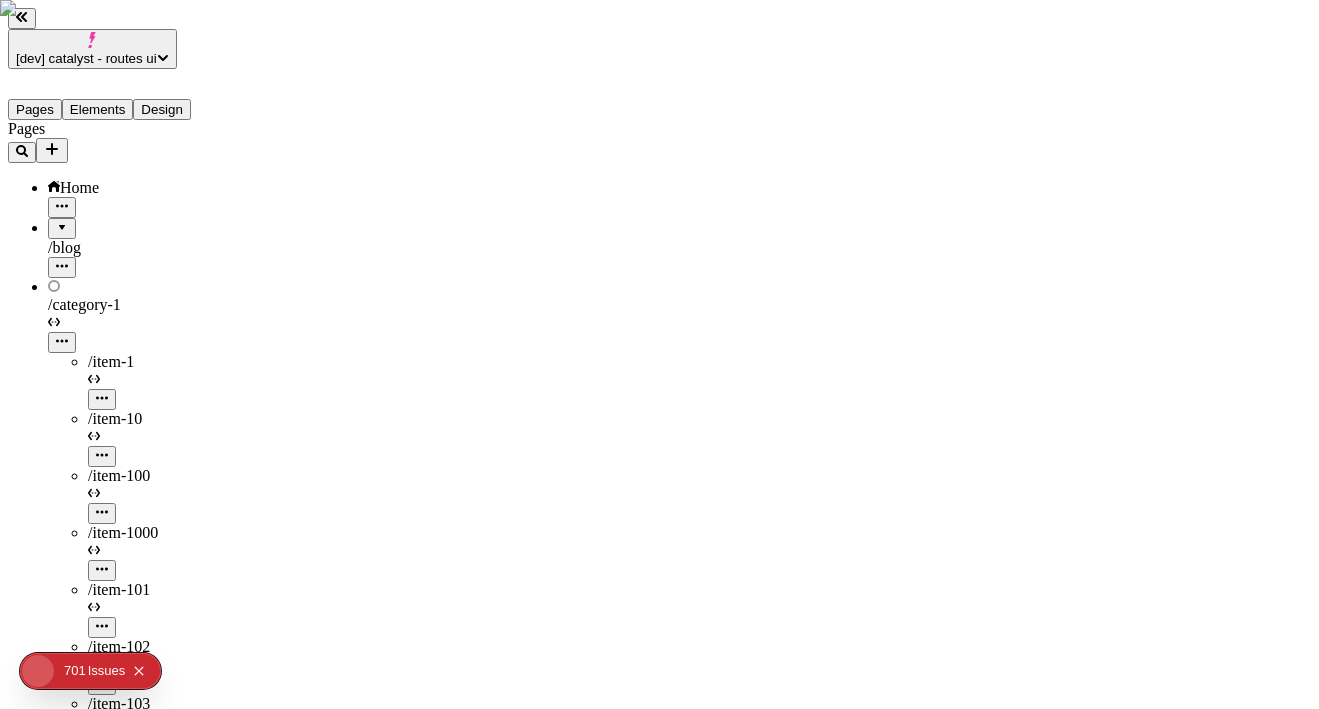 scroll, scrollTop: 12424, scrollLeft: 0, axis: vertical 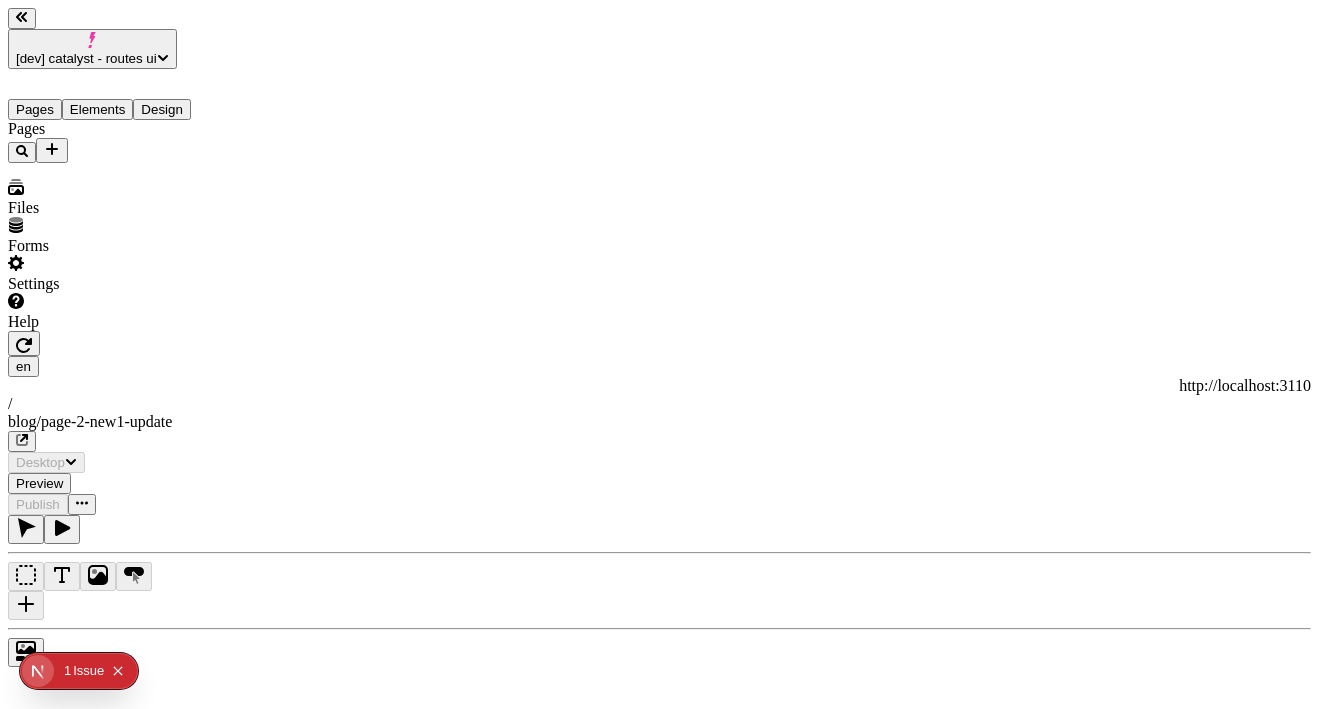 type on "/blog/page-2-new1-update" 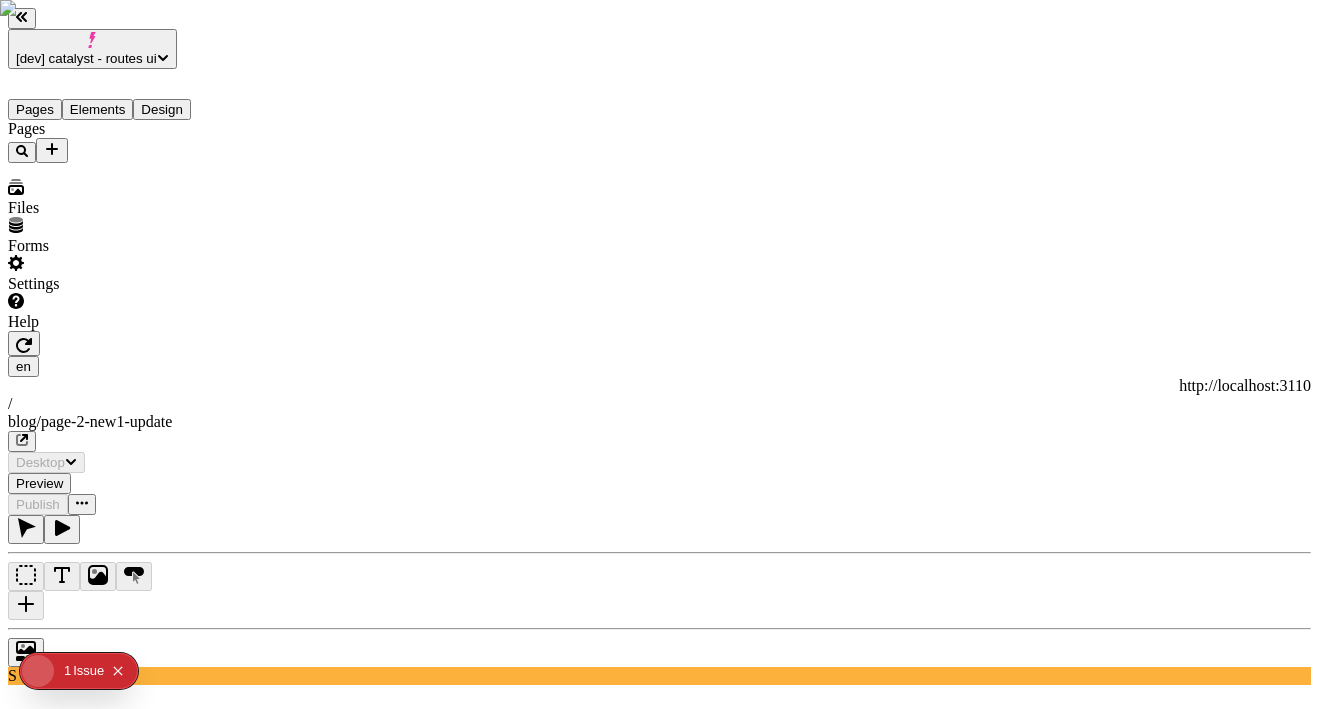 scroll, scrollTop: 0, scrollLeft: 0, axis: both 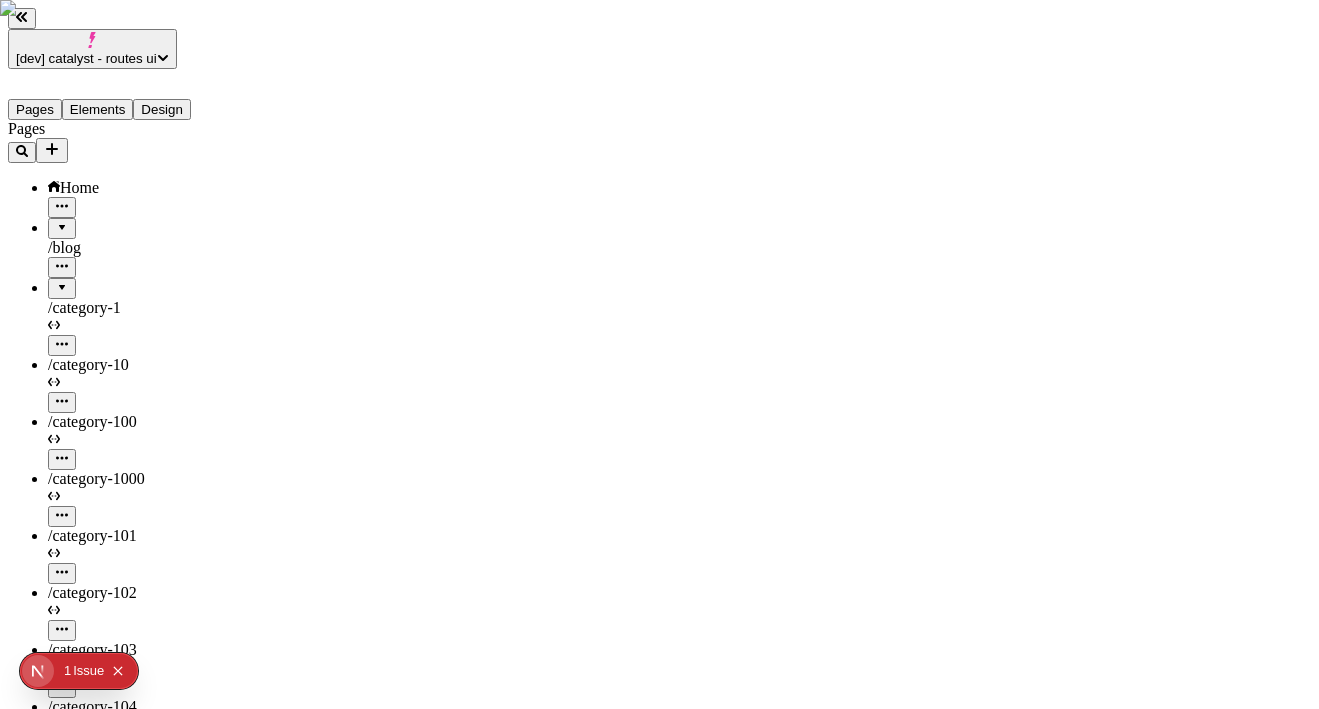 click on "Files" at bounding box center [128, 57781] 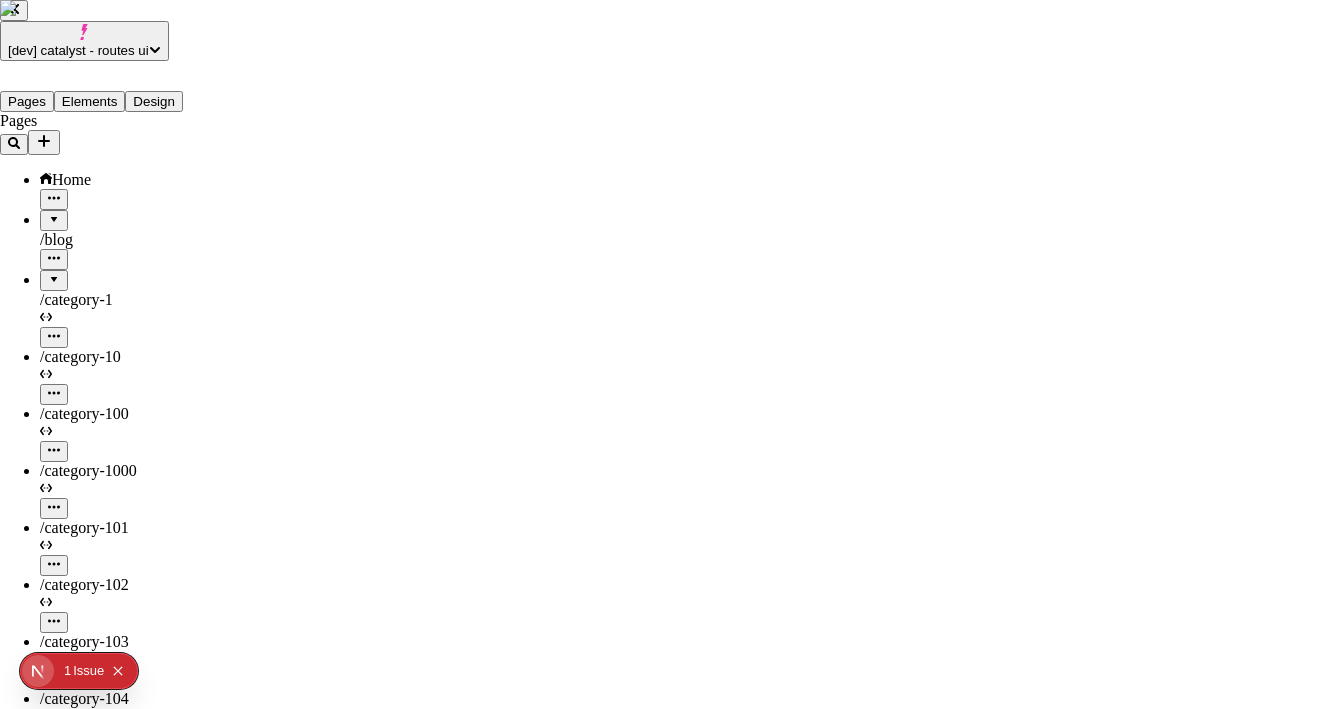 click on "Search" at bounding box center (77, 59922) 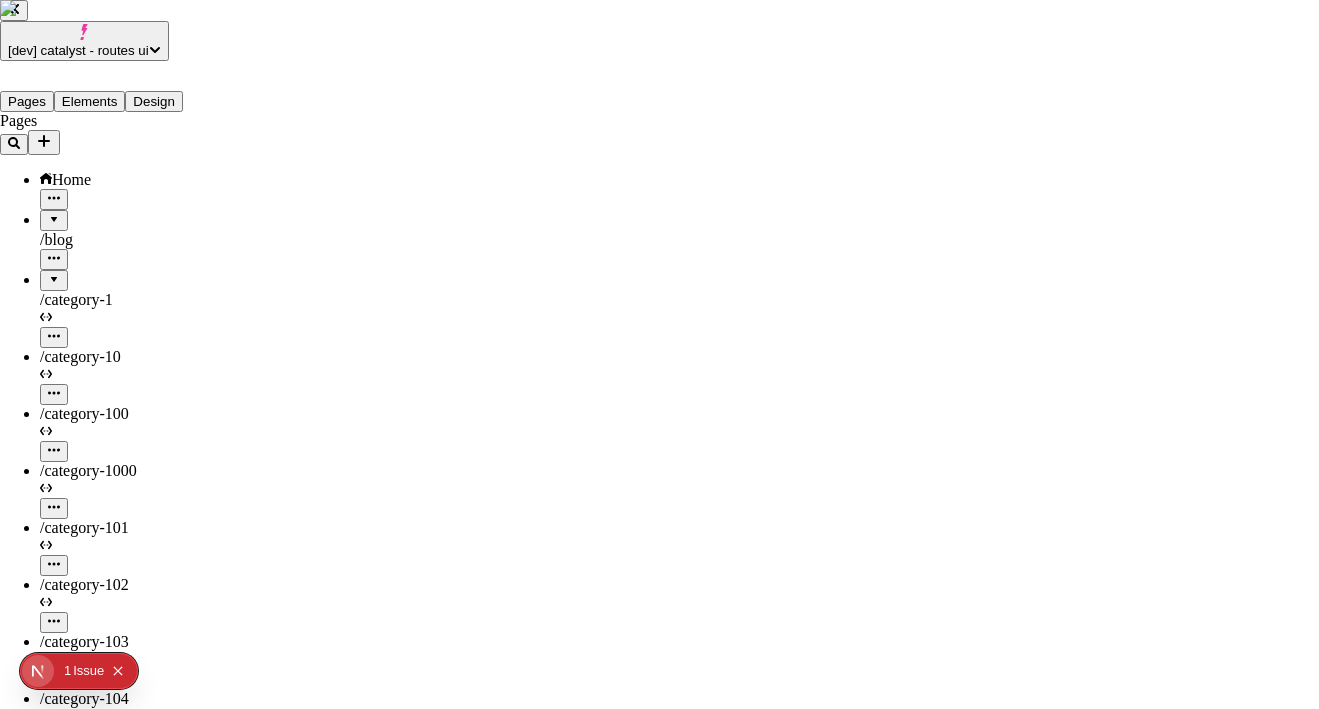 scroll, scrollTop: 0, scrollLeft: 0, axis: both 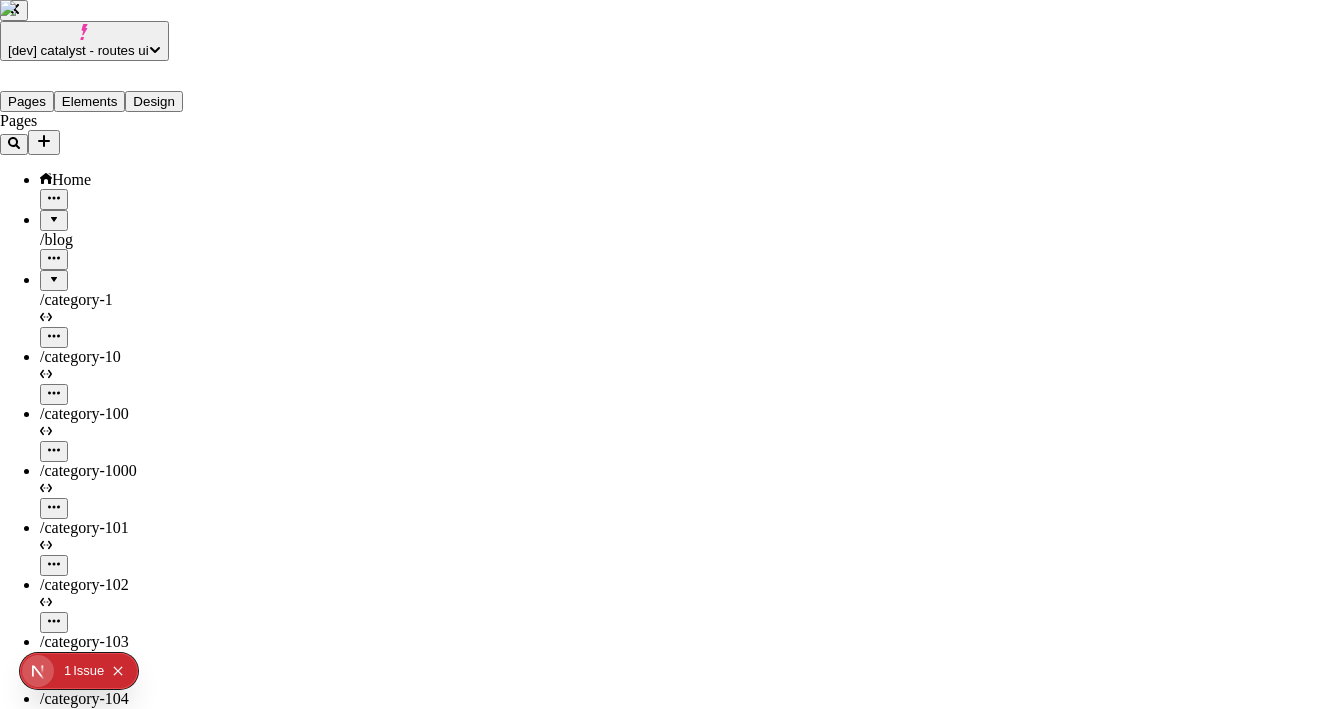 type 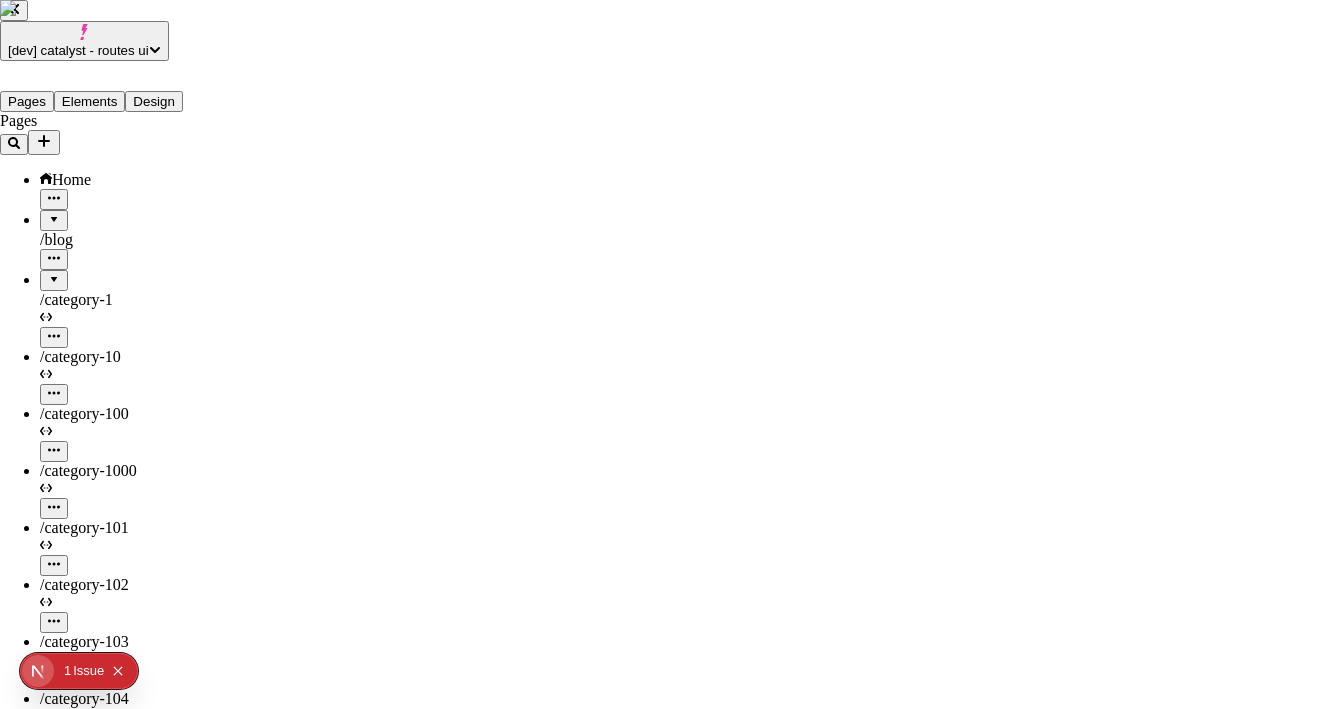 scroll, scrollTop: 0, scrollLeft: 0, axis: both 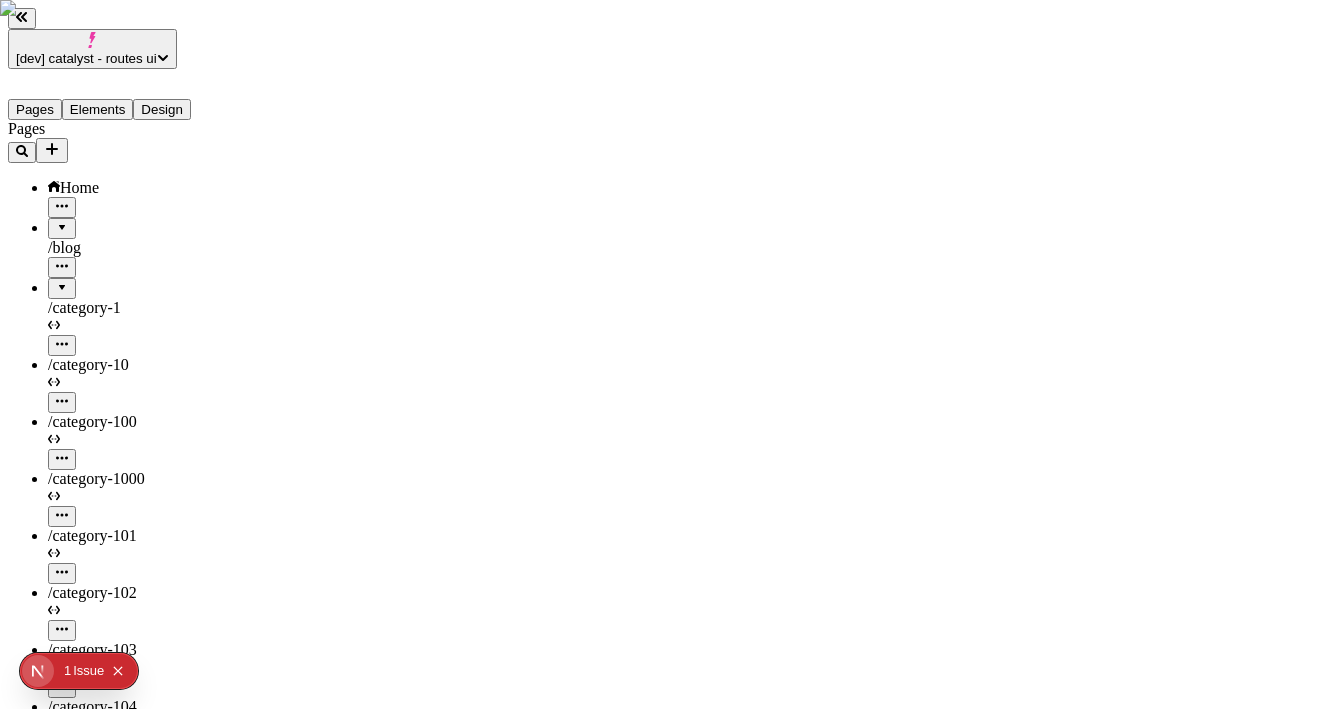 click on "Files" at bounding box center (128, 57781) 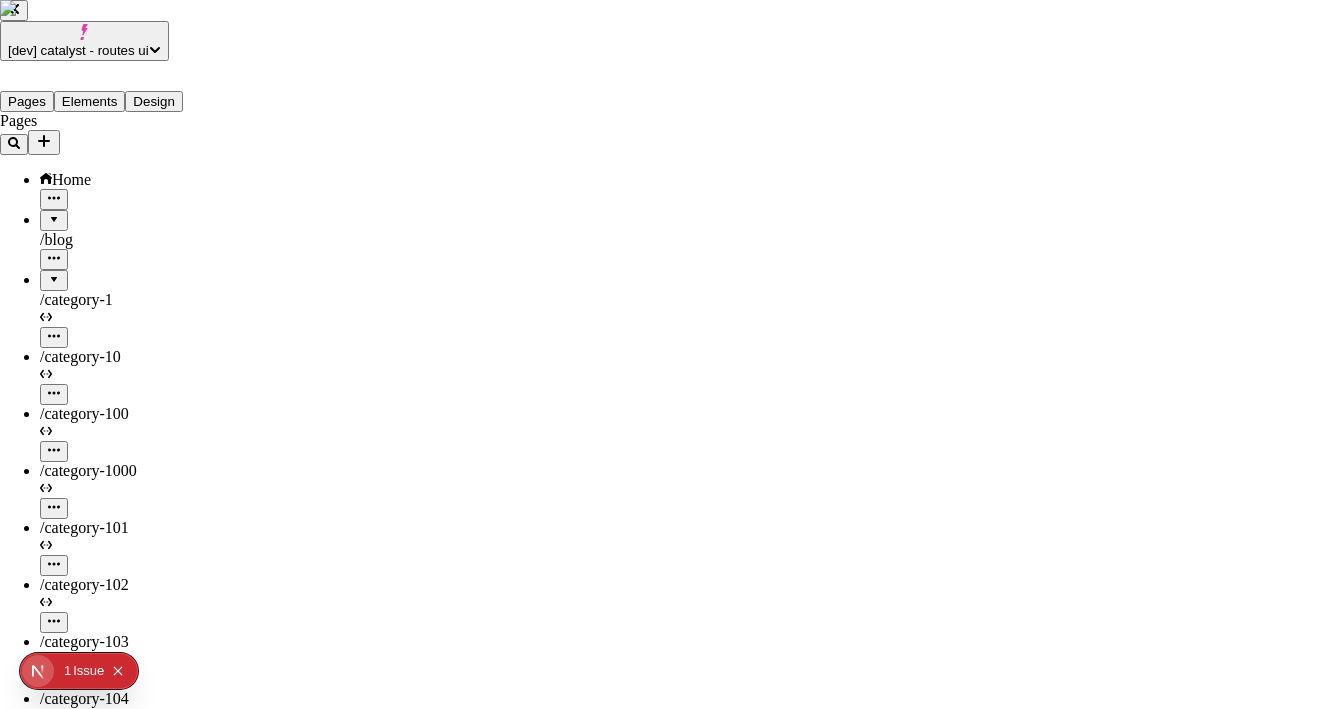 click on "New" at bounding box center [69, 60072] 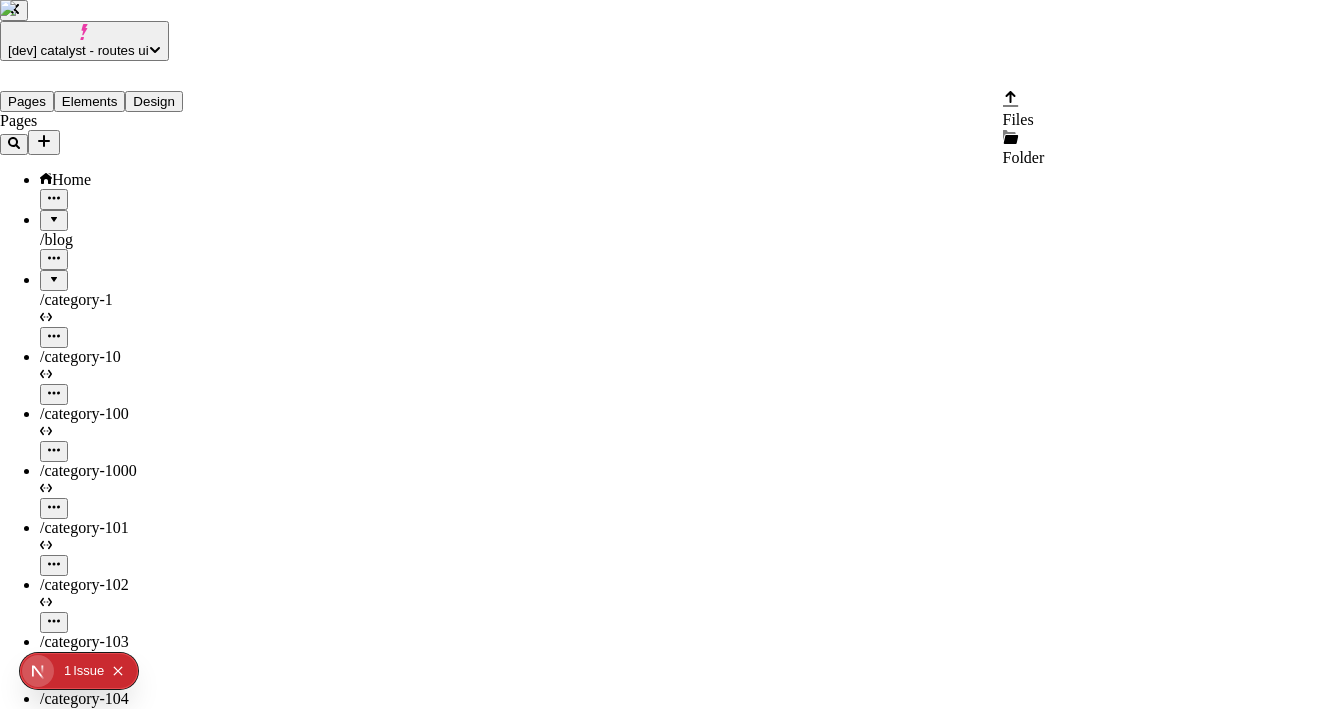 click on "Files" at bounding box center (1018, 119) 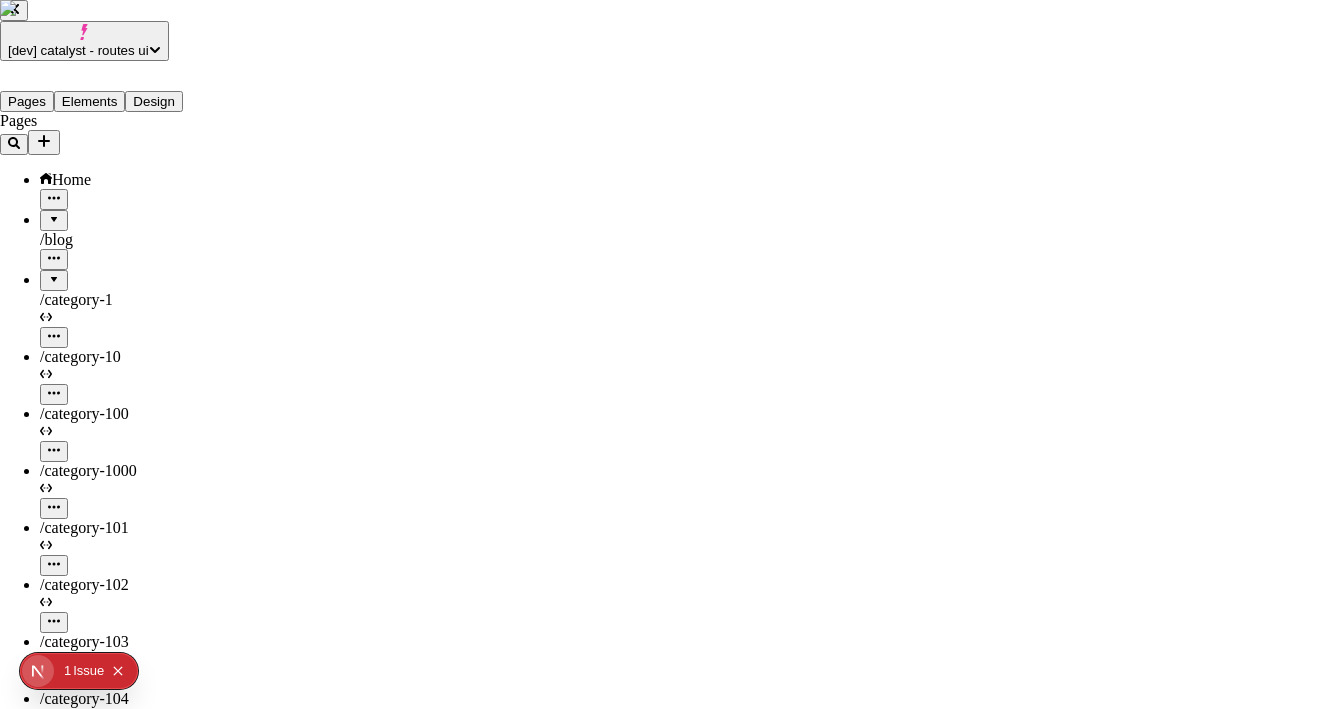 scroll, scrollTop: 0, scrollLeft: 0, axis: both 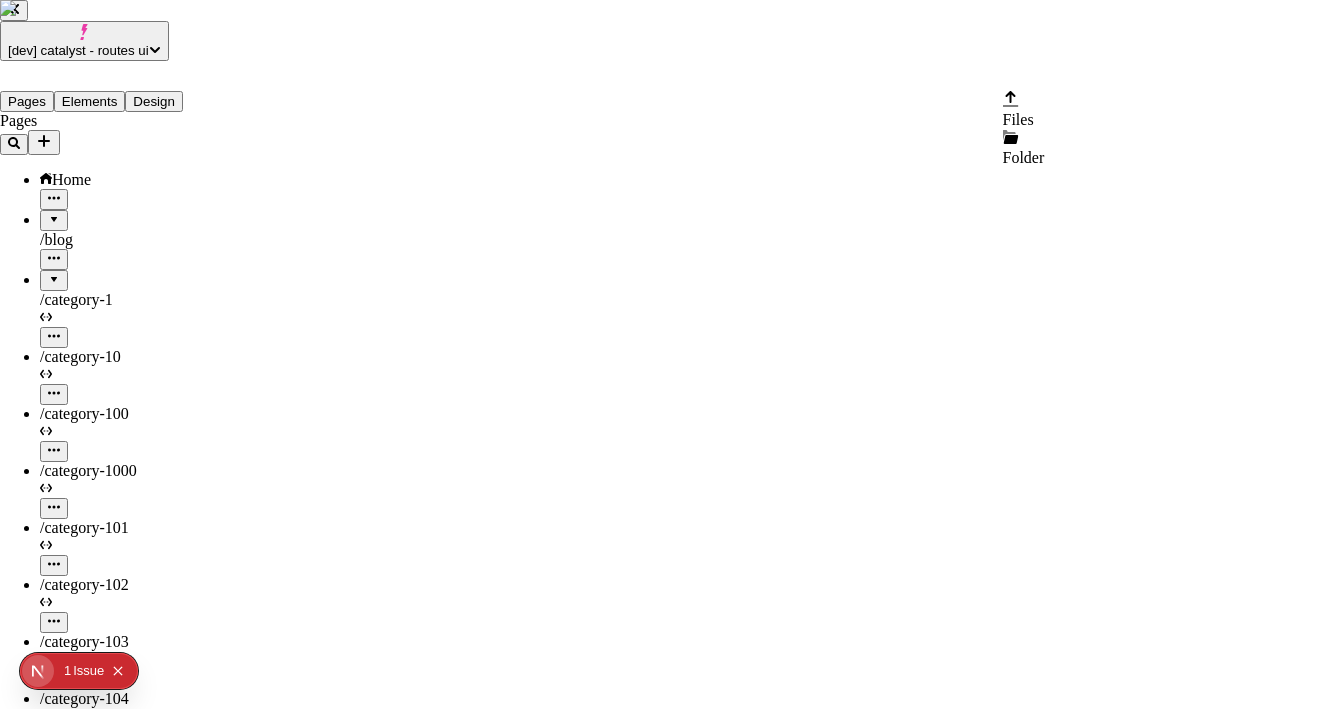 click on "Folder" at bounding box center [1024, 157] 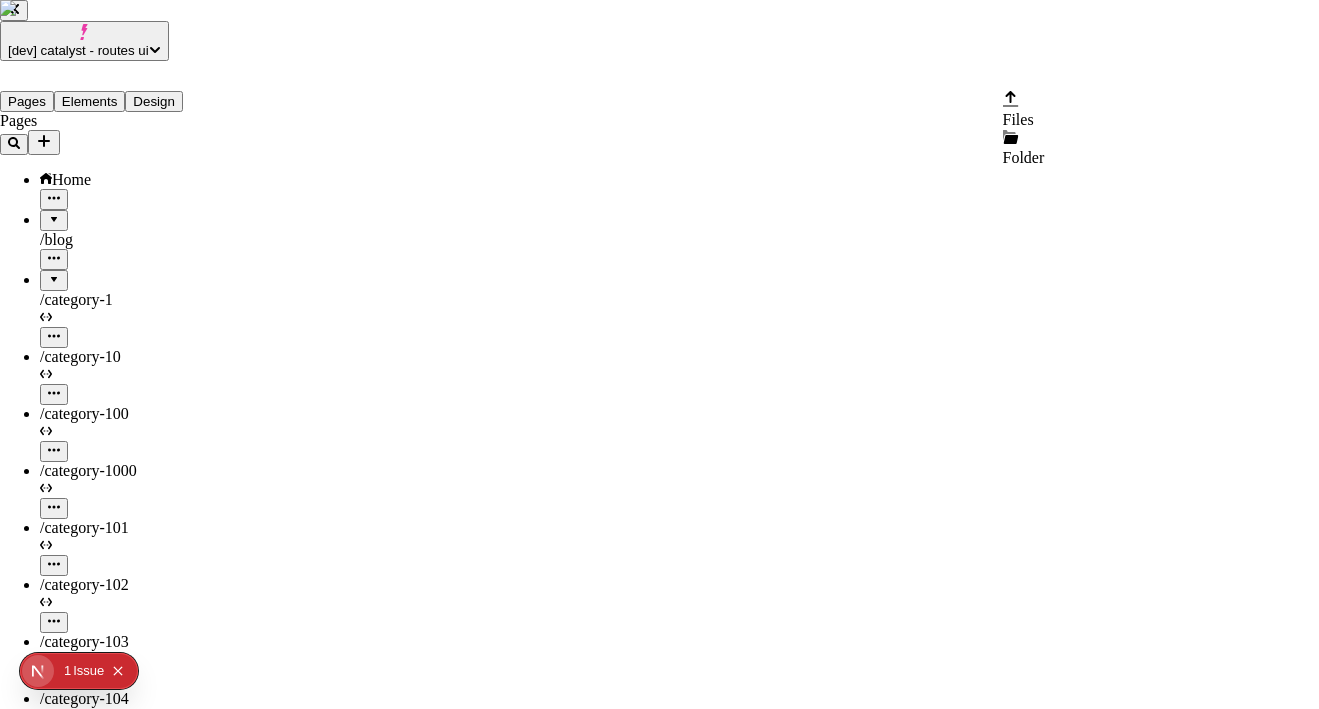 scroll, scrollTop: 0, scrollLeft: 0, axis: both 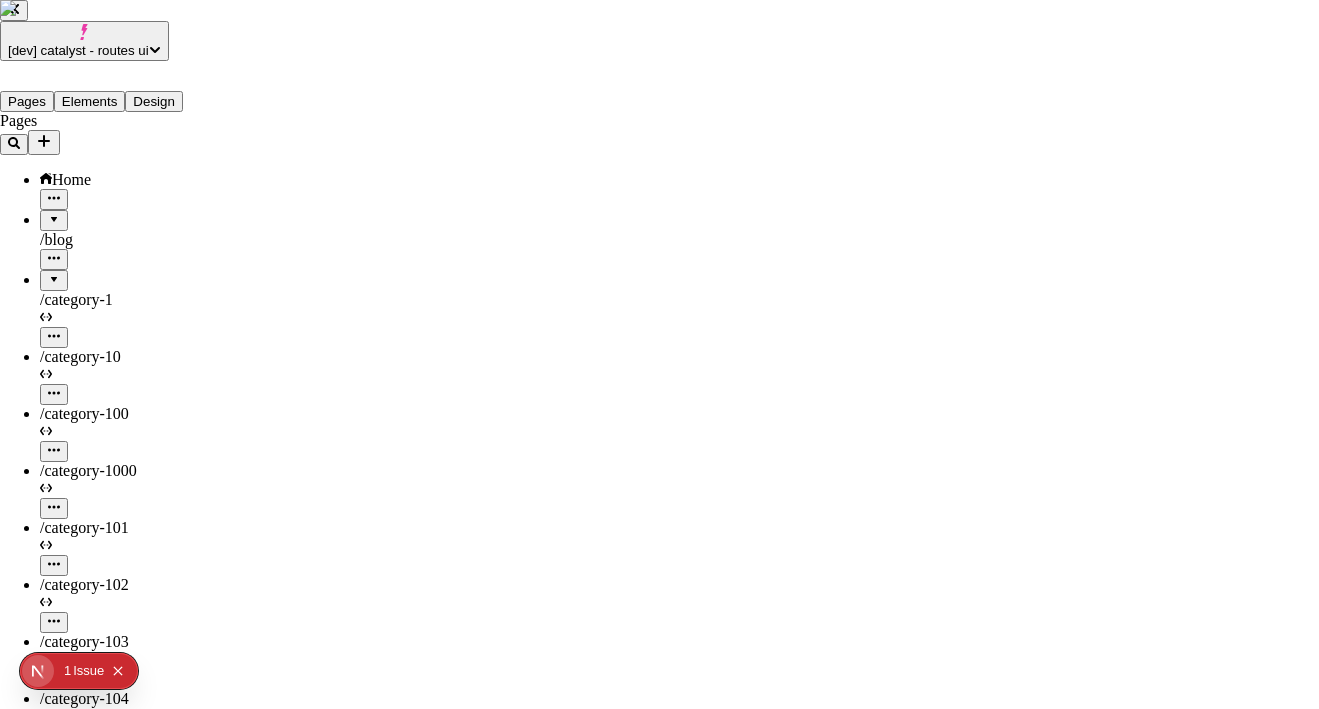 type on "fun" 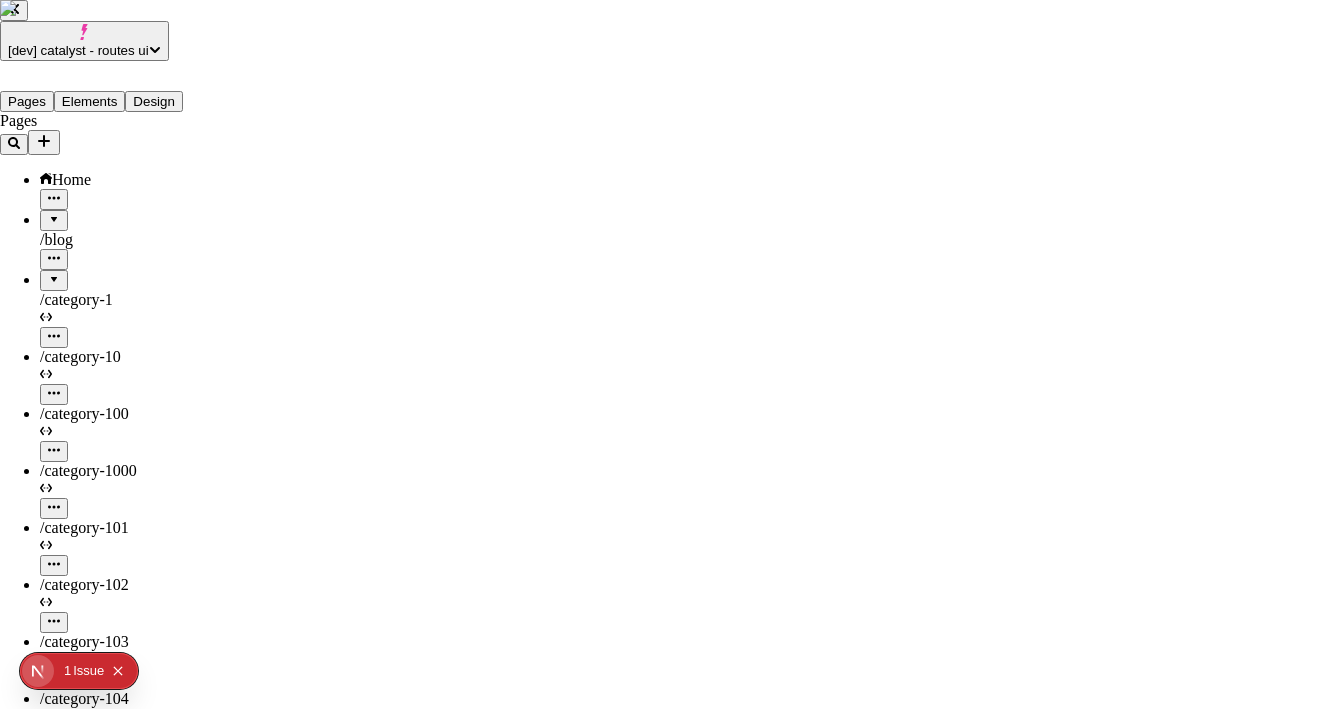 scroll, scrollTop: 536, scrollLeft: 0, axis: vertical 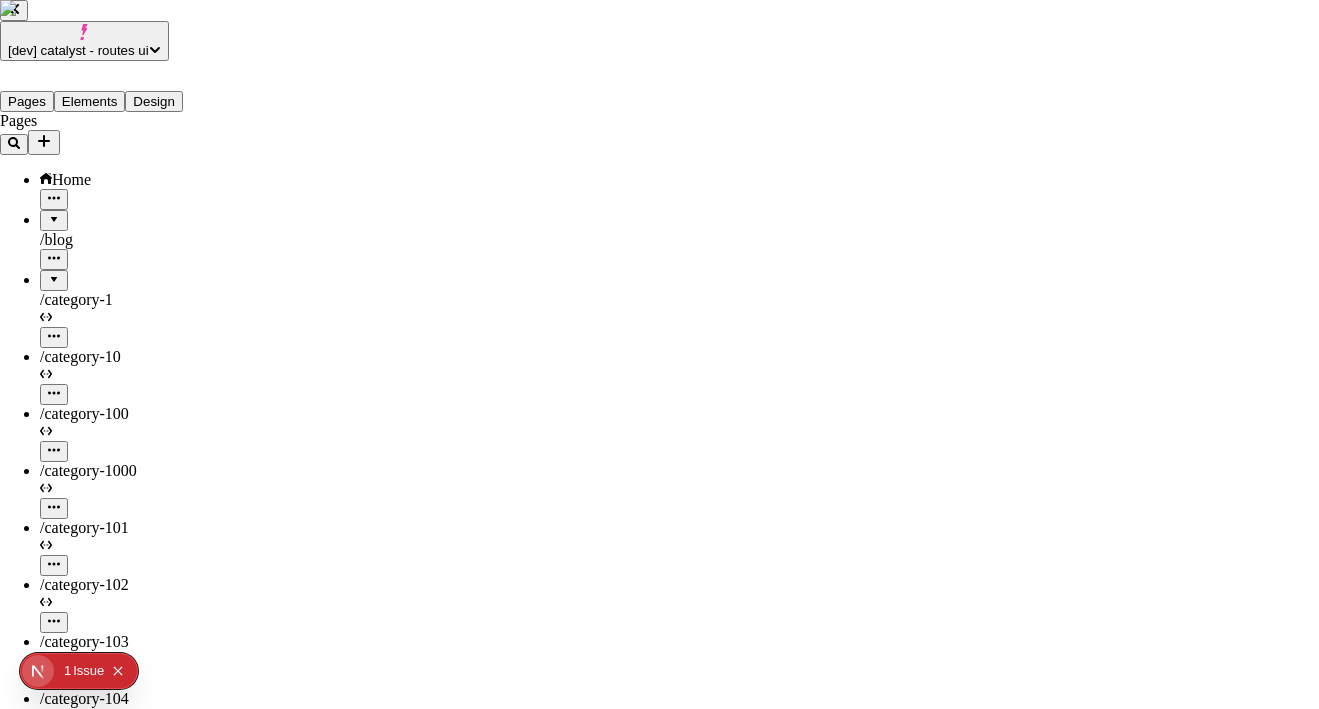 click at bounding box center (659, 63135) 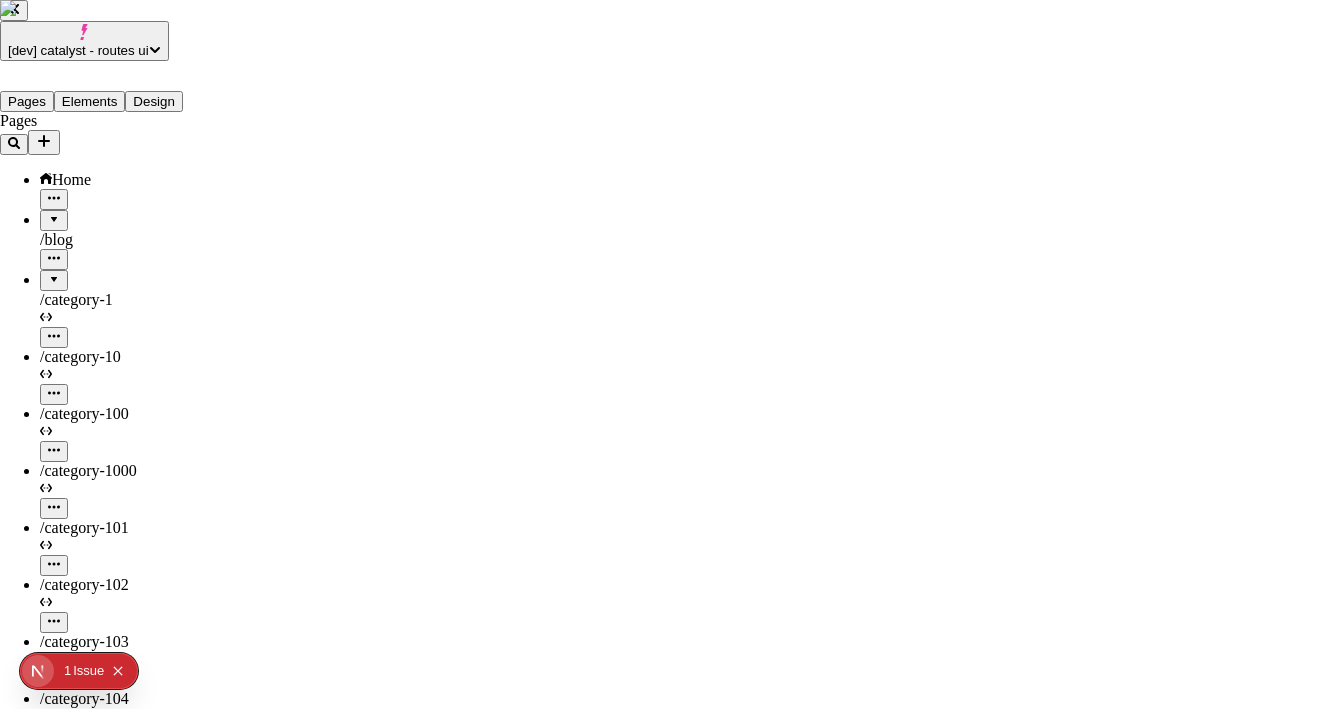 click at bounding box center (659, 63624) 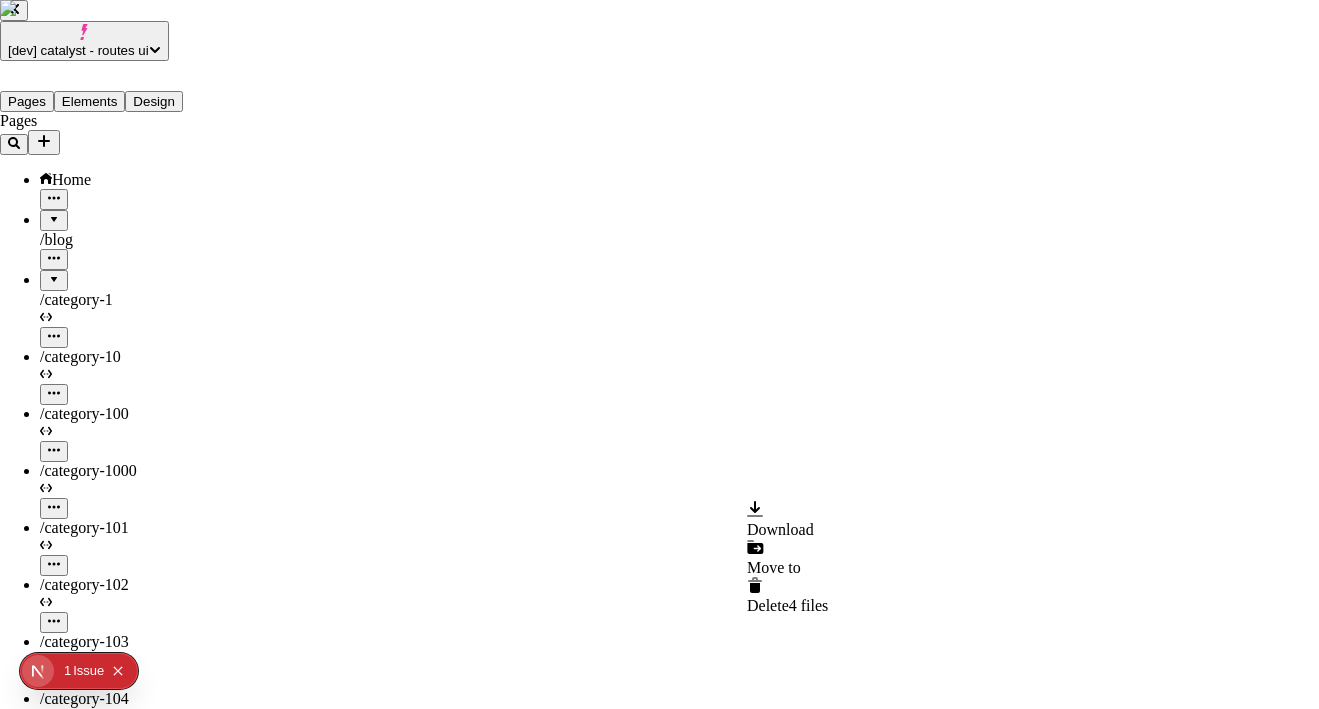 click on "Move to" at bounding box center (774, 567) 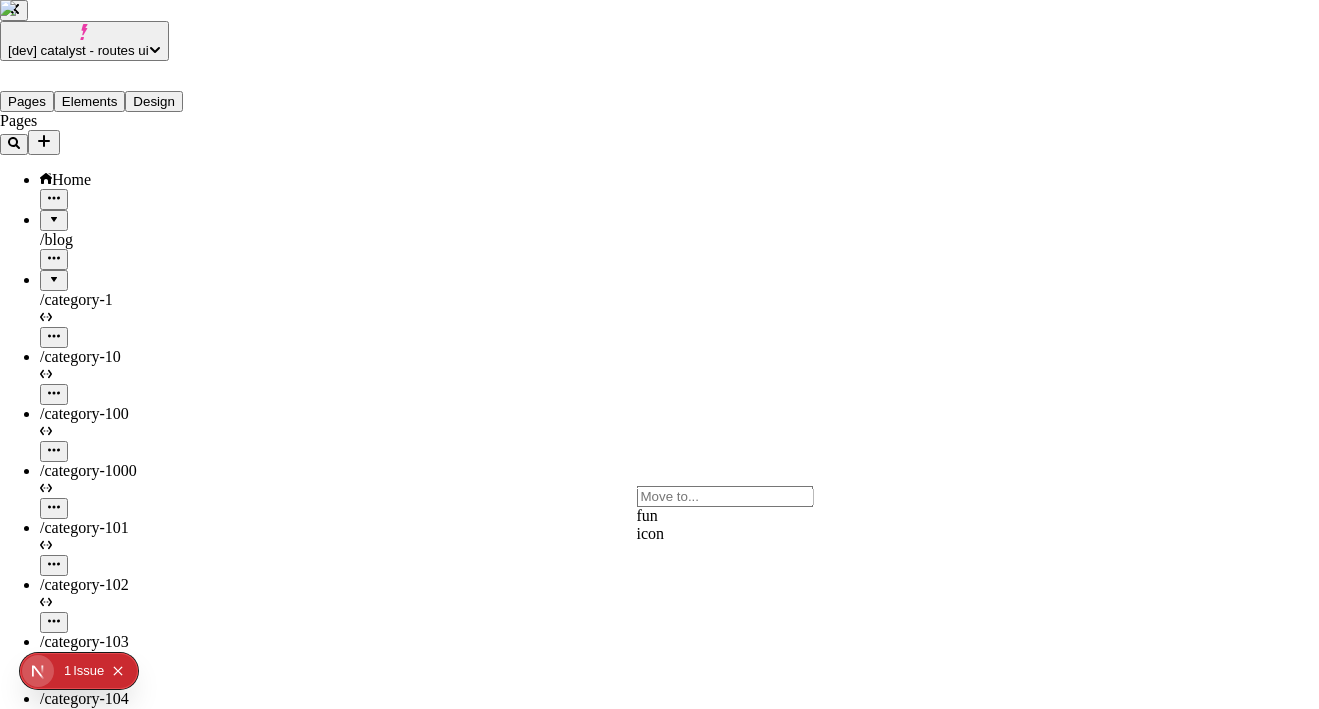 click on "fun" at bounding box center (725, 516) 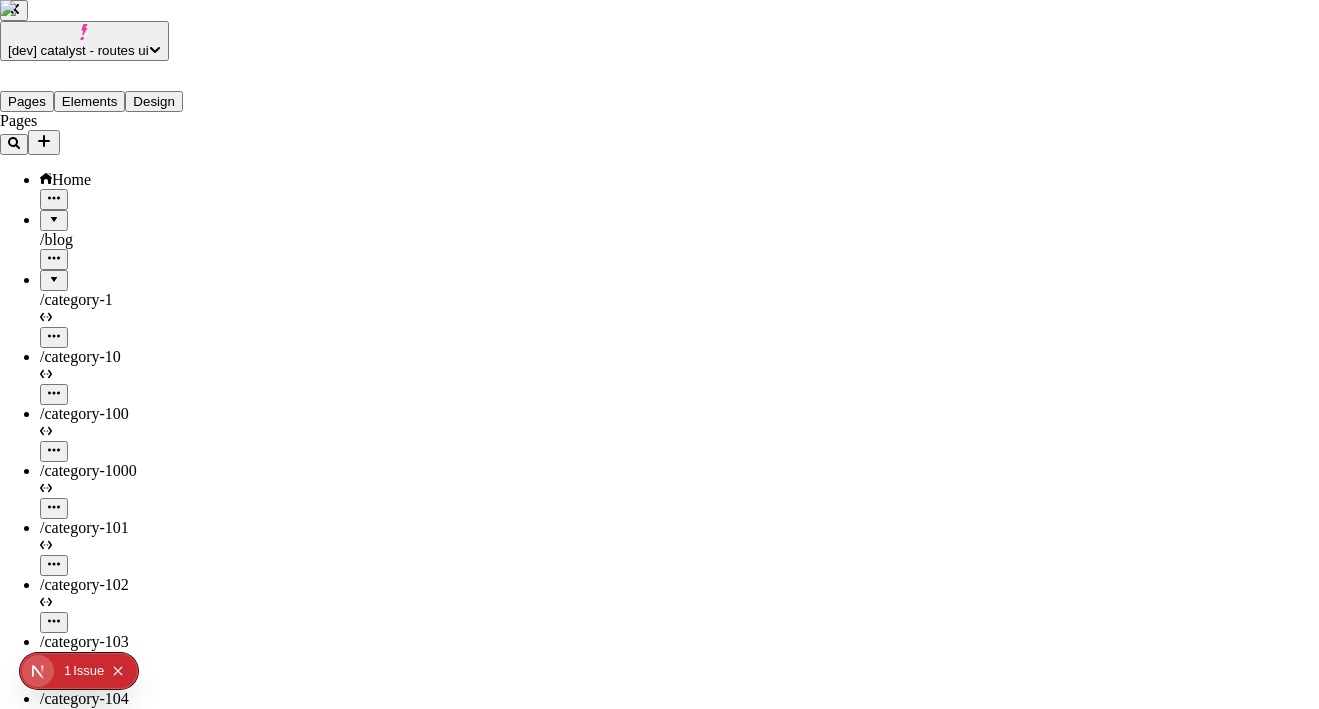 scroll, scrollTop: 0, scrollLeft: 0, axis: both 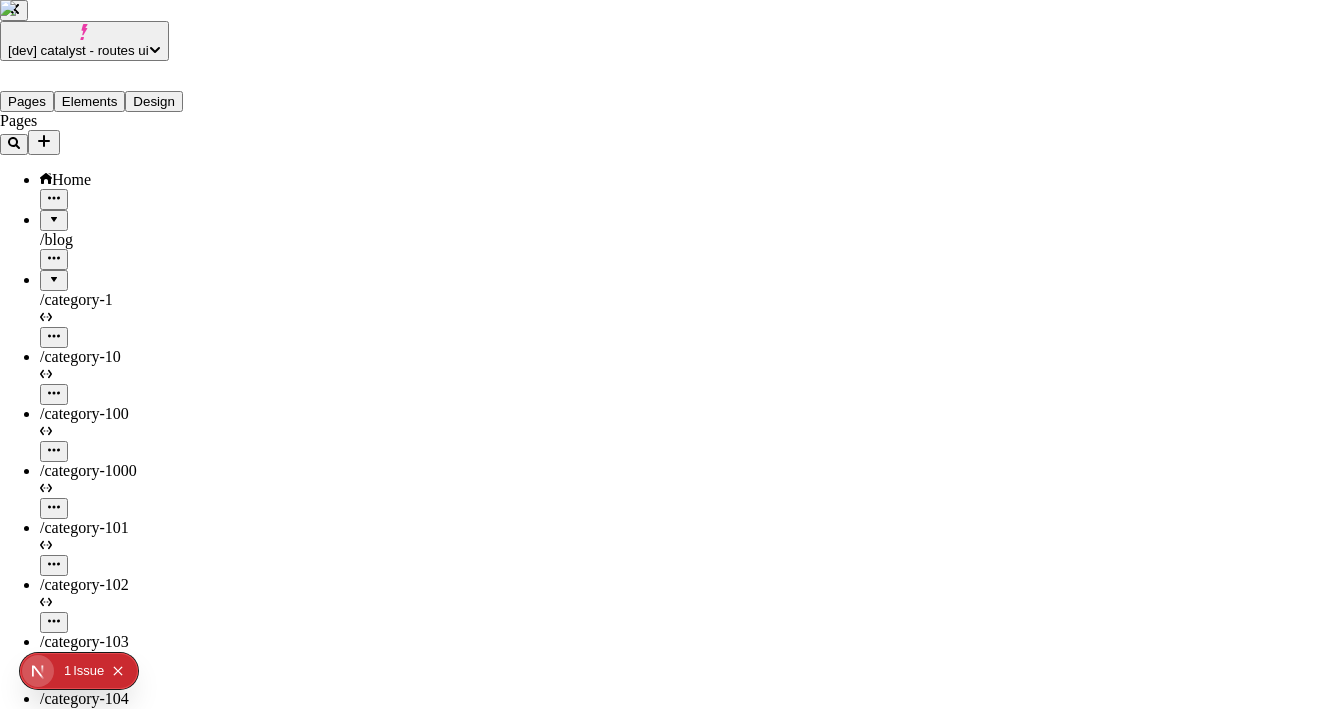click on "fun" at bounding box center (659, 60226) 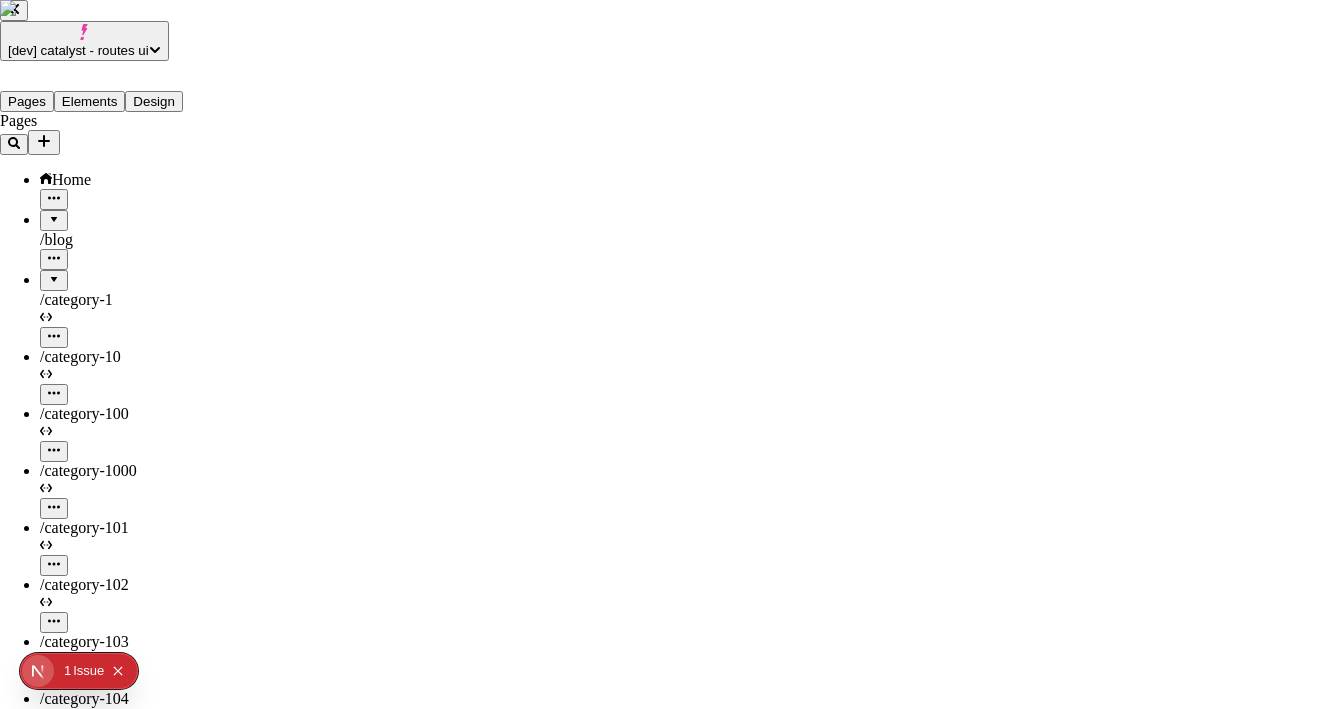 type on "fun" 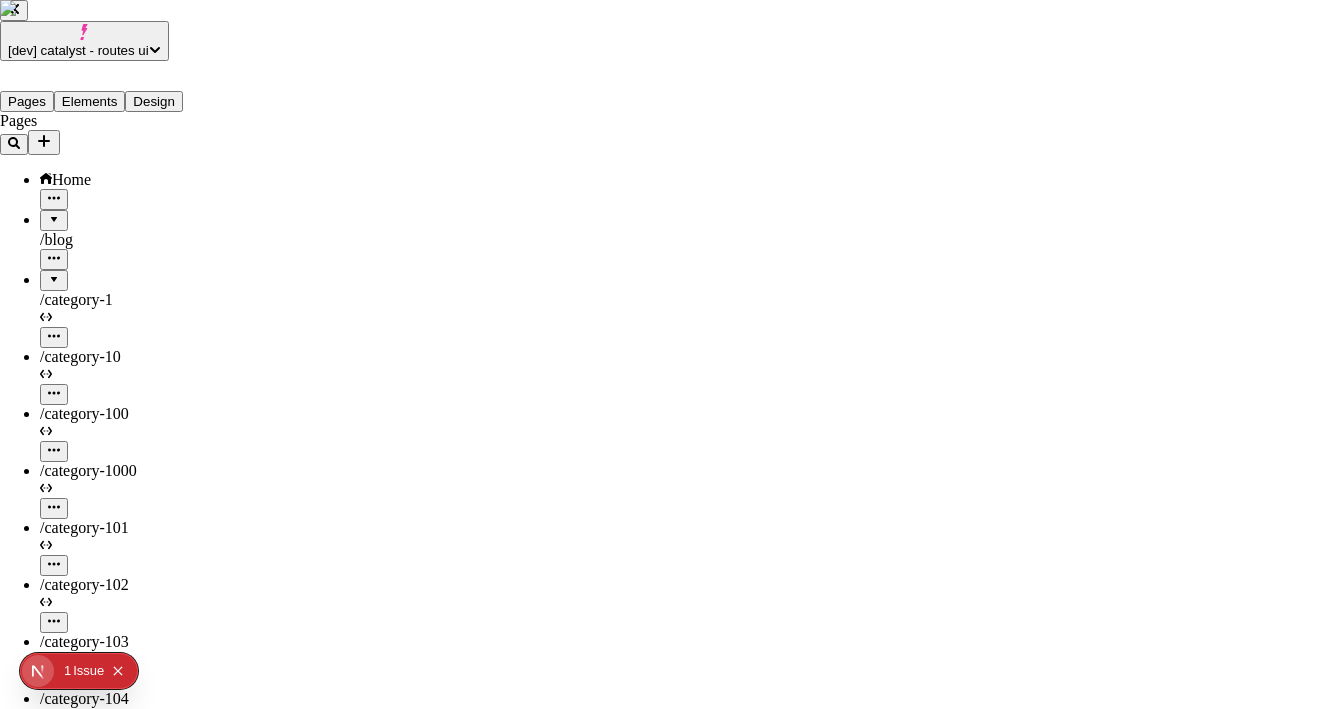 click on "New" at bounding box center [97, 60148] 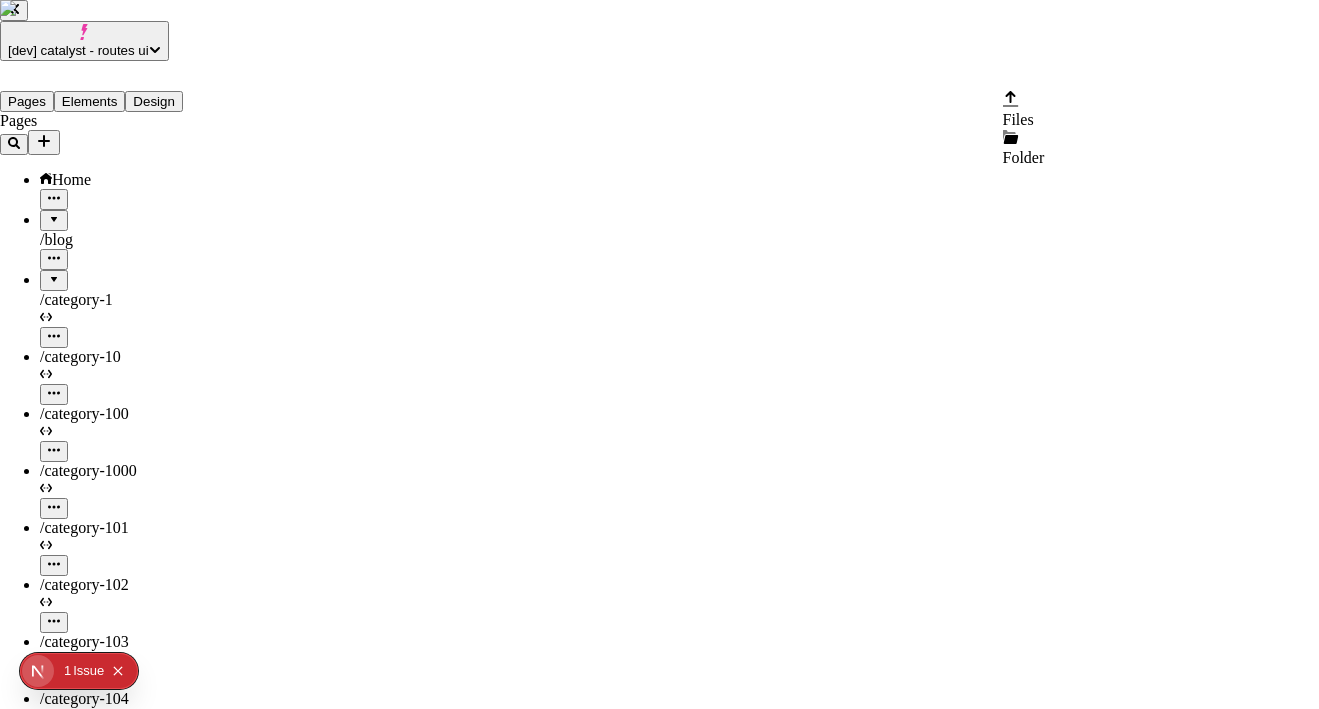 click on "Files" at bounding box center (1018, 119) 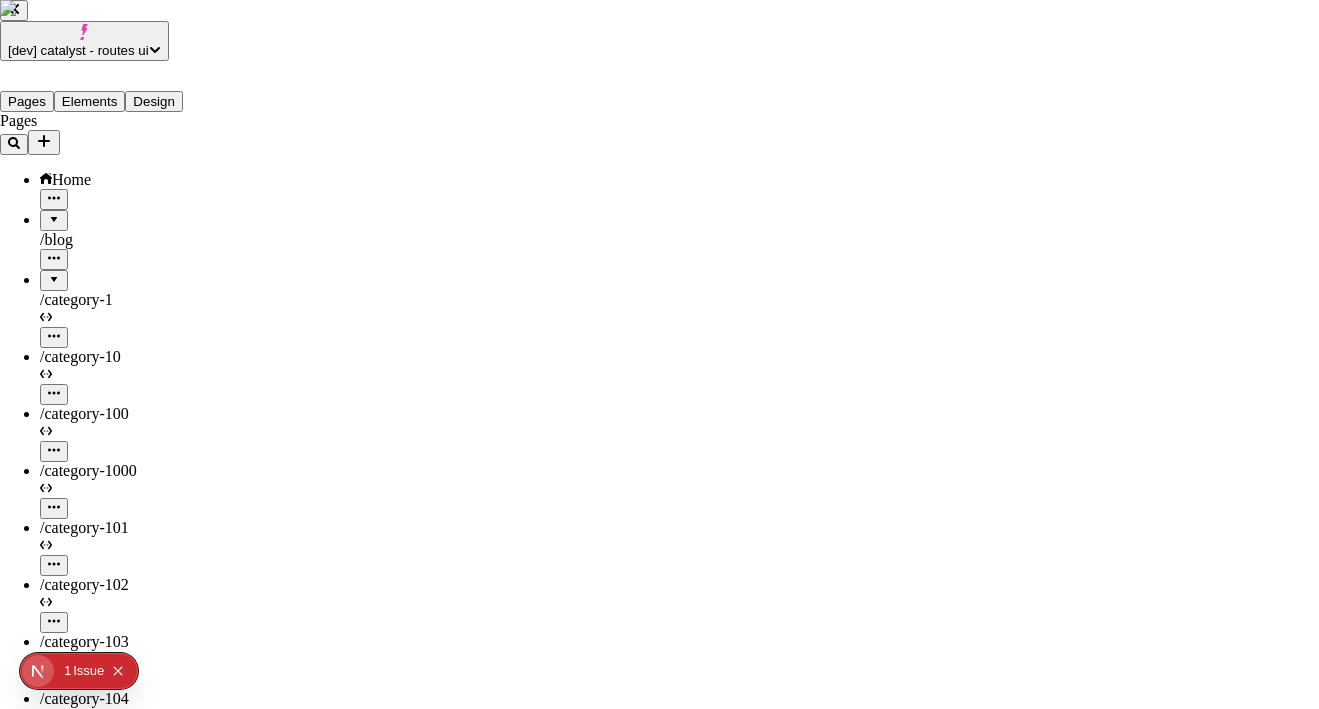 scroll, scrollTop: 0, scrollLeft: 0, axis: both 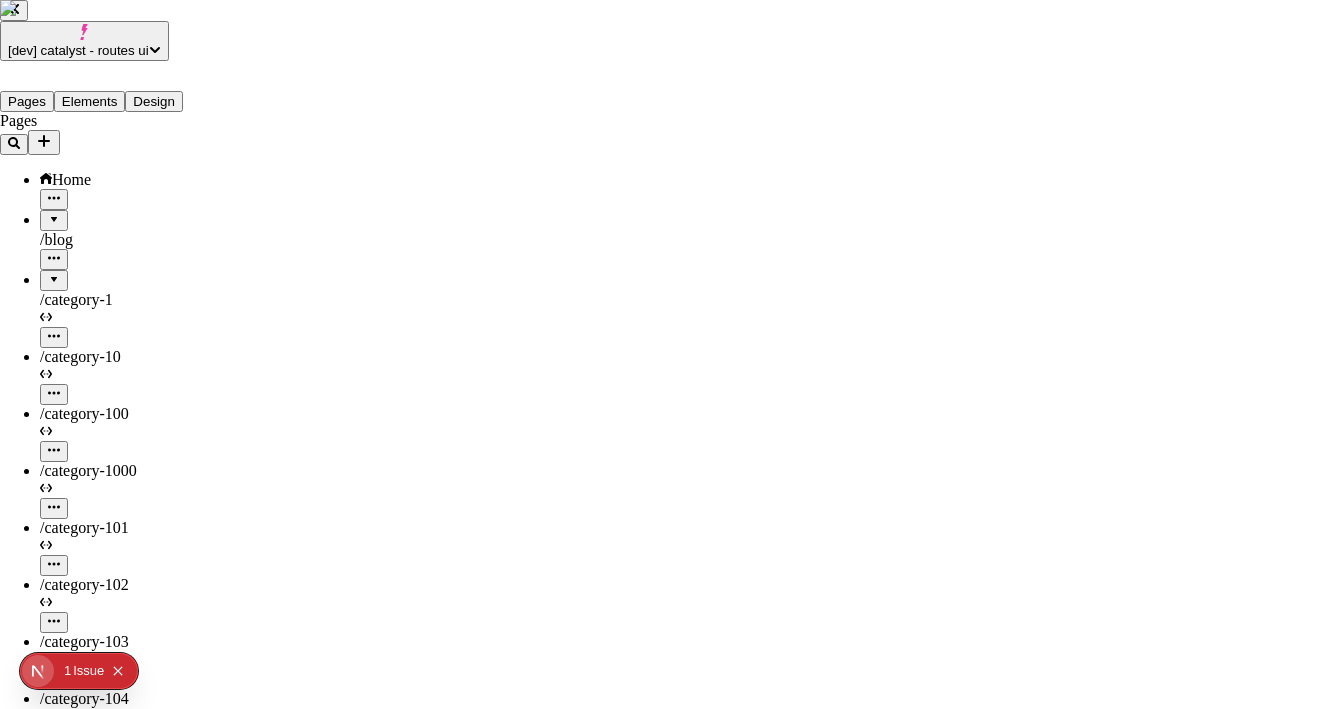 click on "Search" at bounding box center [77, 59959] 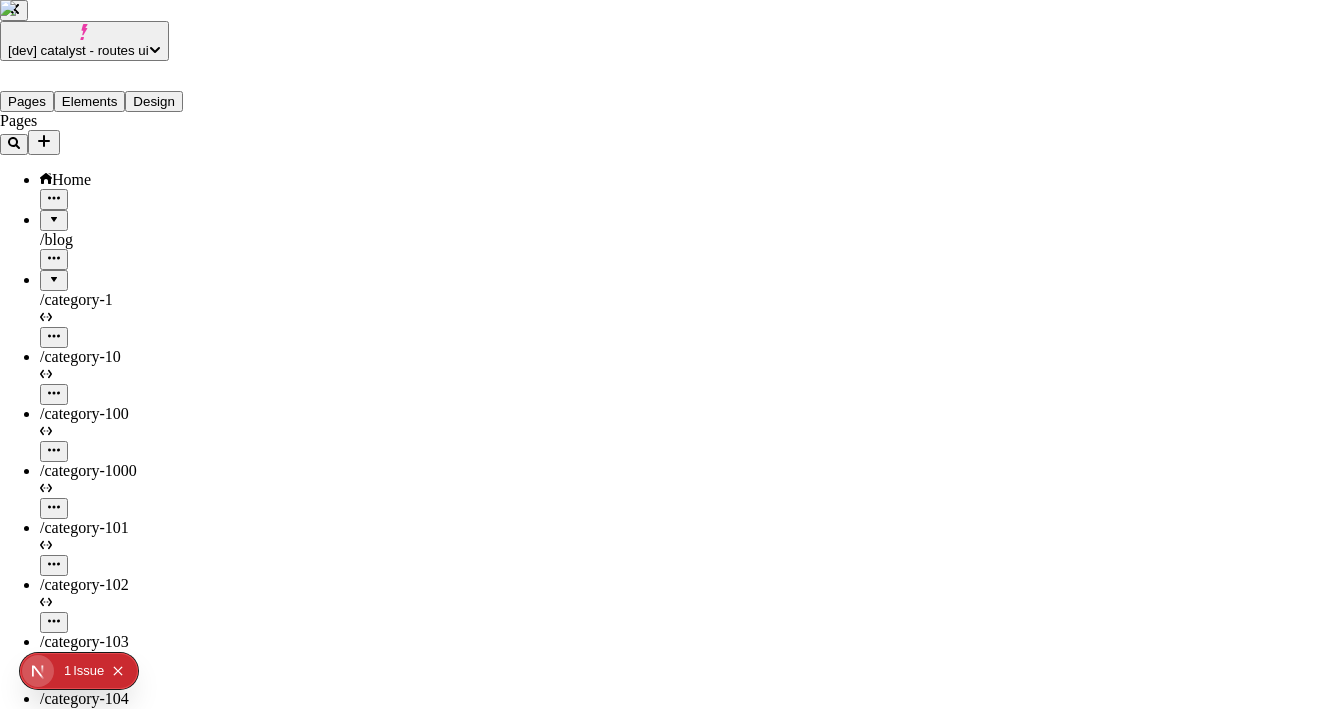 scroll, scrollTop: 0, scrollLeft: 0, axis: both 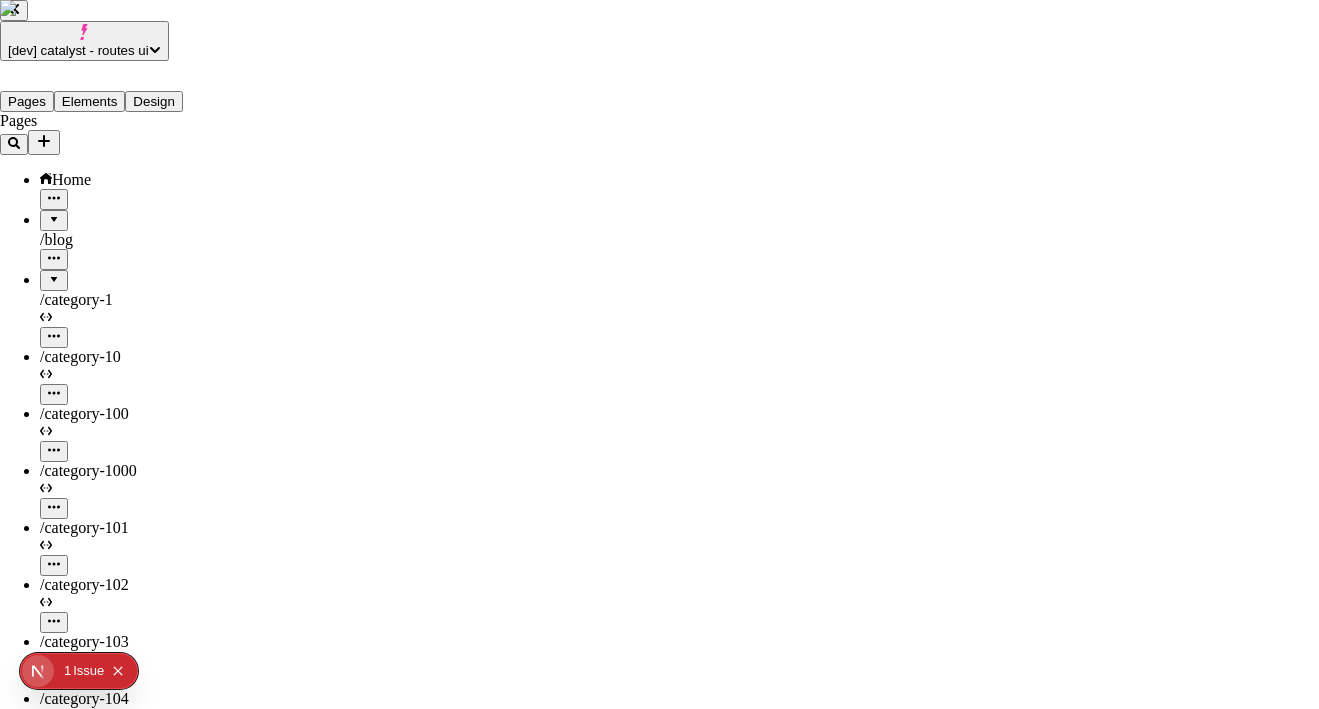 type on "s" 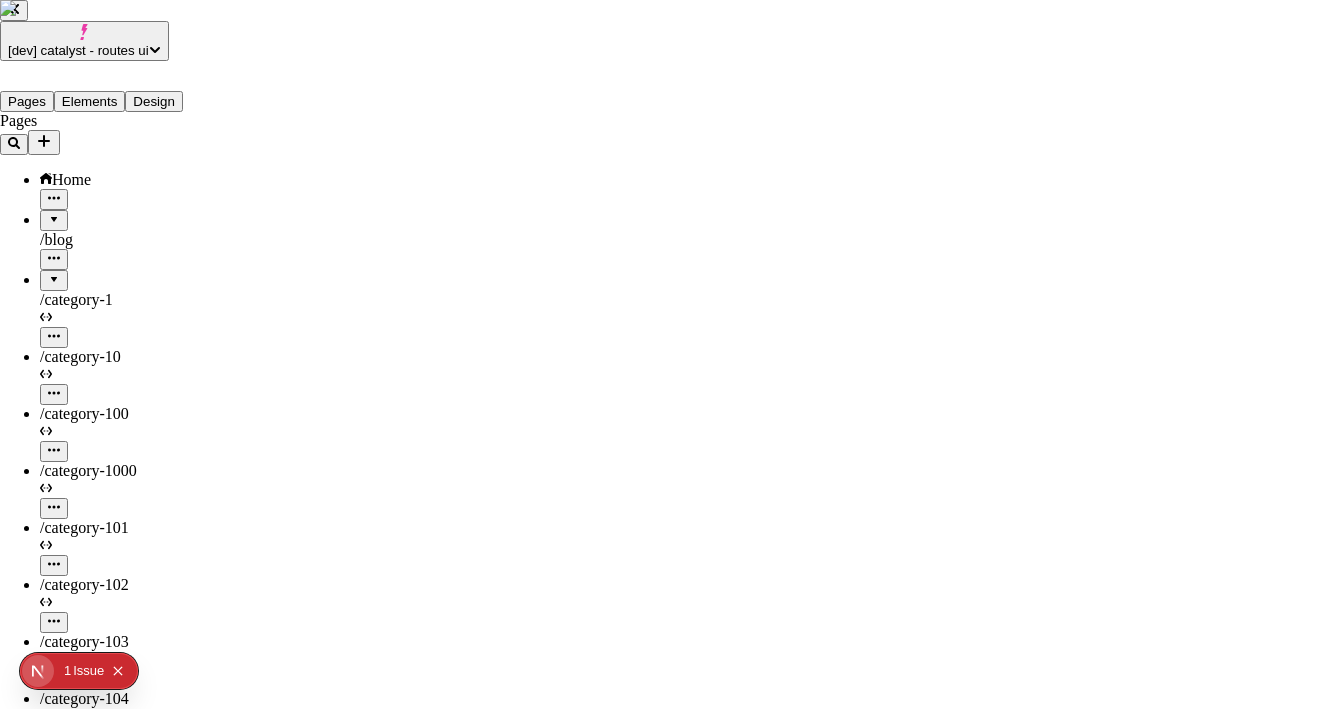 type on "%" 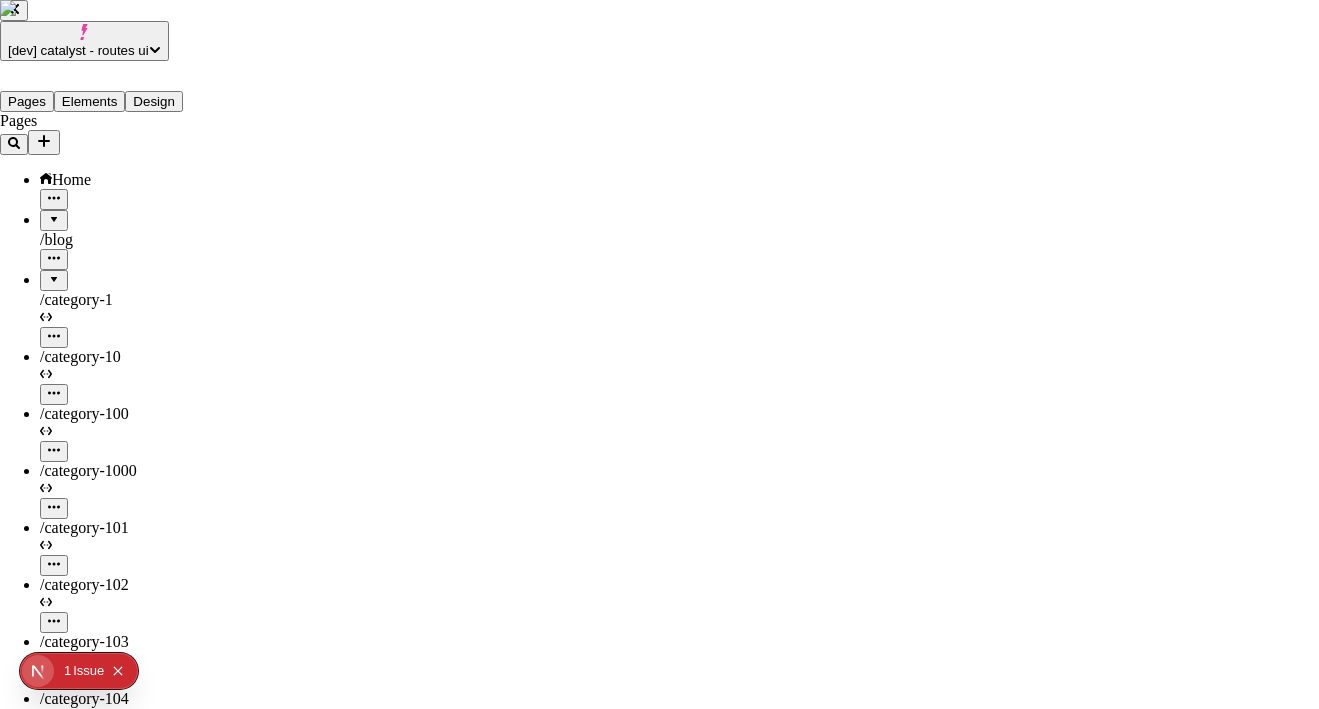 type on "a" 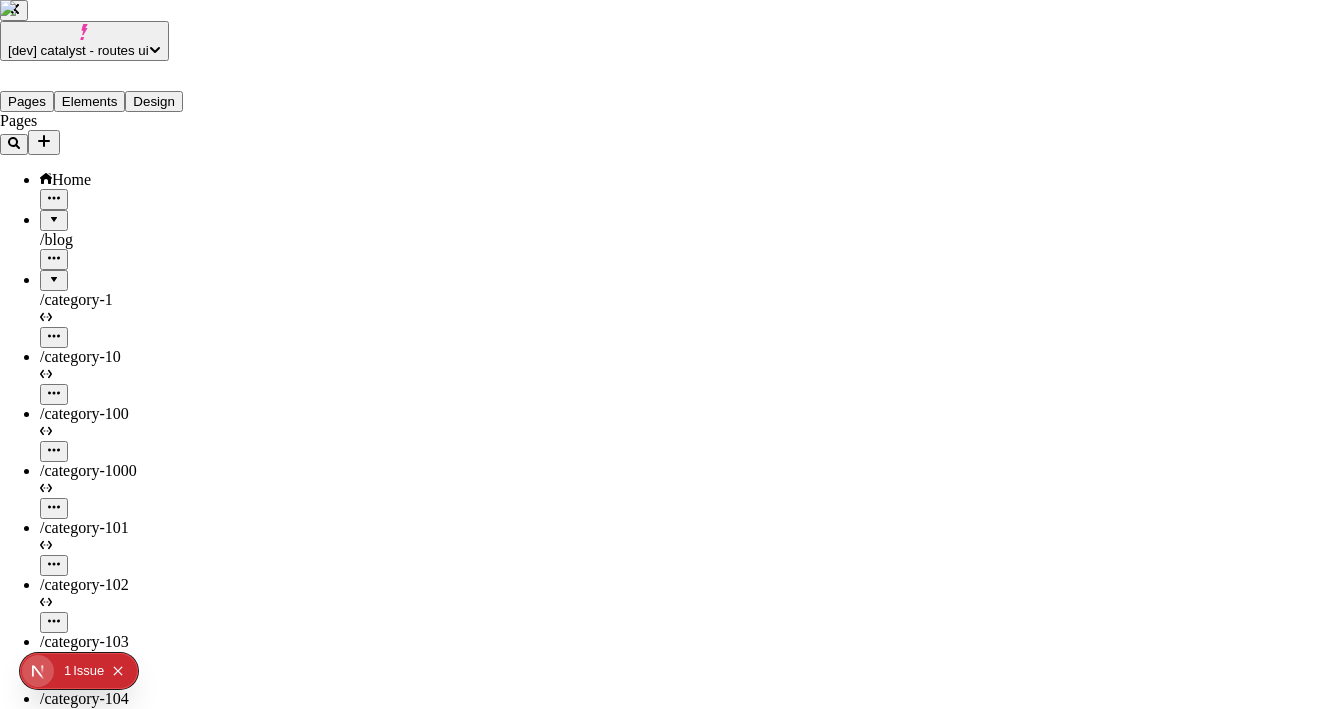 type on "d" 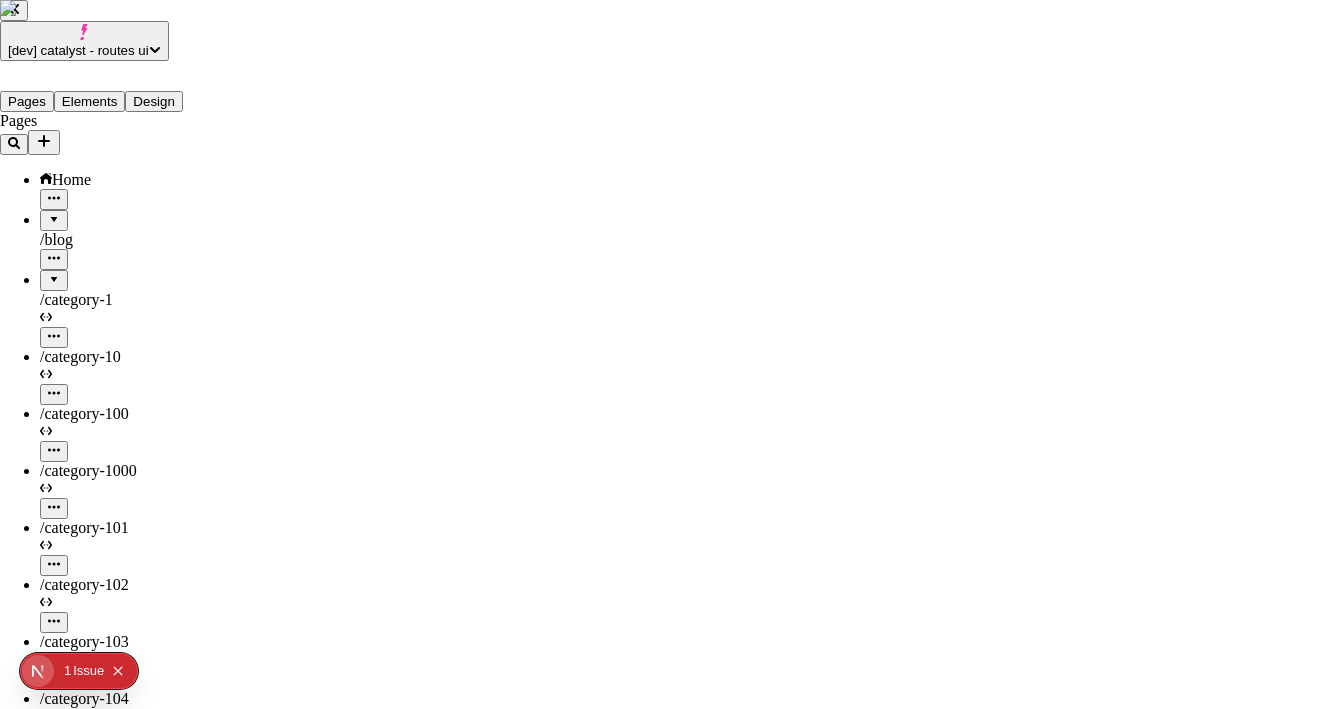 type on "a" 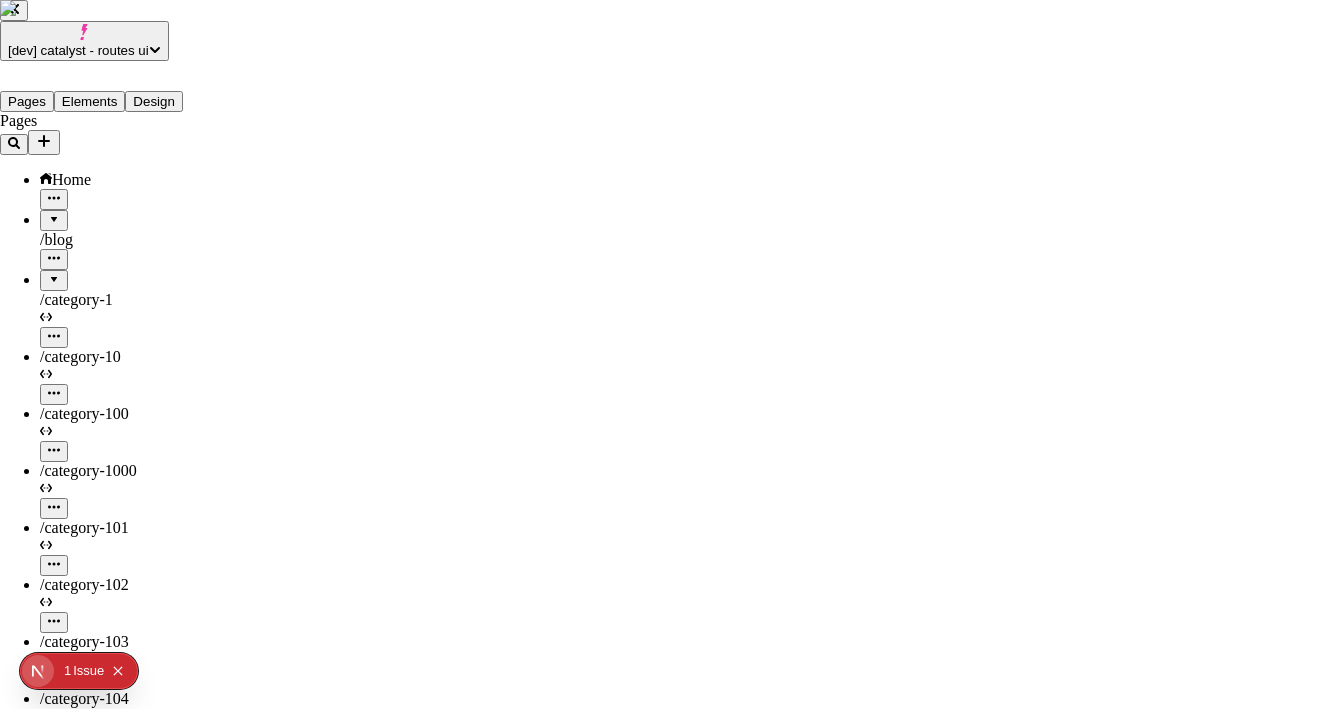 scroll, scrollTop: 0, scrollLeft: 0, axis: both 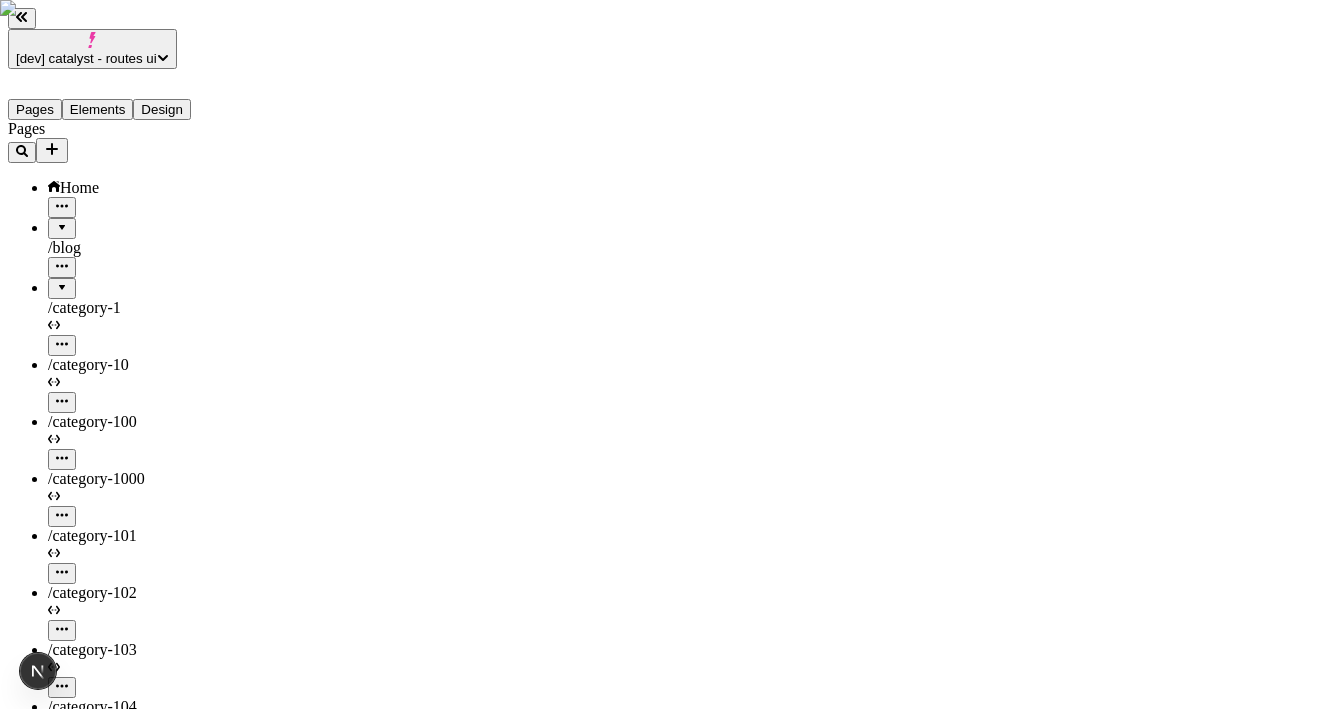 click on "Files" at bounding box center [128, 57781] 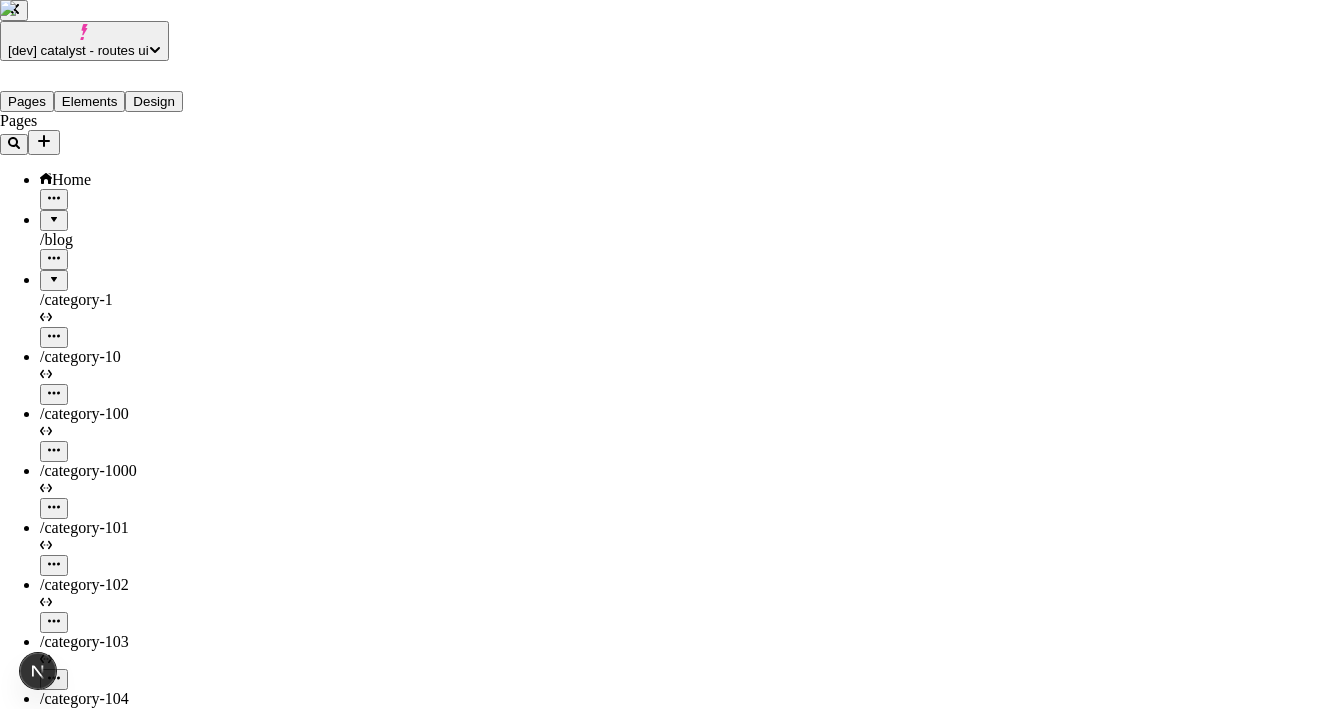 click on "Search" at bounding box center [77, 59922] 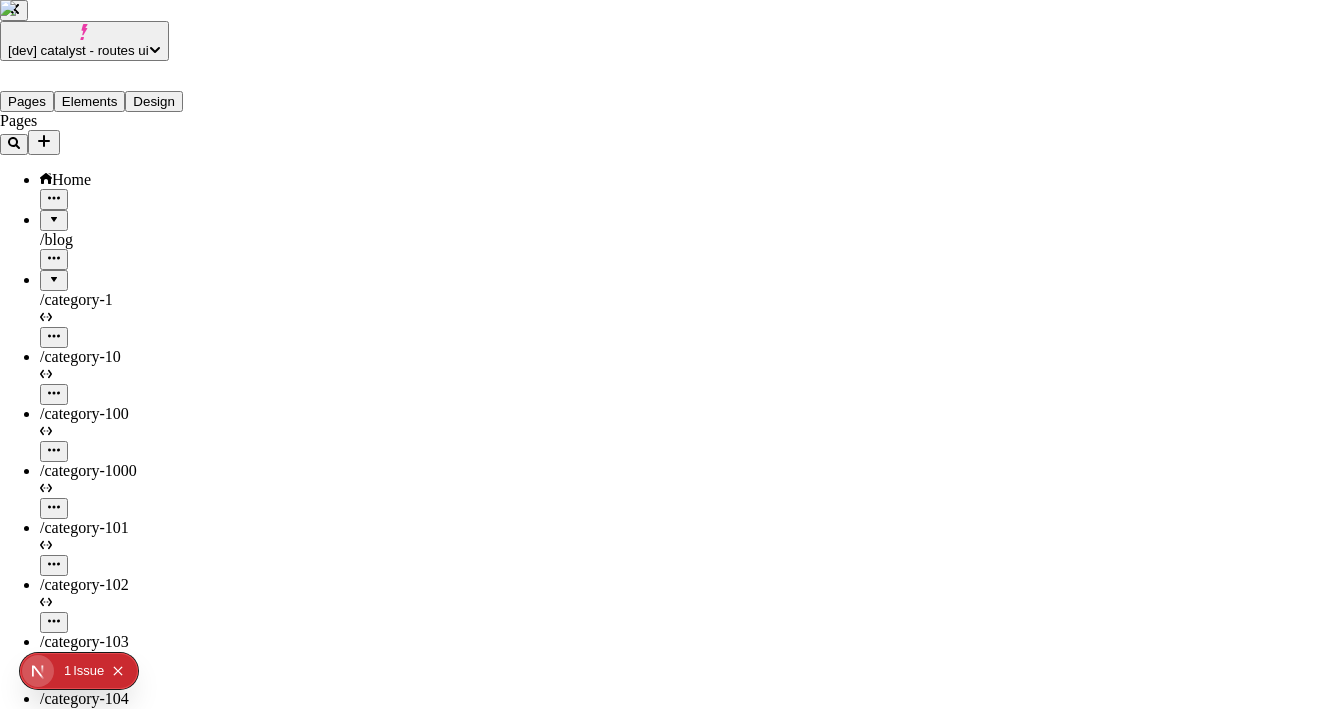 click on "Oops! An unexpected error has occurred. Try again" at bounding box center (659, 59929) 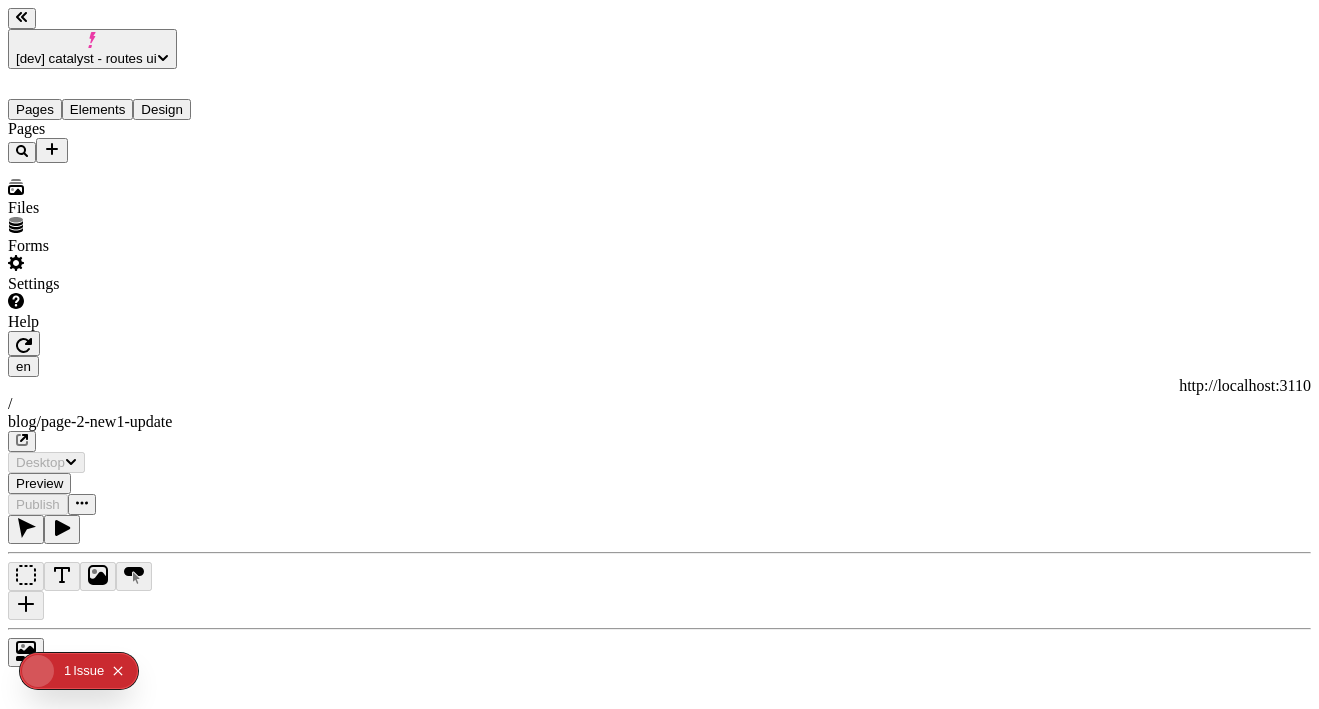 scroll, scrollTop: 0, scrollLeft: 0, axis: both 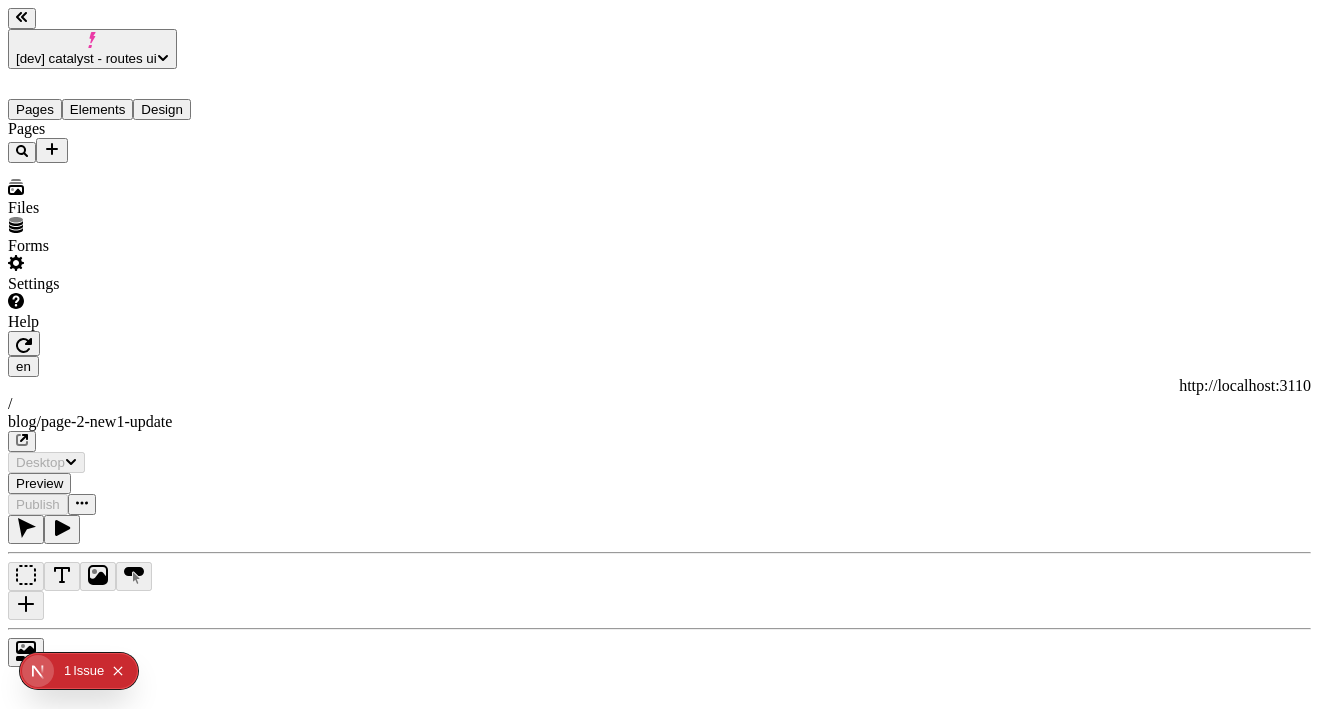 click on "Files" at bounding box center [128, 198] 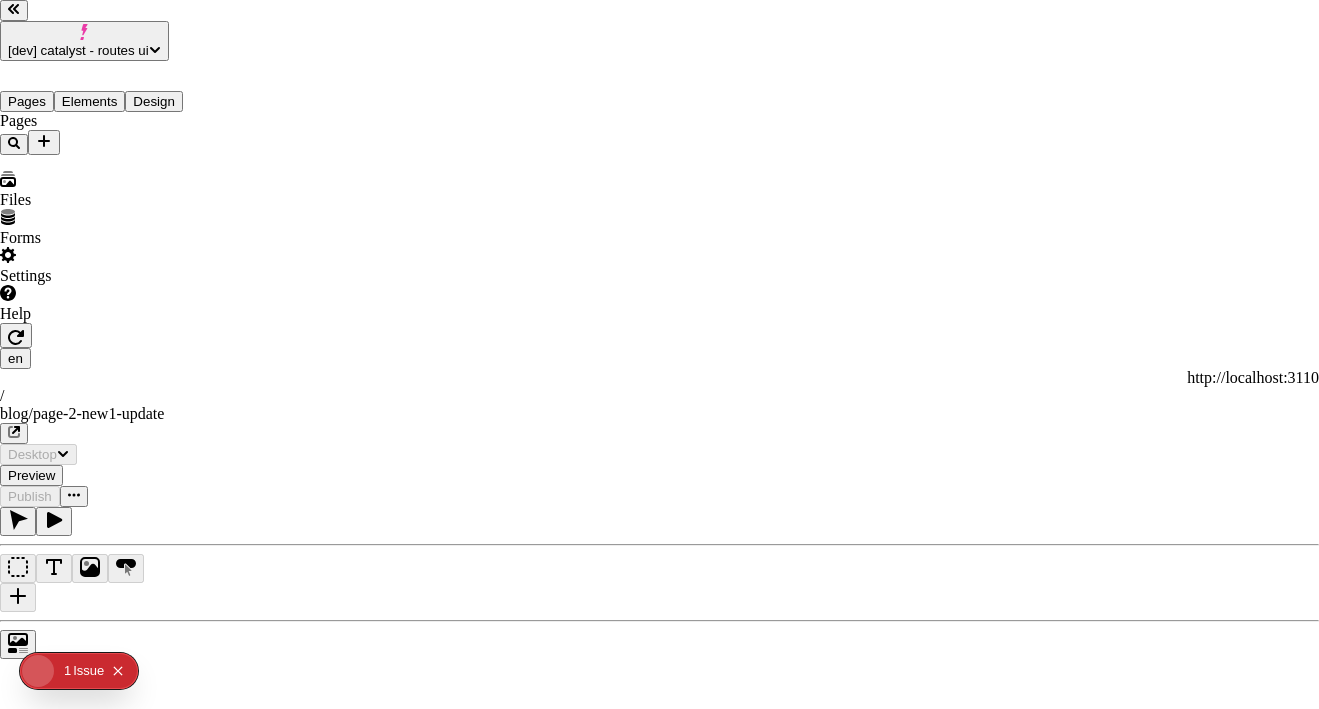 click on "Search" at bounding box center [77, 1505] 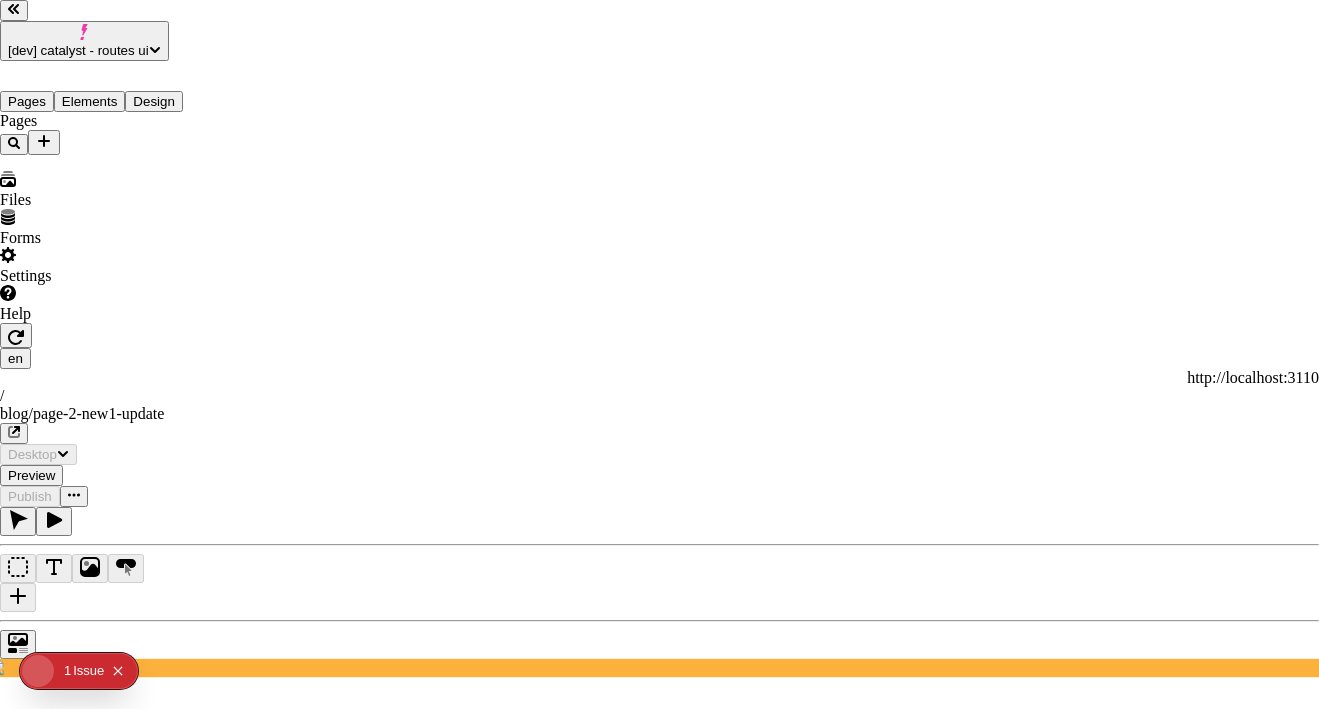 type on "/blog/page-2-new1-update" 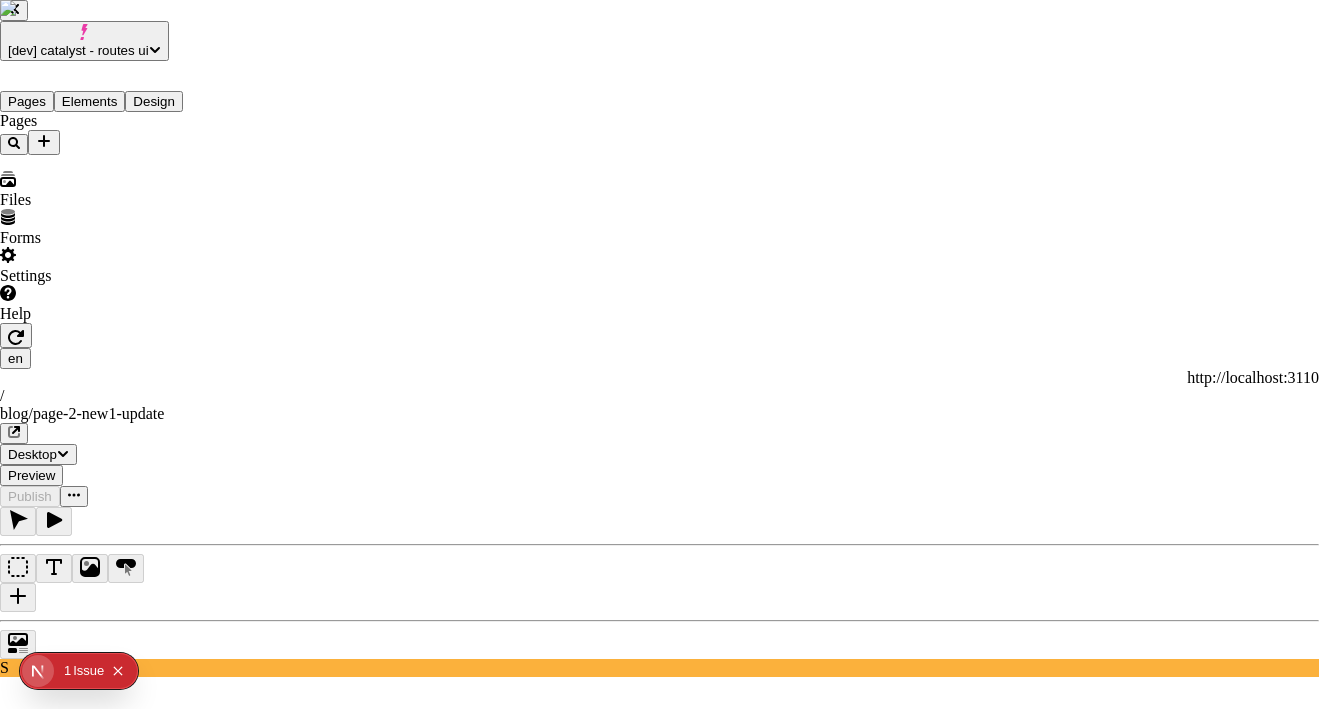 click on "Issue" 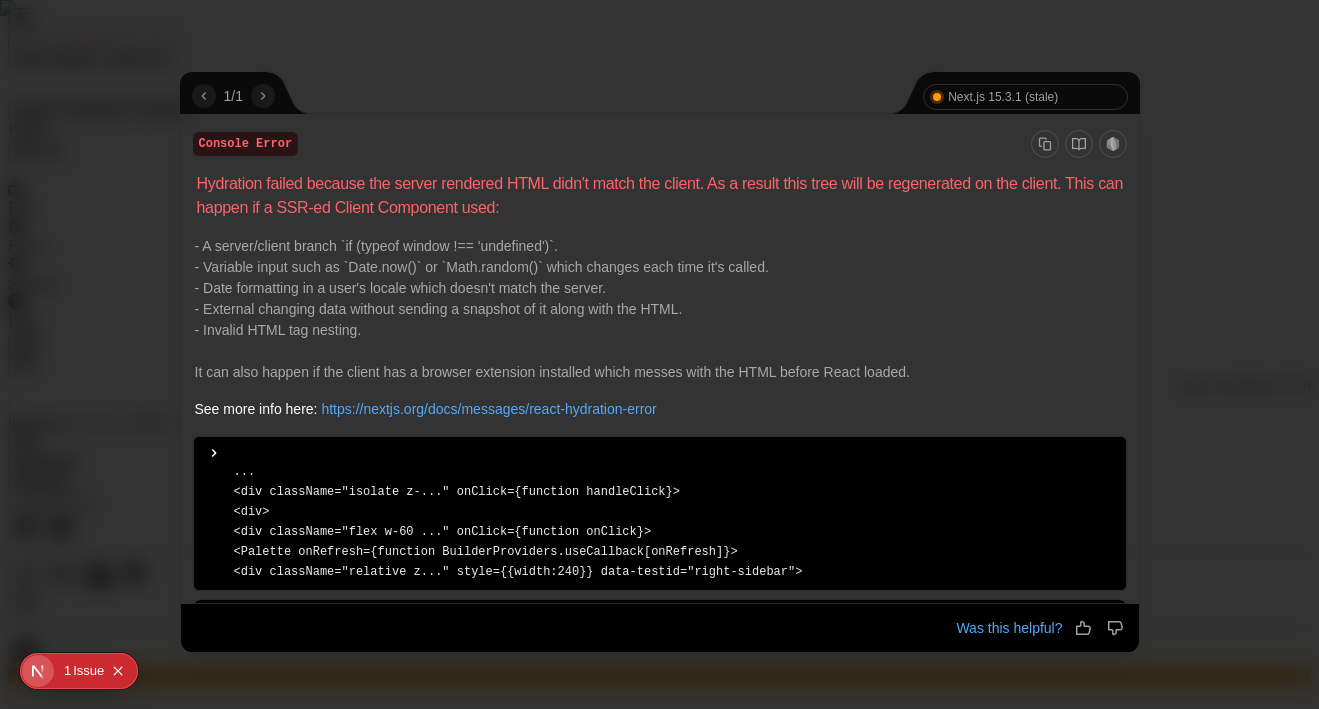 scroll, scrollTop: 350, scrollLeft: 0, axis: vertical 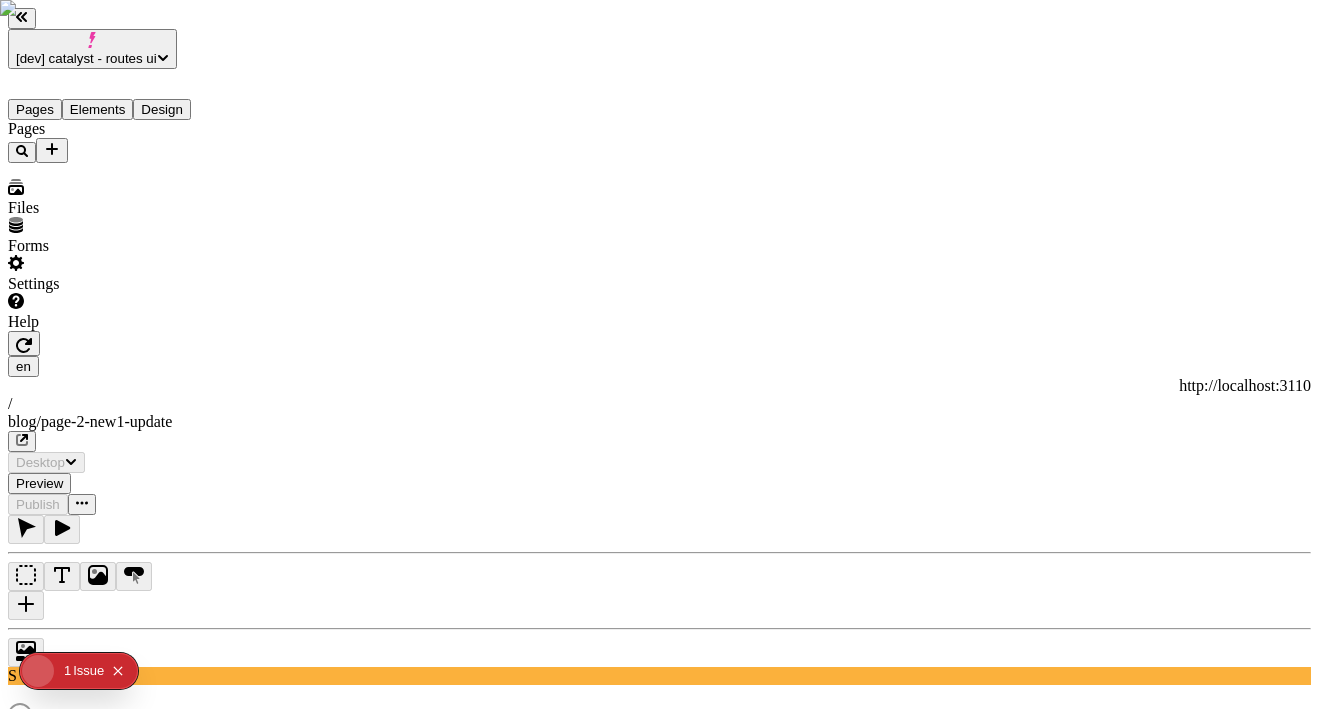 click on "Files" at bounding box center [128, 198] 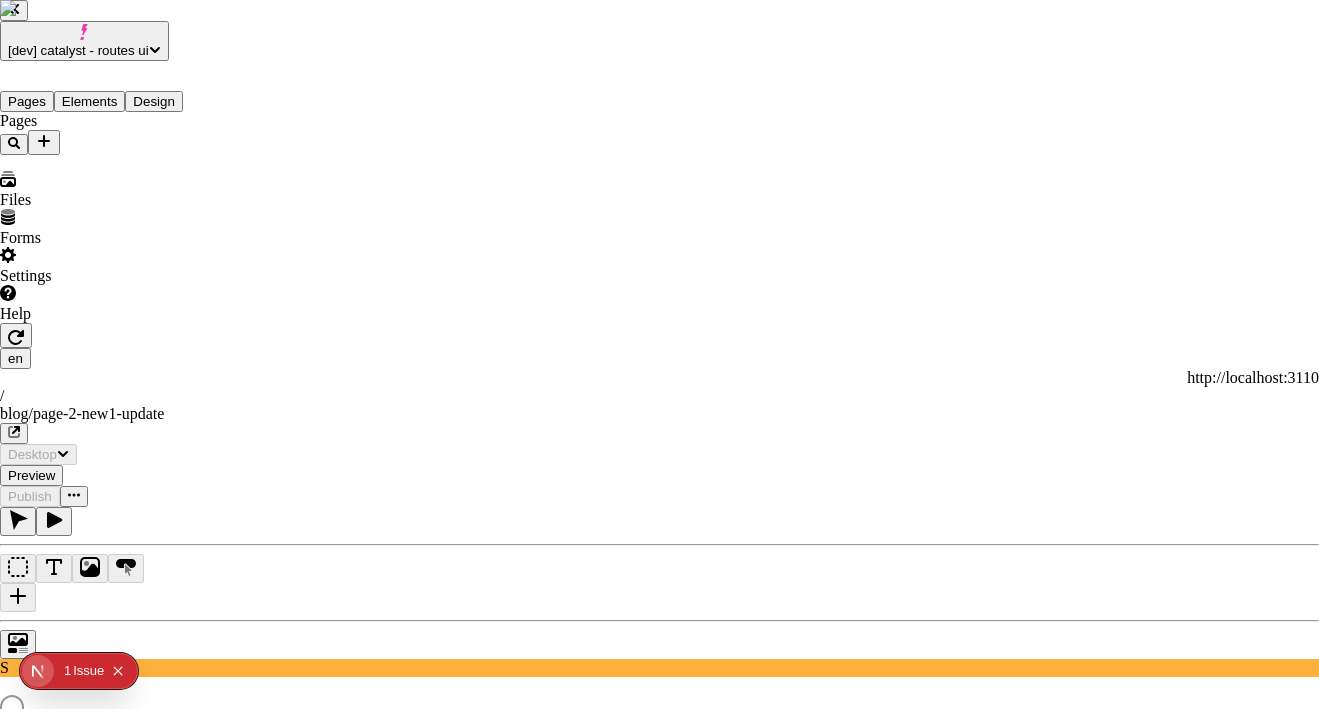 click on "Search" at bounding box center (77, 2213) 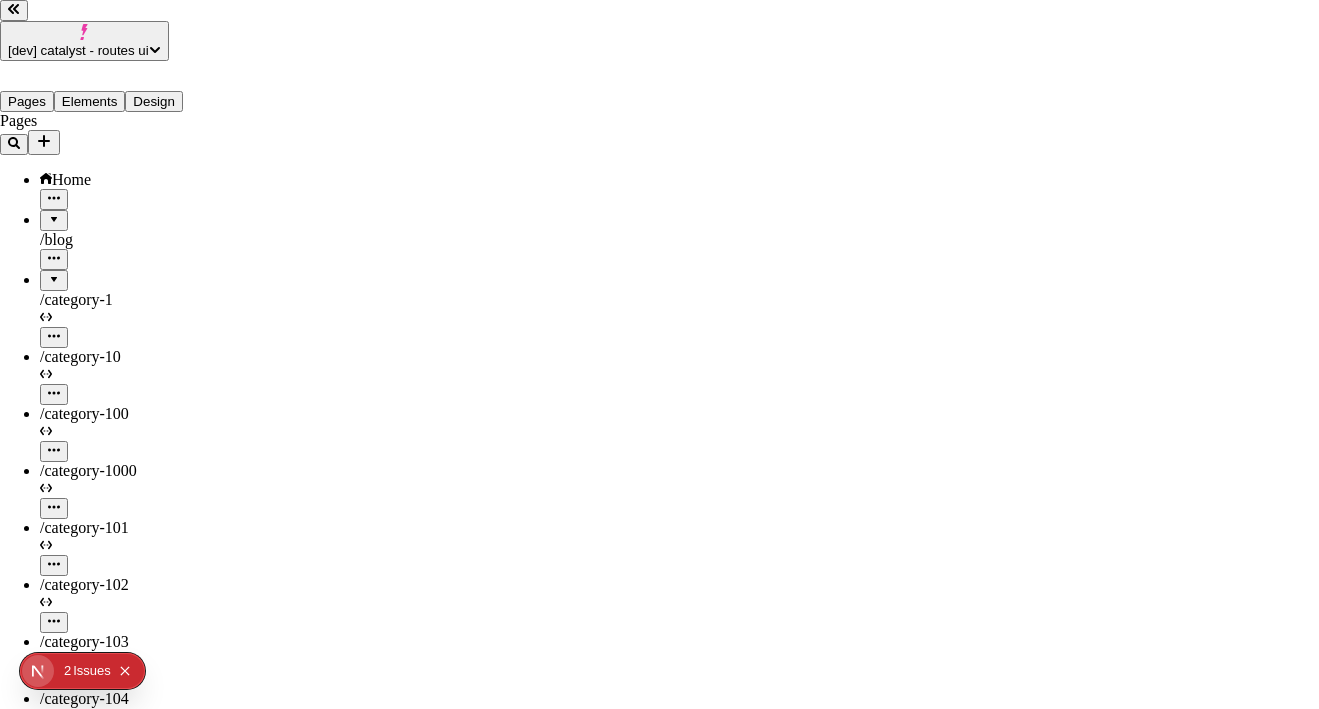 click on "Try again" at bounding box center (47, 59938) 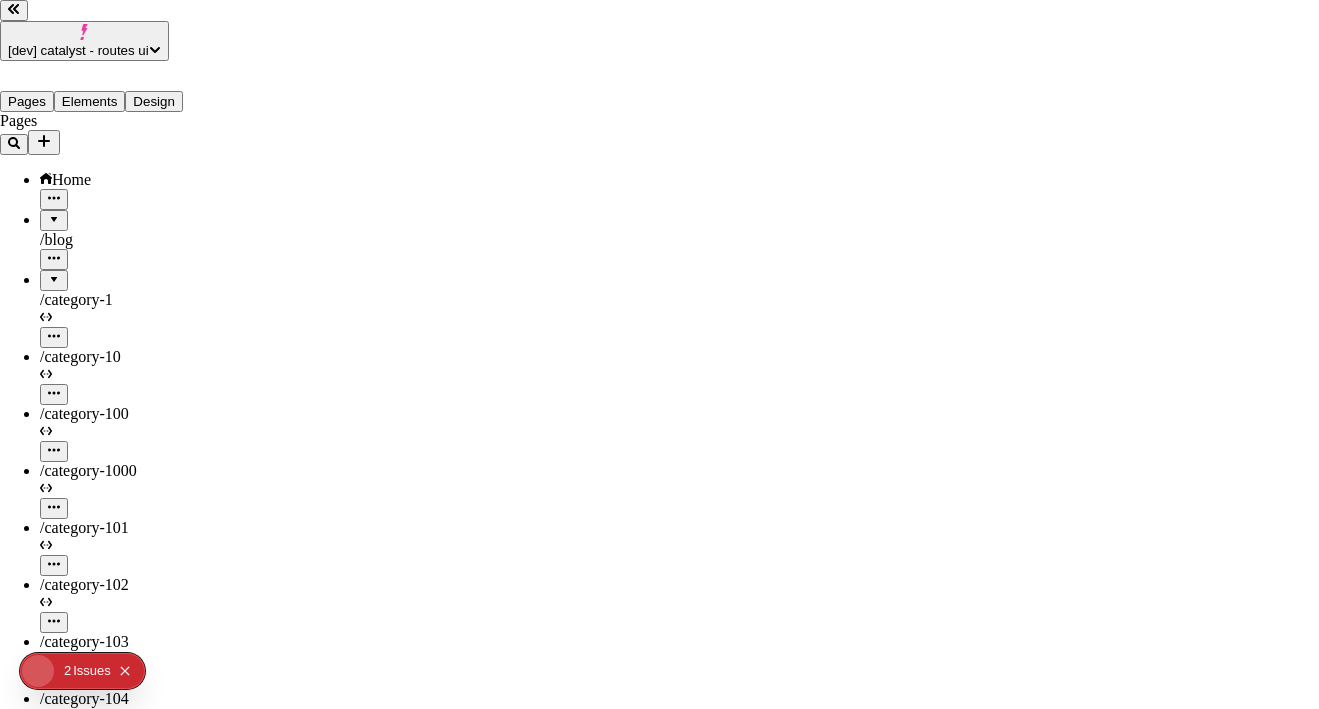click on "Try again" at bounding box center (47, 59938) 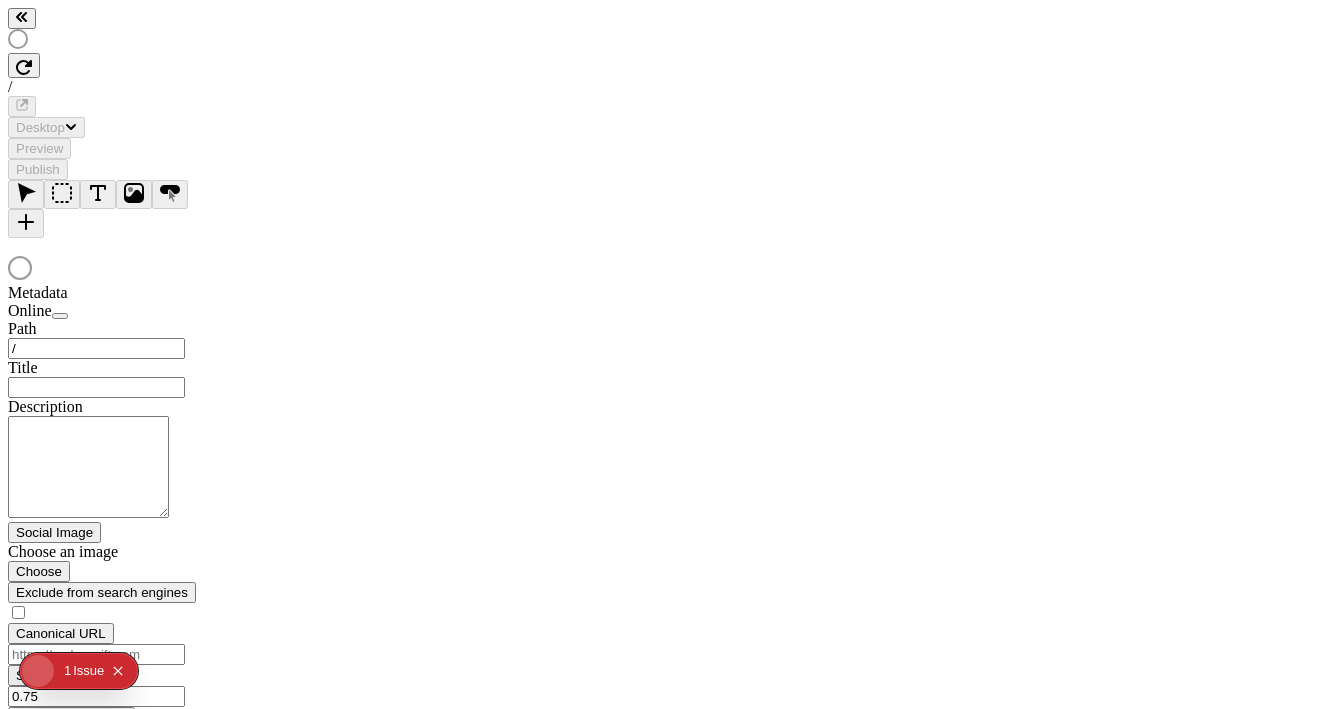 scroll, scrollTop: 0, scrollLeft: 0, axis: both 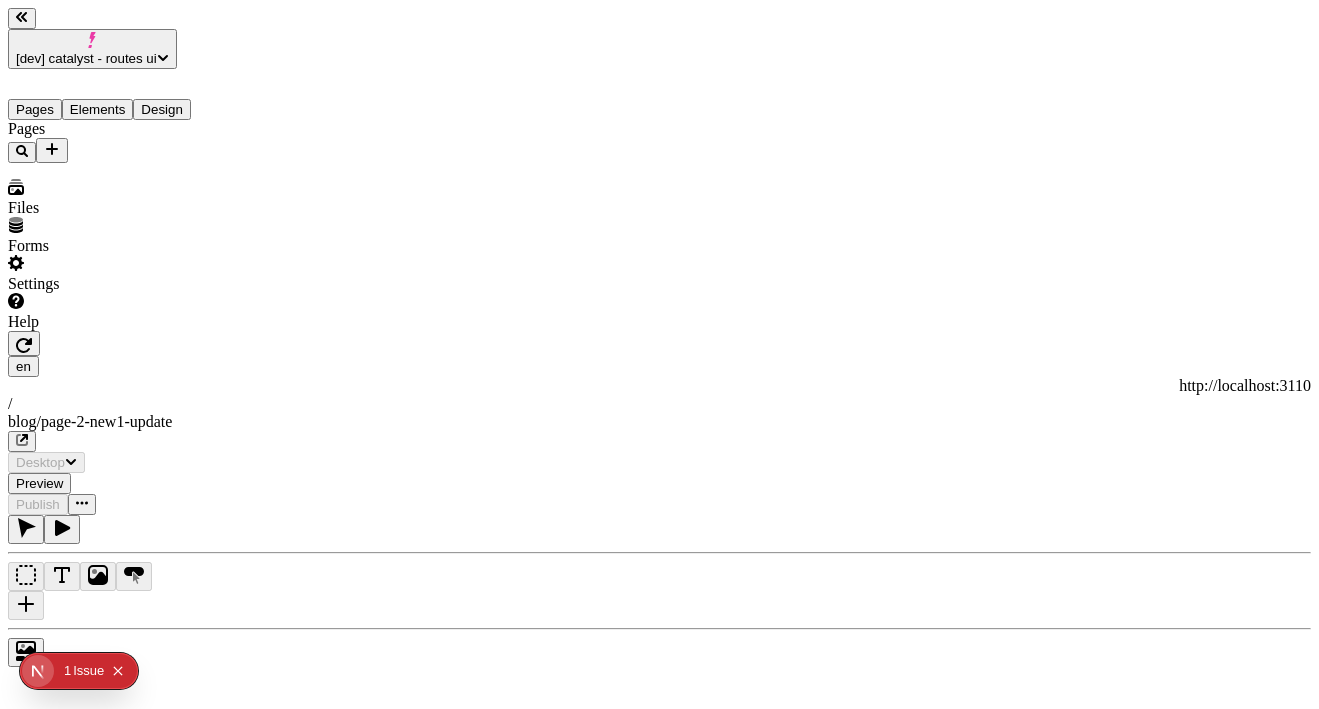 type on "/blog/page-2-new1-update" 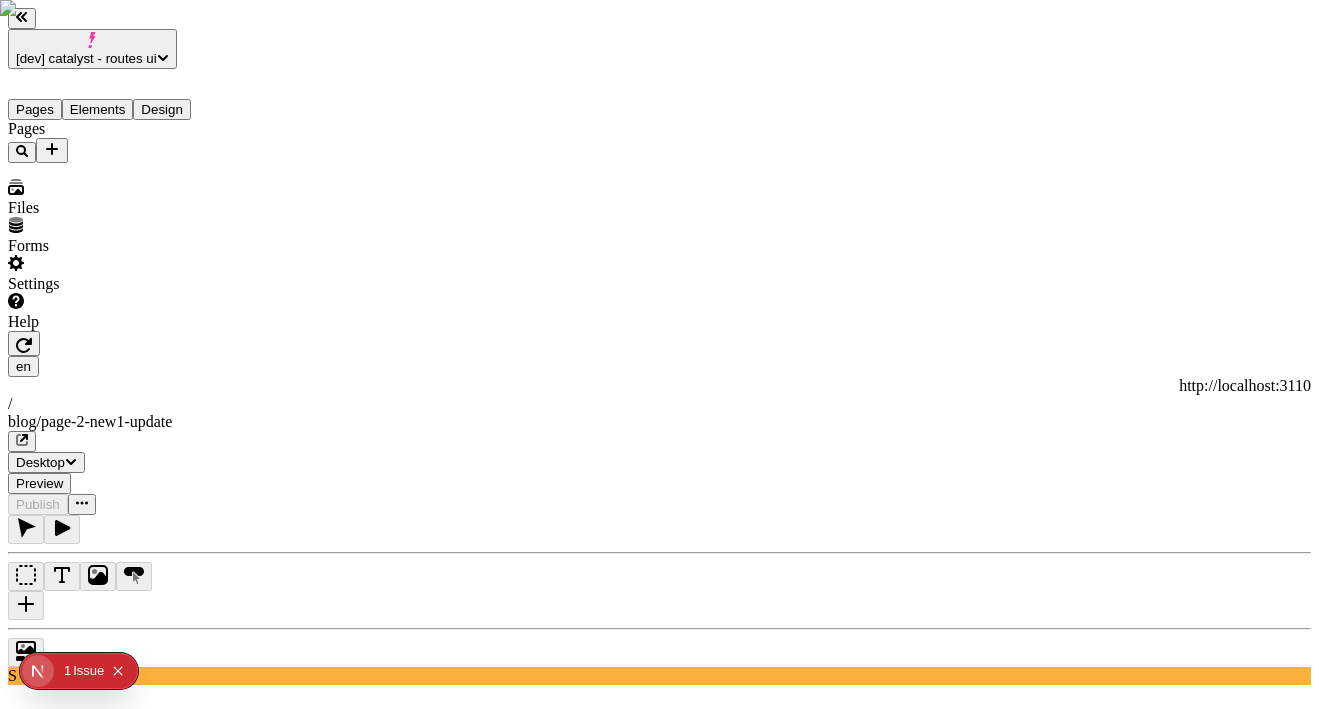 scroll, scrollTop: 0, scrollLeft: 0, axis: both 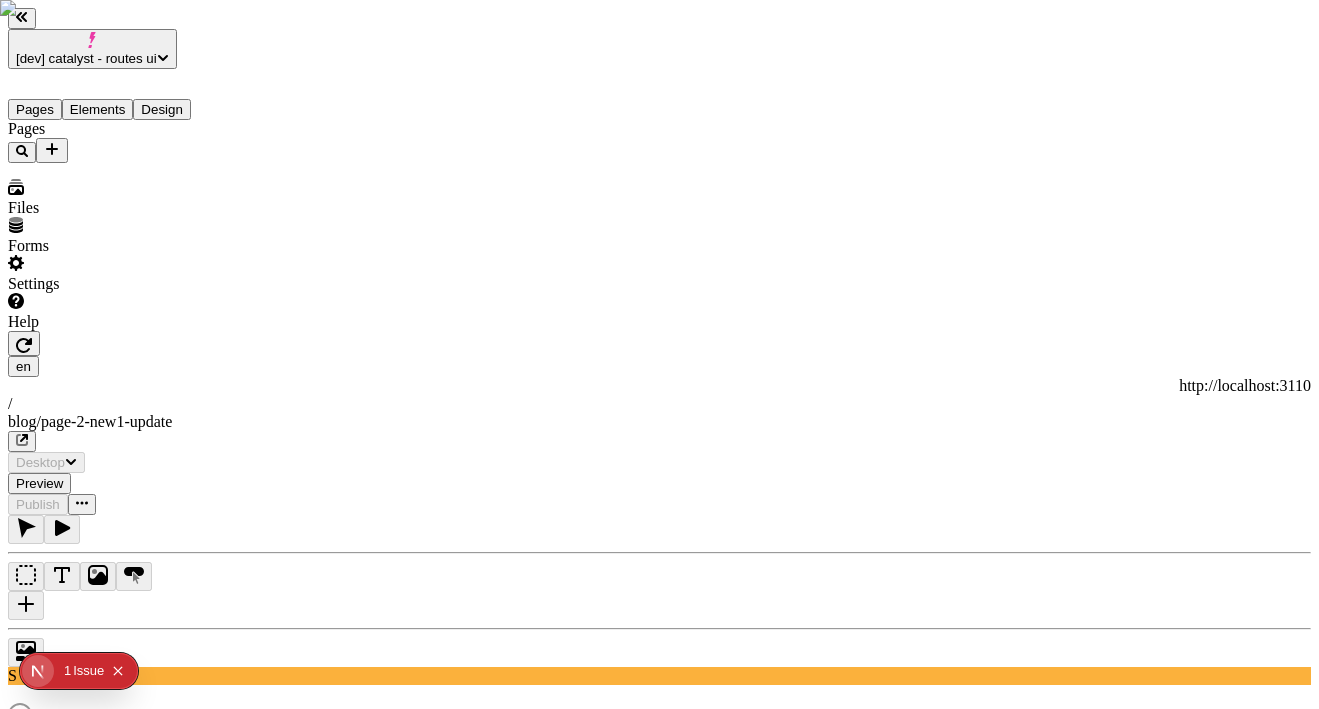 click on "Files" at bounding box center [128, 198] 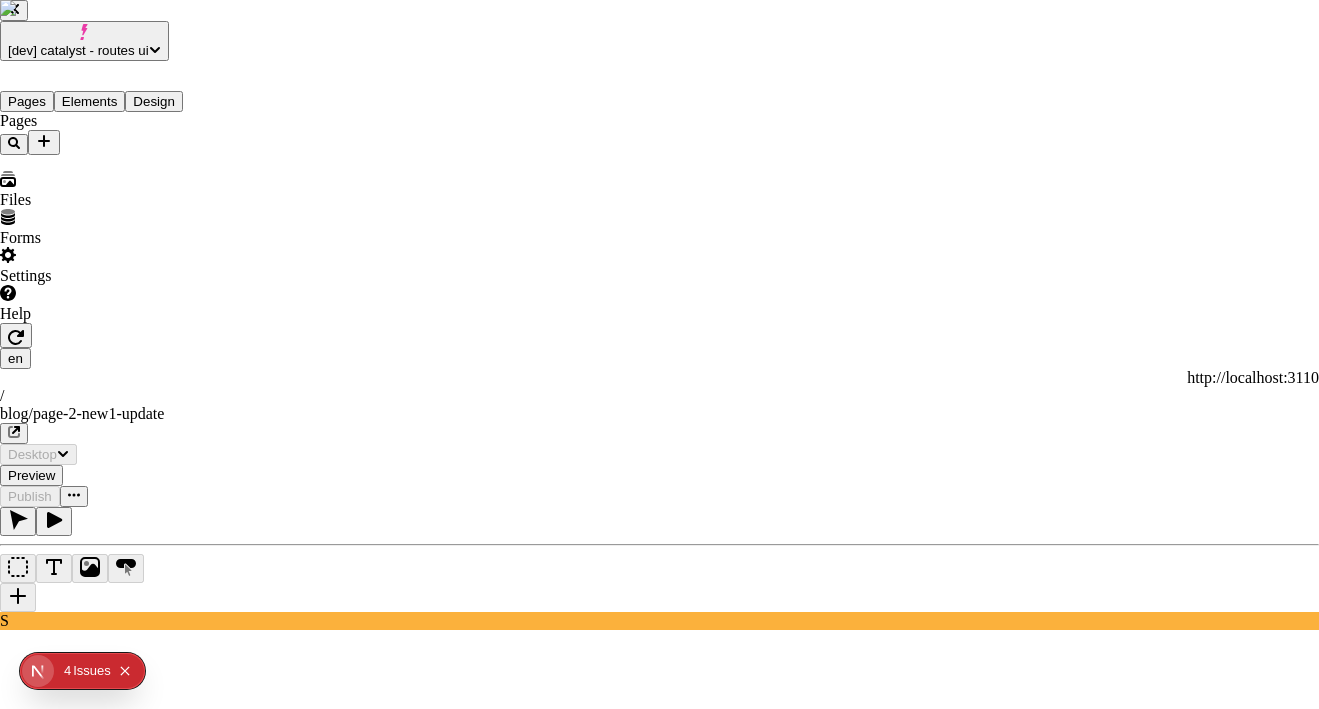 click on "Search" at bounding box center [77, 2201] 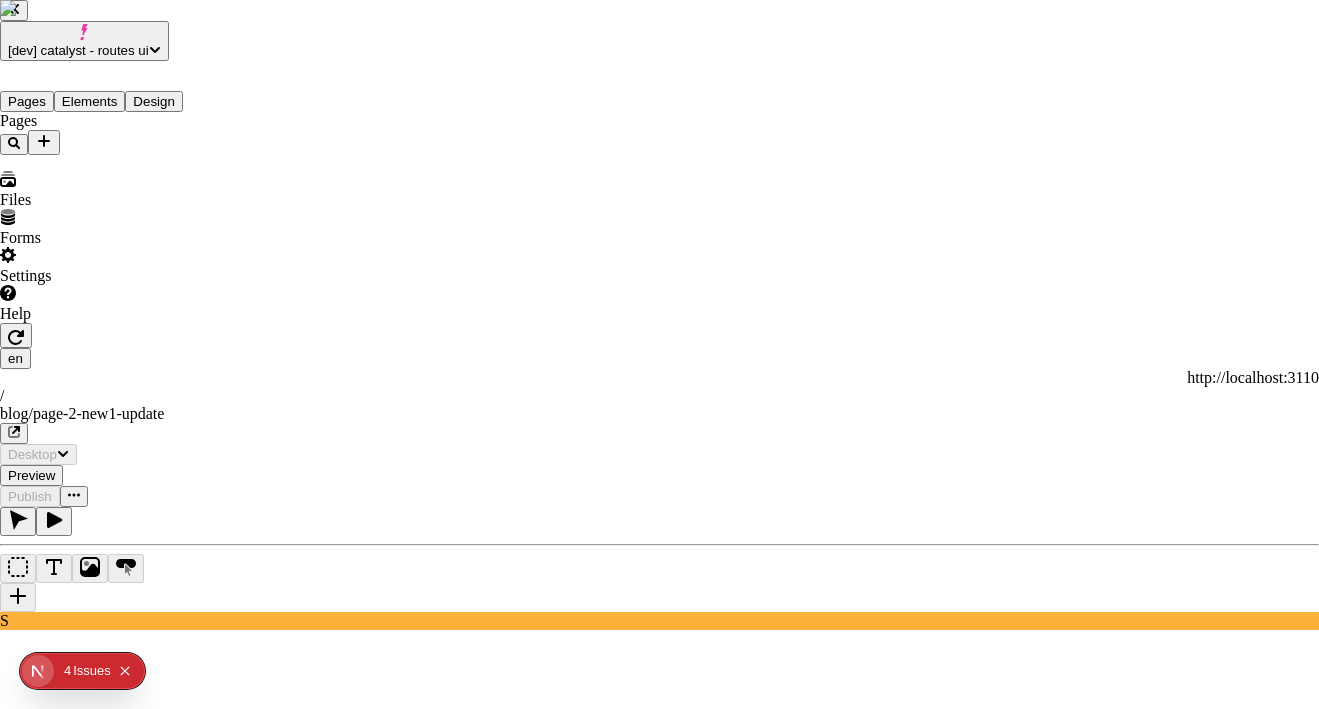 click on "Search" at bounding box center (85, 2203) 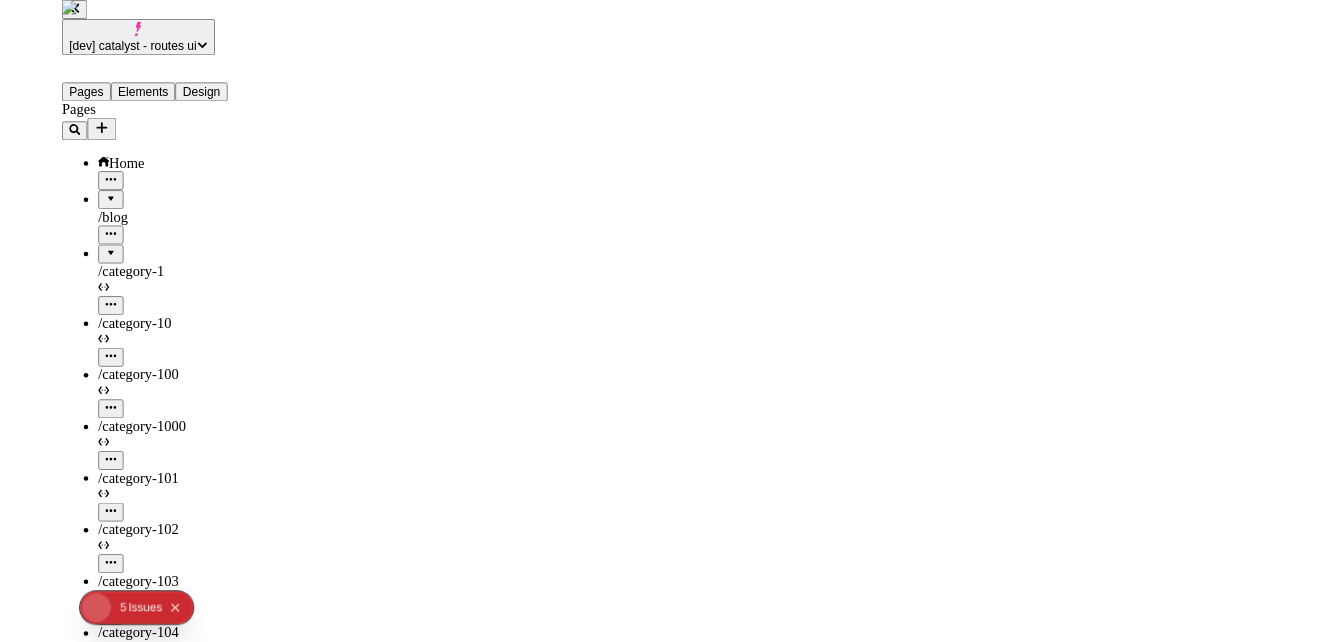 scroll, scrollTop: 0, scrollLeft: 0, axis: both 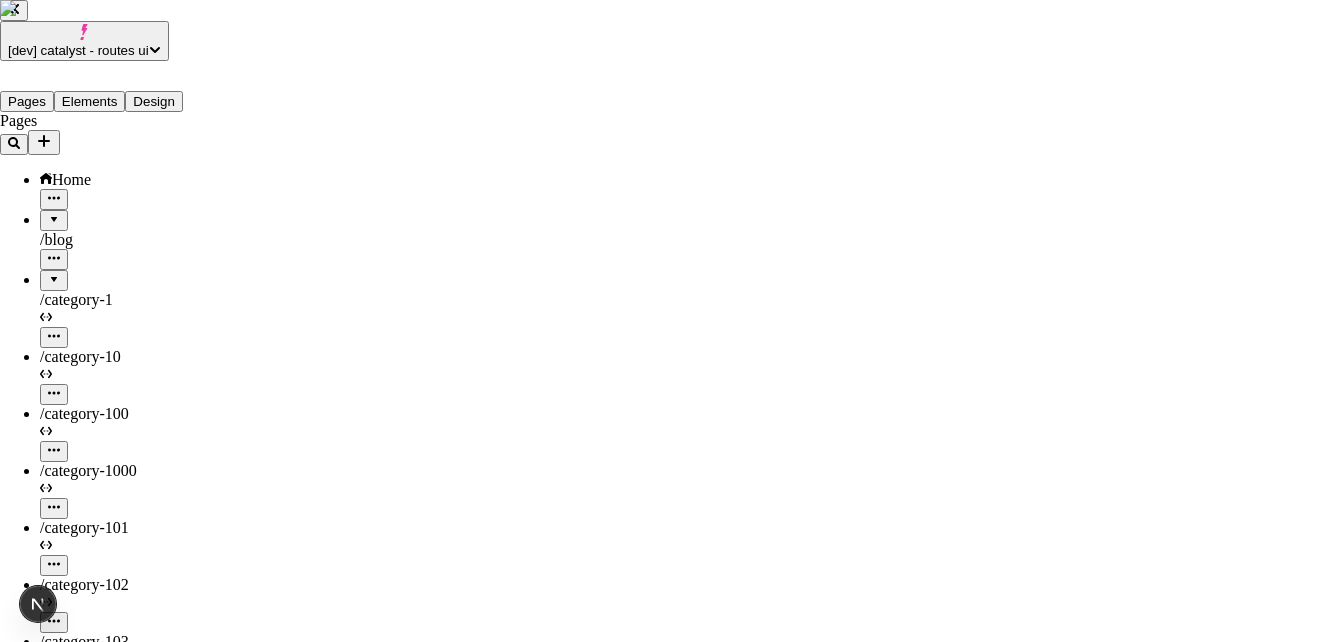 click on "Try again" at bounding box center (47, 59479) 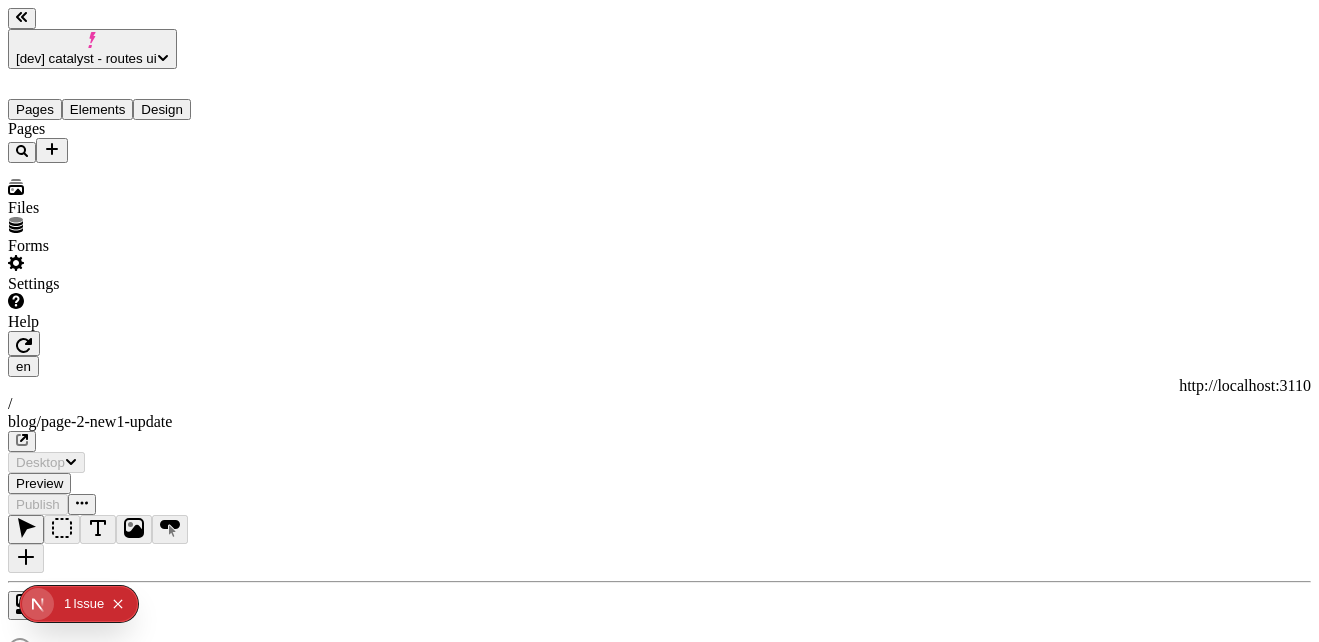scroll, scrollTop: 0, scrollLeft: 0, axis: both 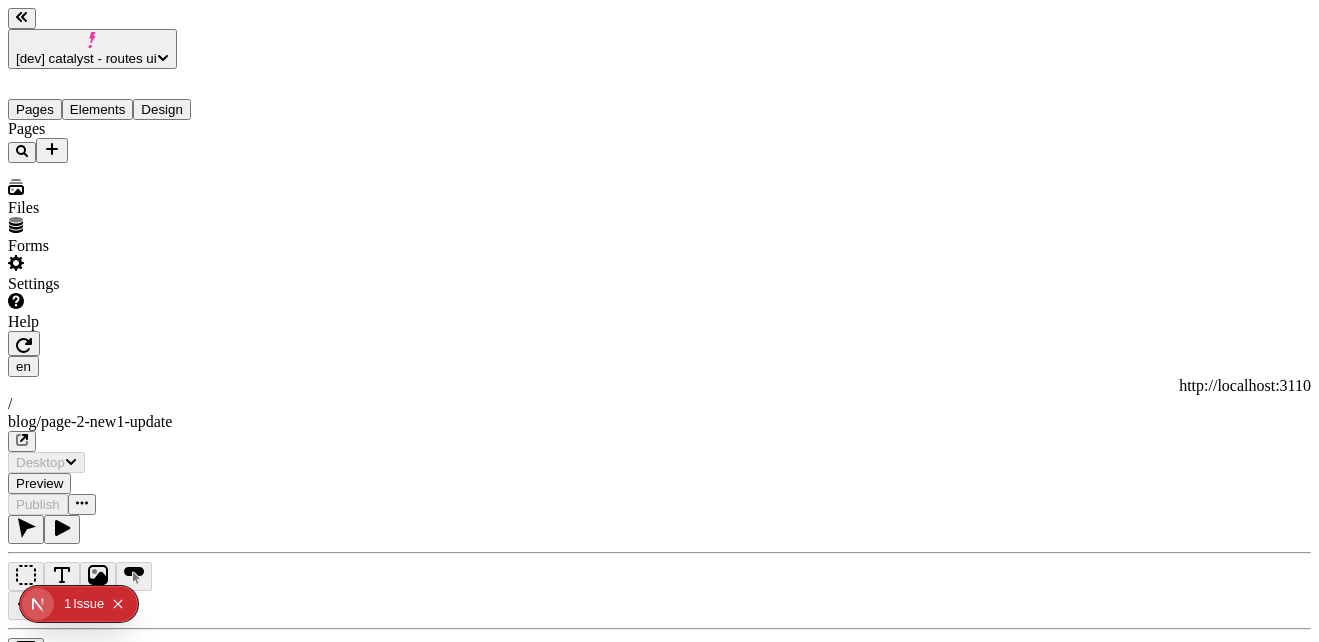 type on "/blog/page-2-new1-update" 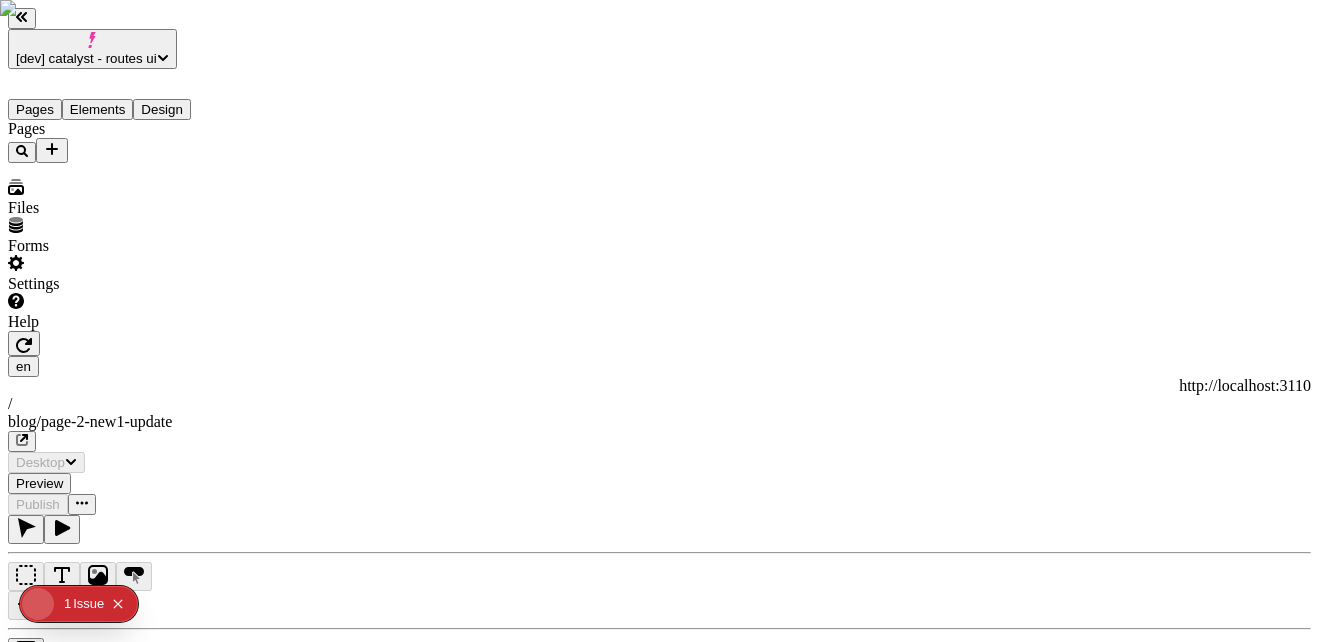 scroll, scrollTop: 0, scrollLeft: 0, axis: both 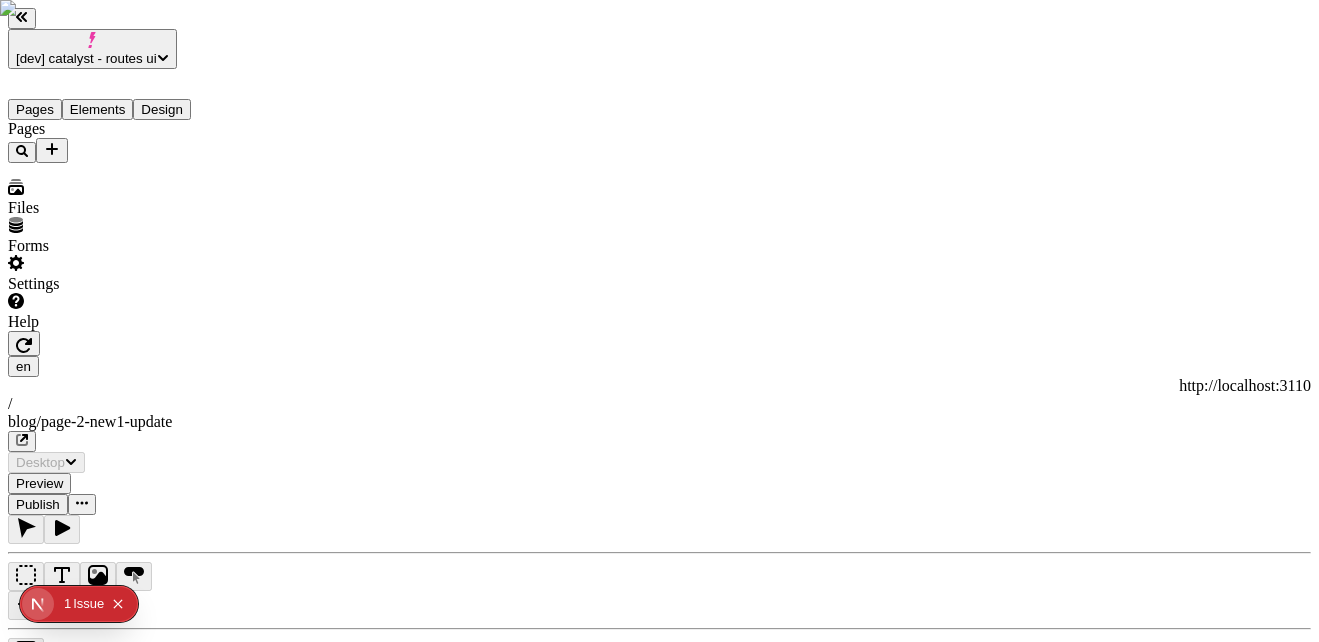 click on "Settings" at bounding box center (128, 274) 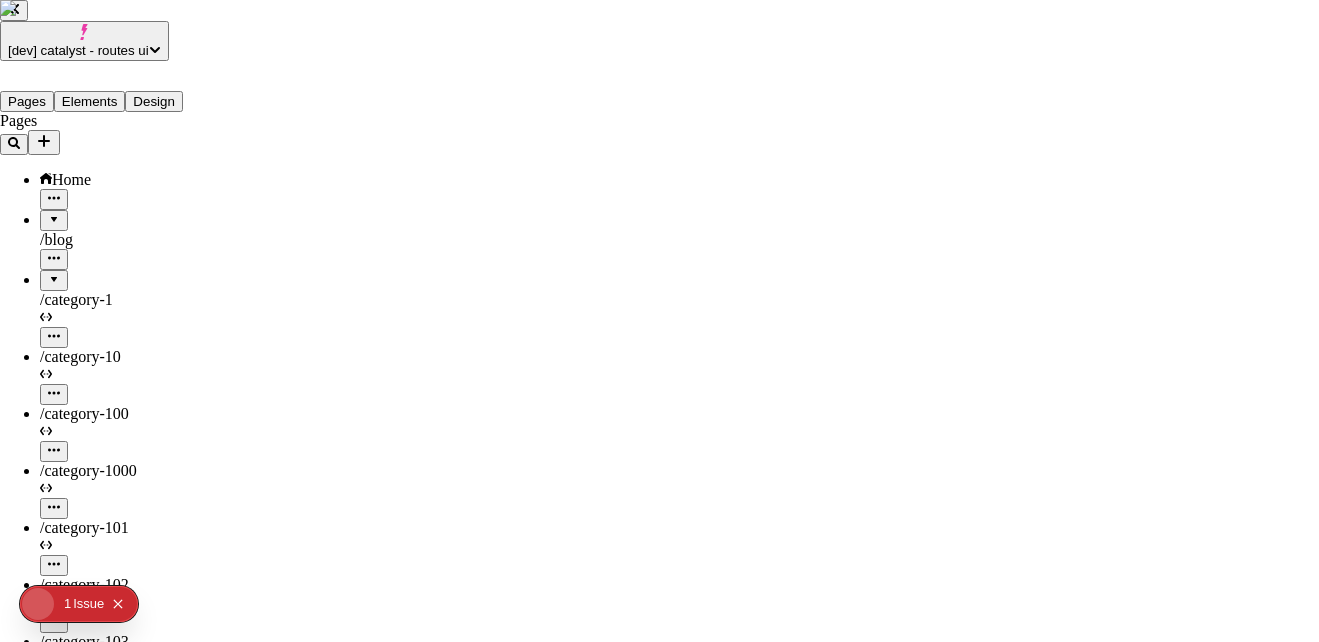 click on "Site settings Site Host Domains Locales Redirects Workspace settings Workspace Users Plans Billing Usage Integrations User settings Profile Login methods Feature previews" at bounding box center [659, 59255] 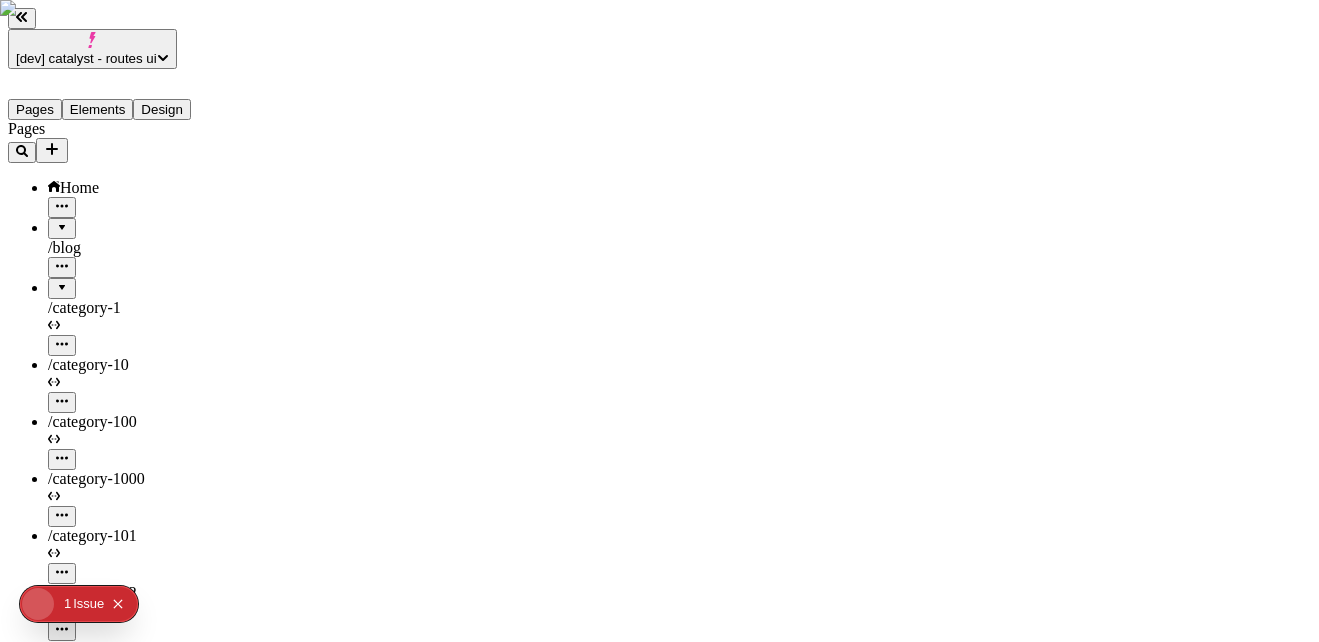 click on "[dev] catalyst - routes ui" at bounding box center [92, 49] 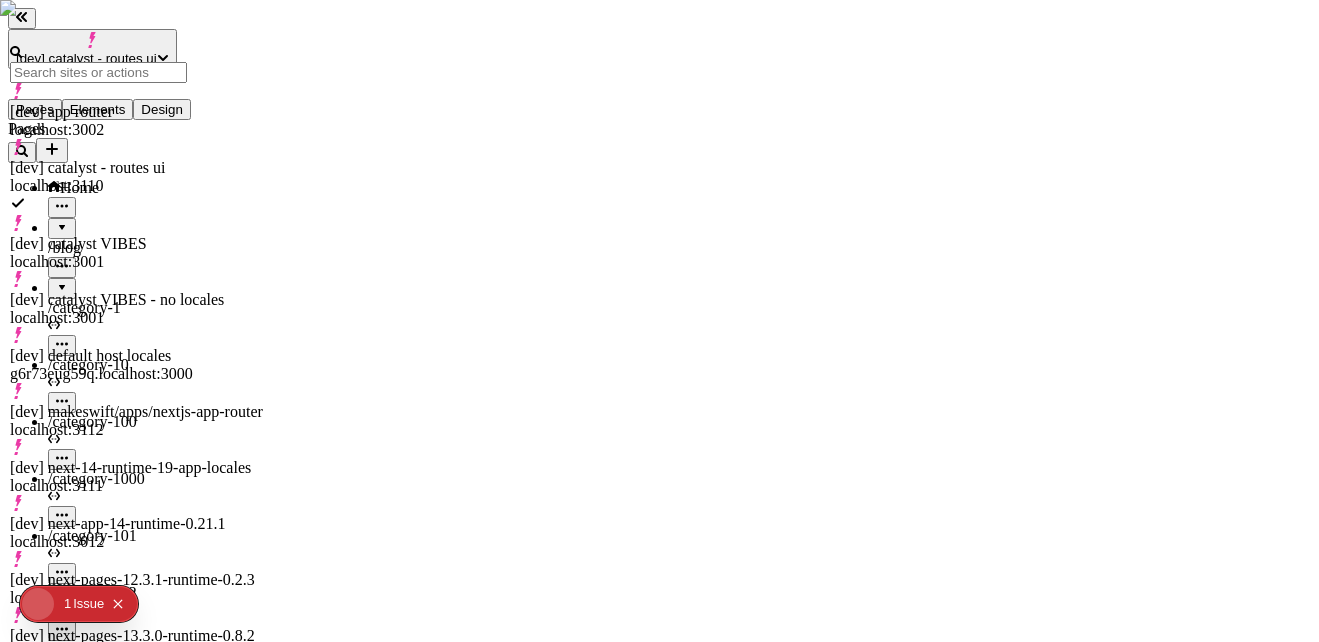 click on "[dev] renderer gsojeuh957u.localhost:3000" at bounding box center [136, 757] 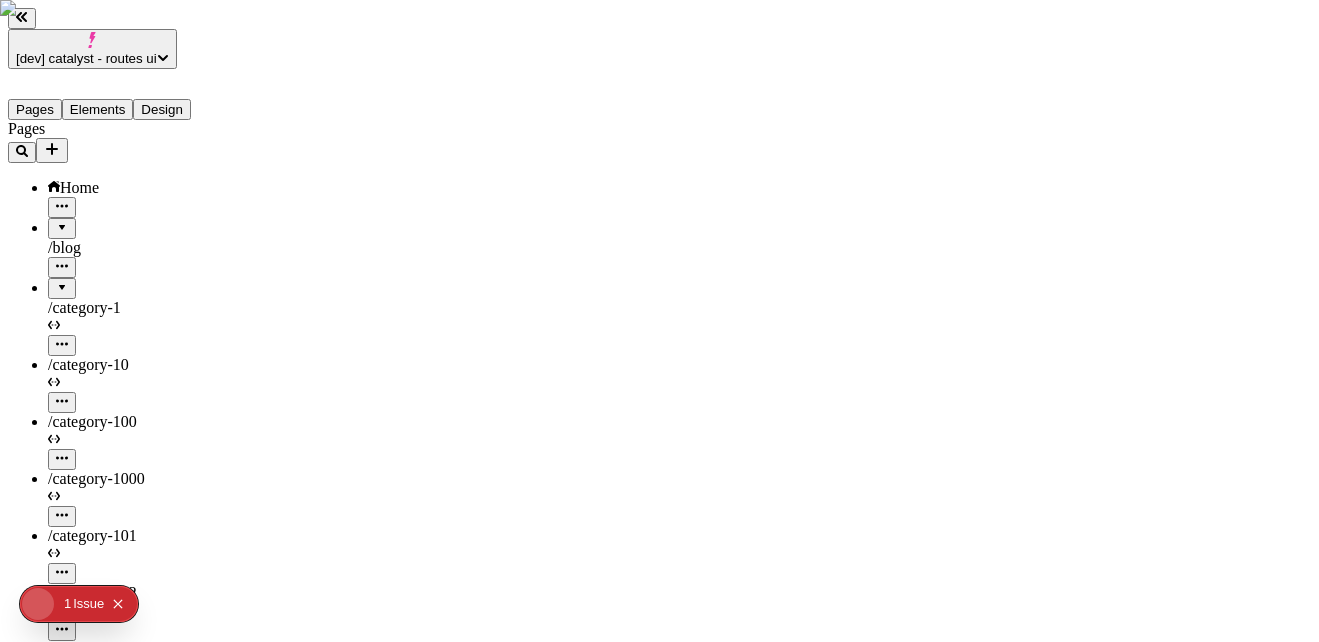 click on "[dev] catalyst - routes ui" at bounding box center (92, 49) 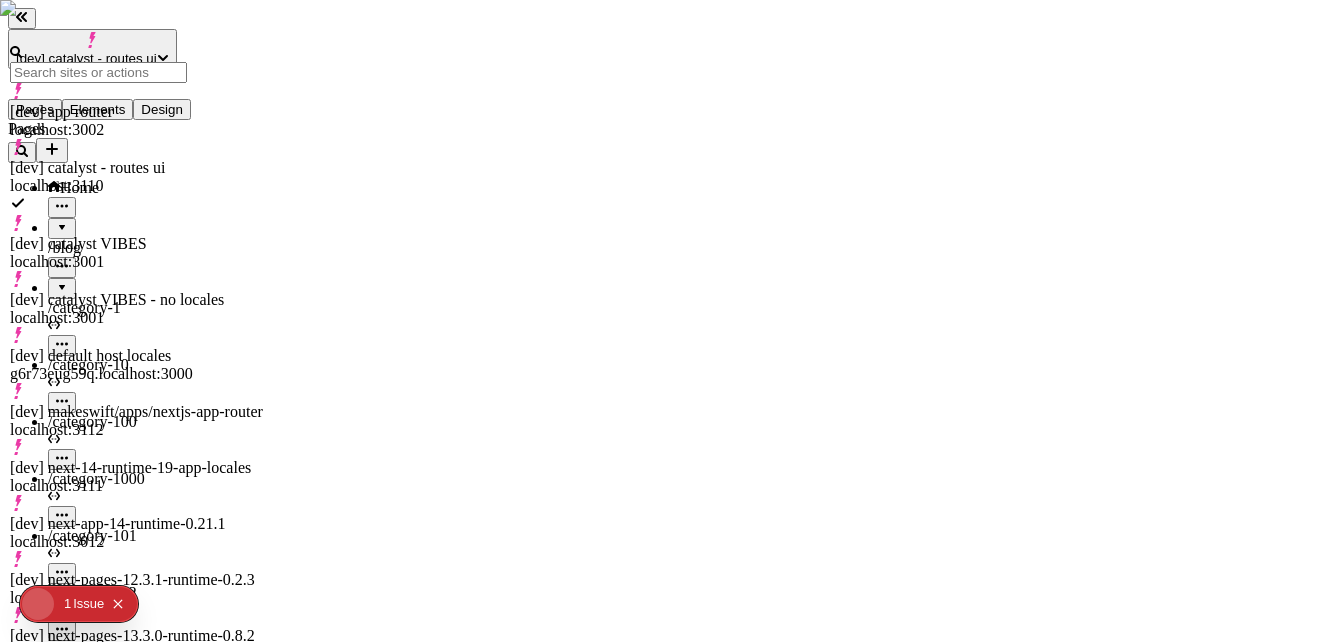 click on "[dev] catalyst - routes ui localhost:3110" at bounding box center [136, 177] 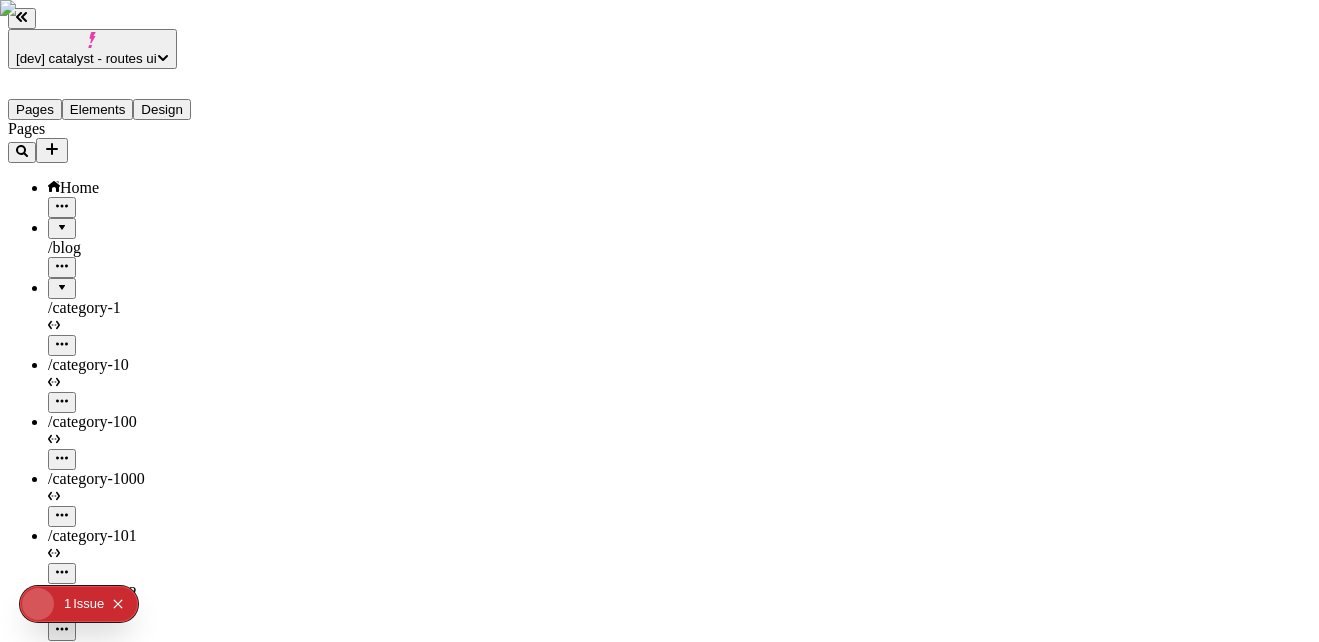 click on "Settings" at bounding box center (128, 57857) 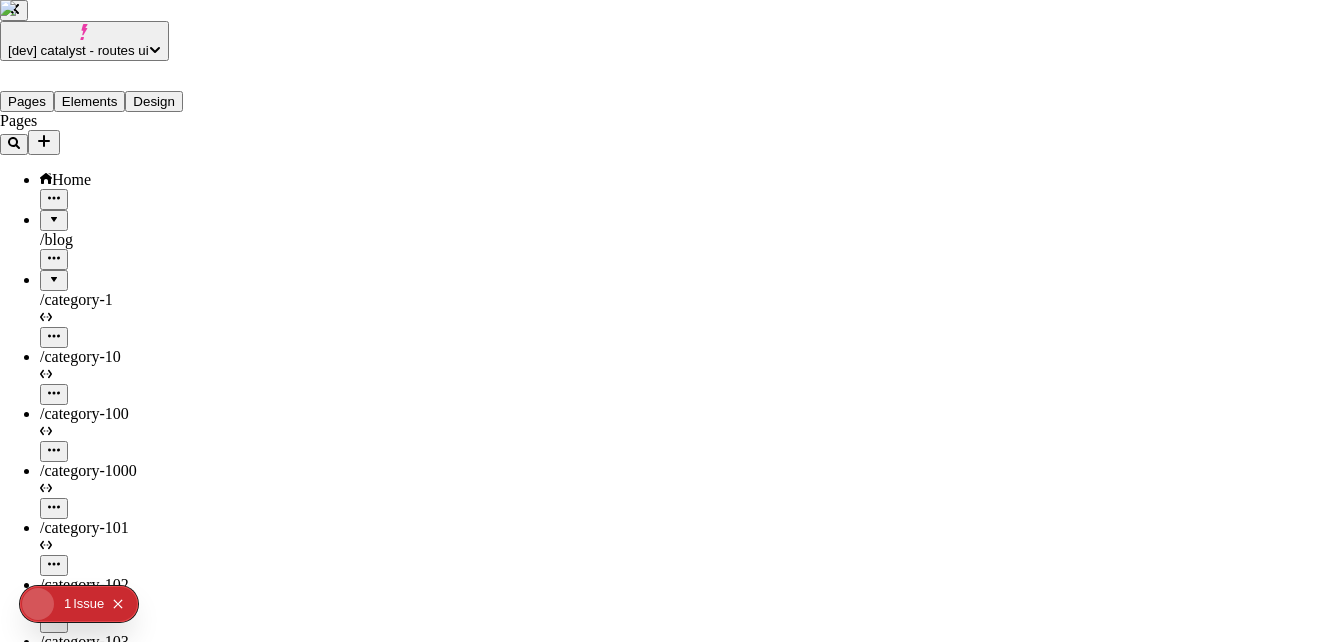 scroll, scrollTop: 17, scrollLeft: 0, axis: vertical 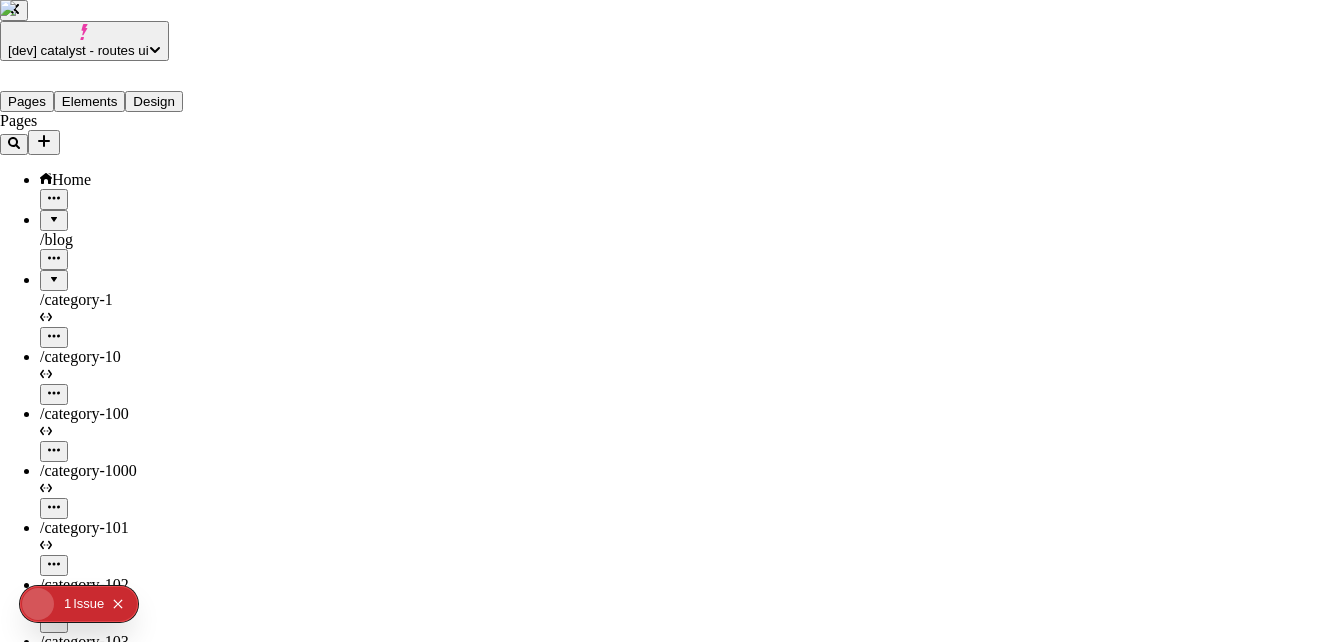 click on "Feature previews" at bounding box center [659, 60487] 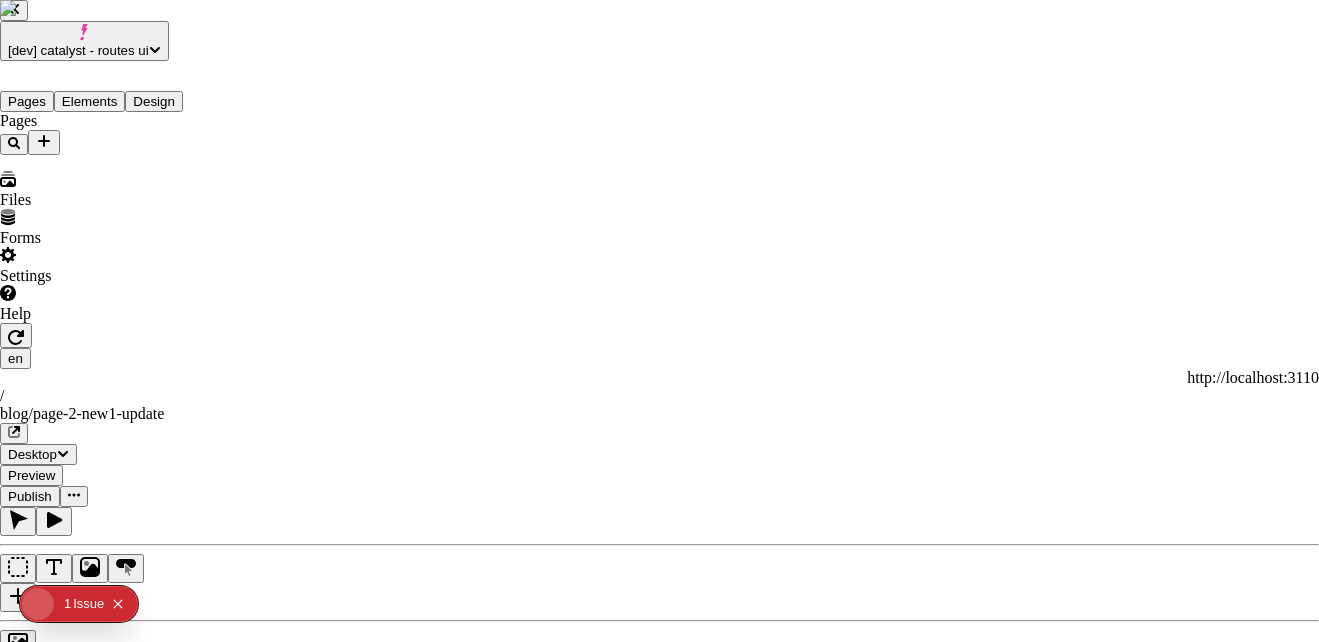 click on "Site settings Site Host Domains Locales Redirects Workspace settings Workspace Users Plans Billing Usage Integrations User settings Profile Login methods Feature previews You’re on the   Partner Sandbox   plan 19  /  100   monthly publishes Workspace resets 8/12/2025 Feature previews New Pages Sidebar Our new pages sidebar organizes pages by pathname, making it easier to find and navigate between pages. Like a sitemap, it gives you a holistic view of your site." at bounding box center [659, 2799] 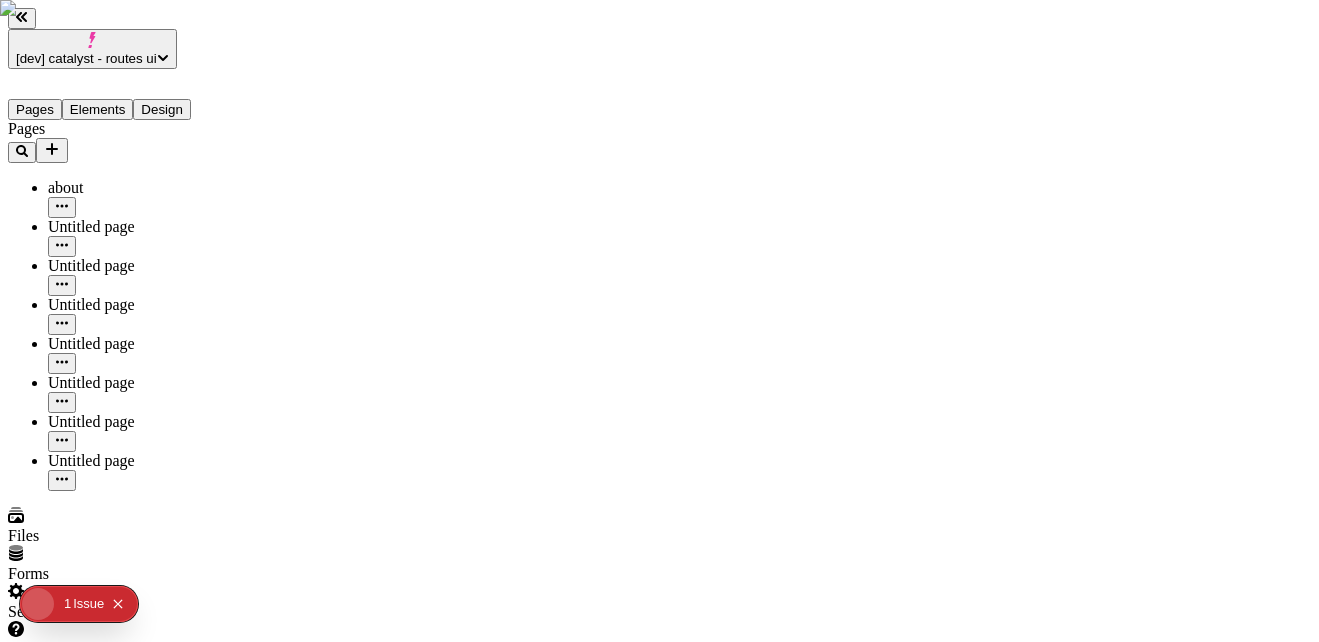 click on "[dev] catalyst - routes ui" at bounding box center [86, 58] 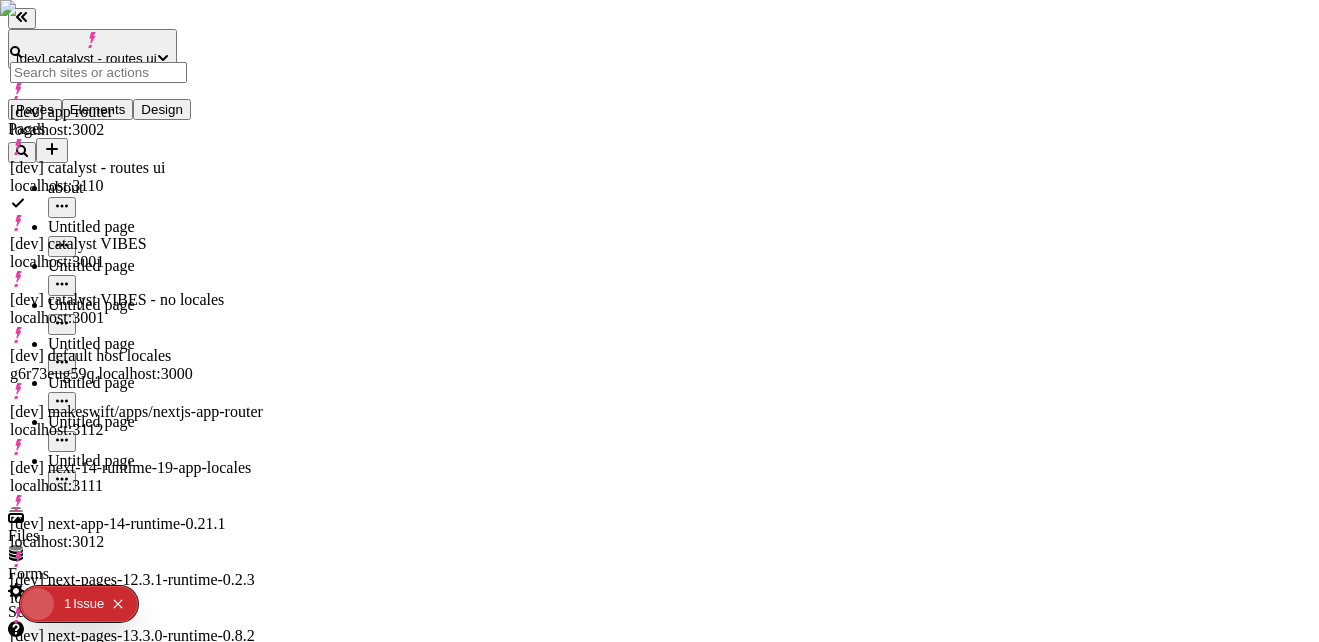 click on "[dev] catalyst - routes ui" at bounding box center (86, 58) 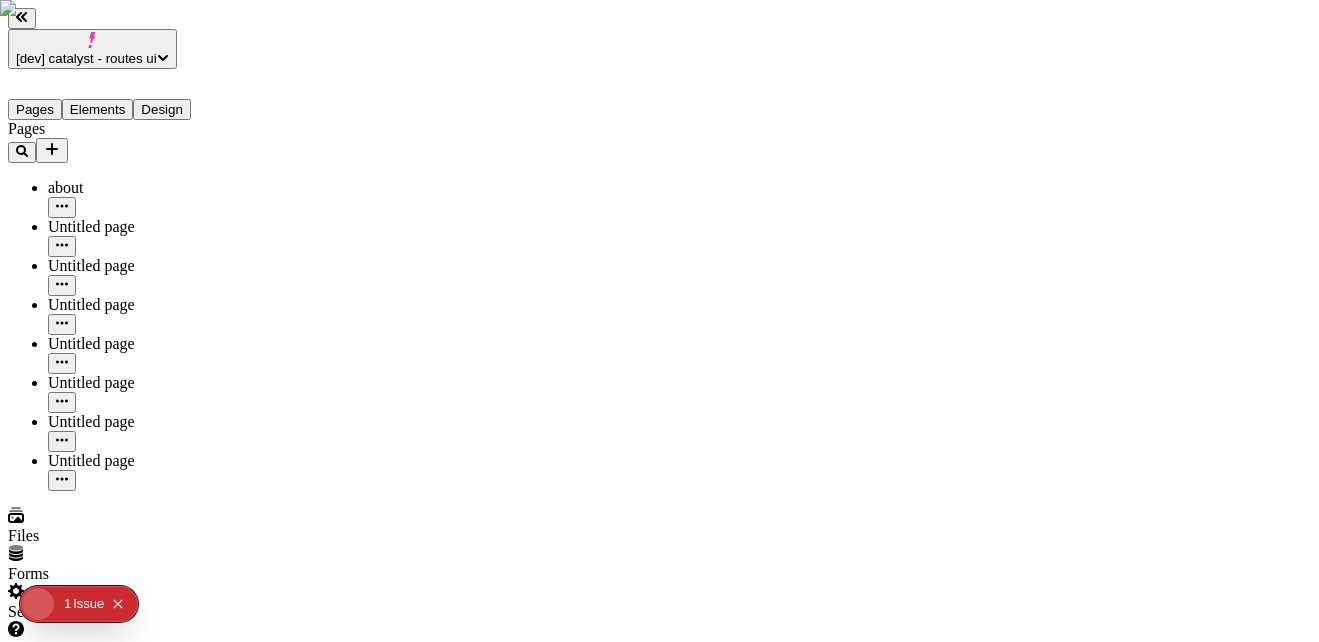 click on "Files" at bounding box center [128, 526] 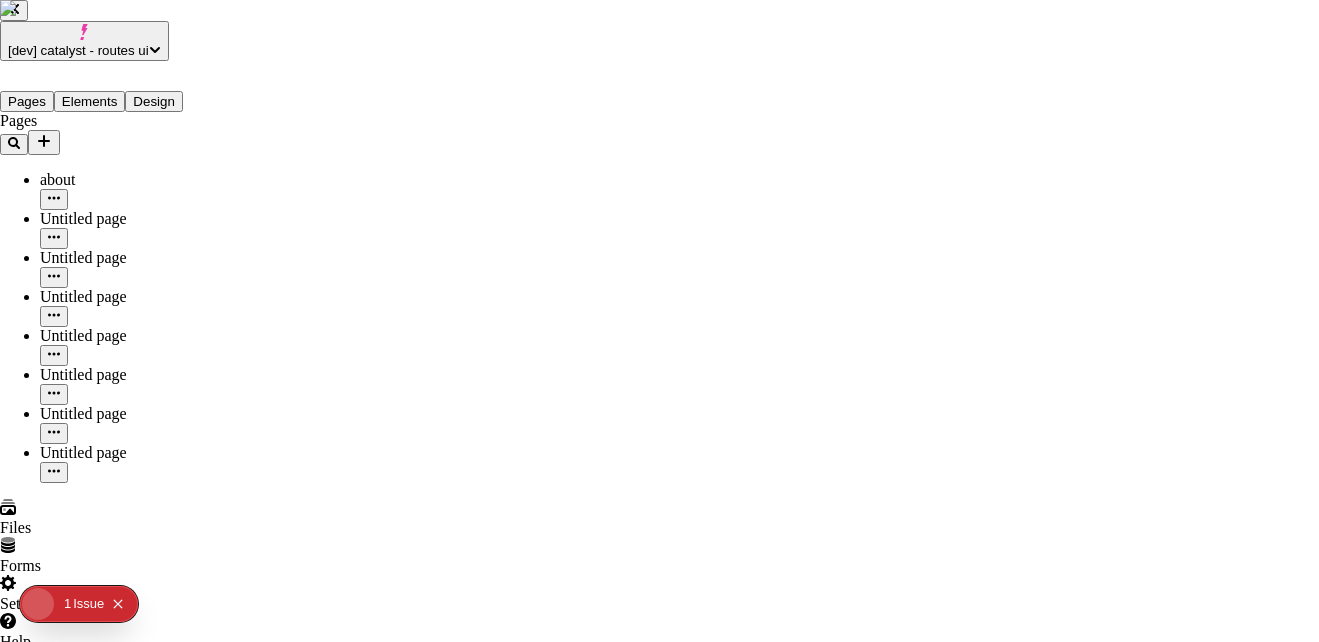 click on "Search" at bounding box center [77, 2667] 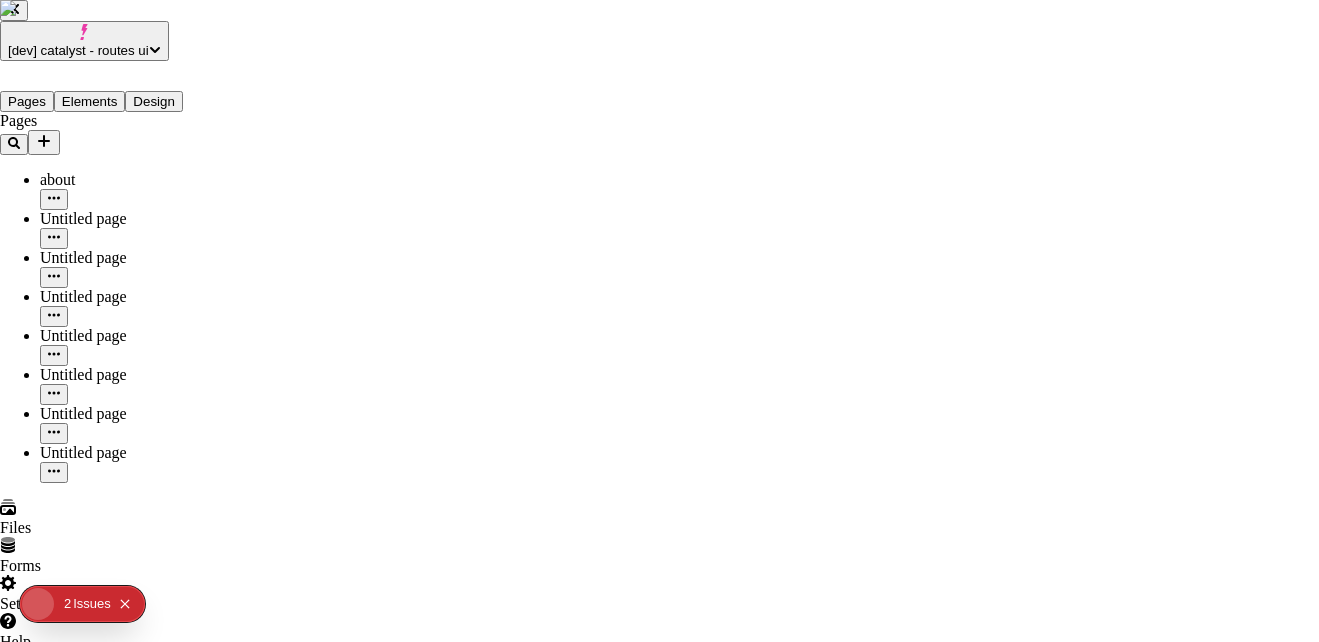 click on "Try again" at bounding box center [41, 2683] 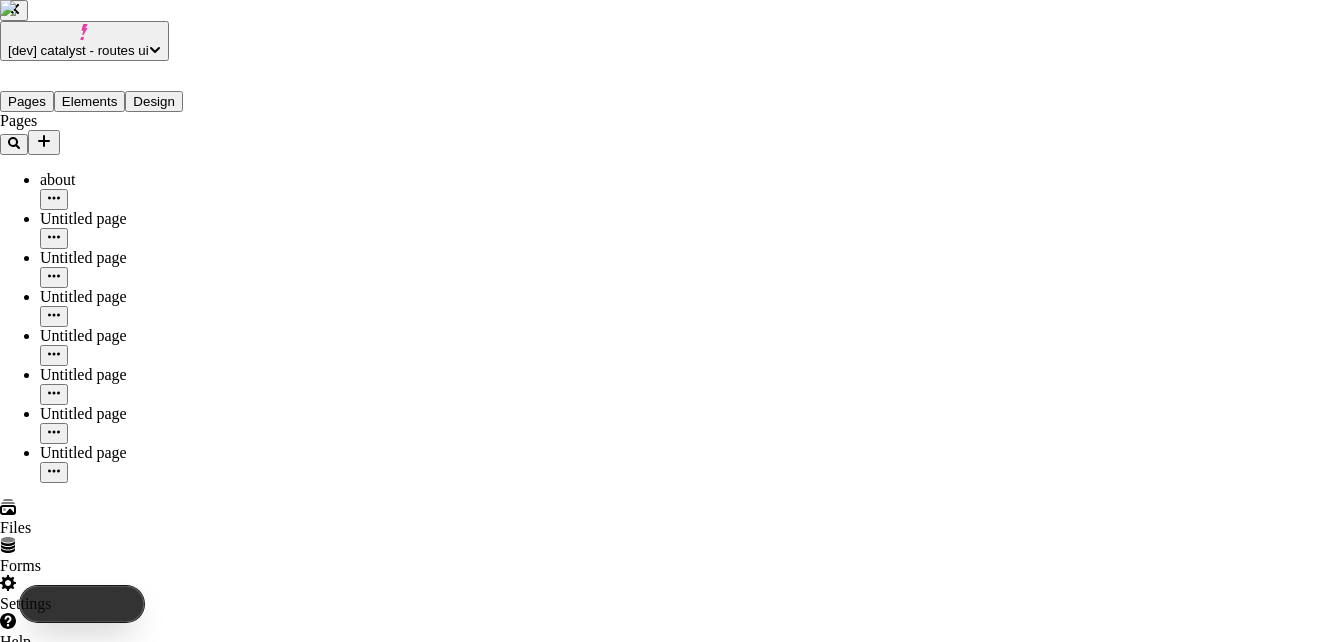 click on "Try again" at bounding box center (47, 2683) 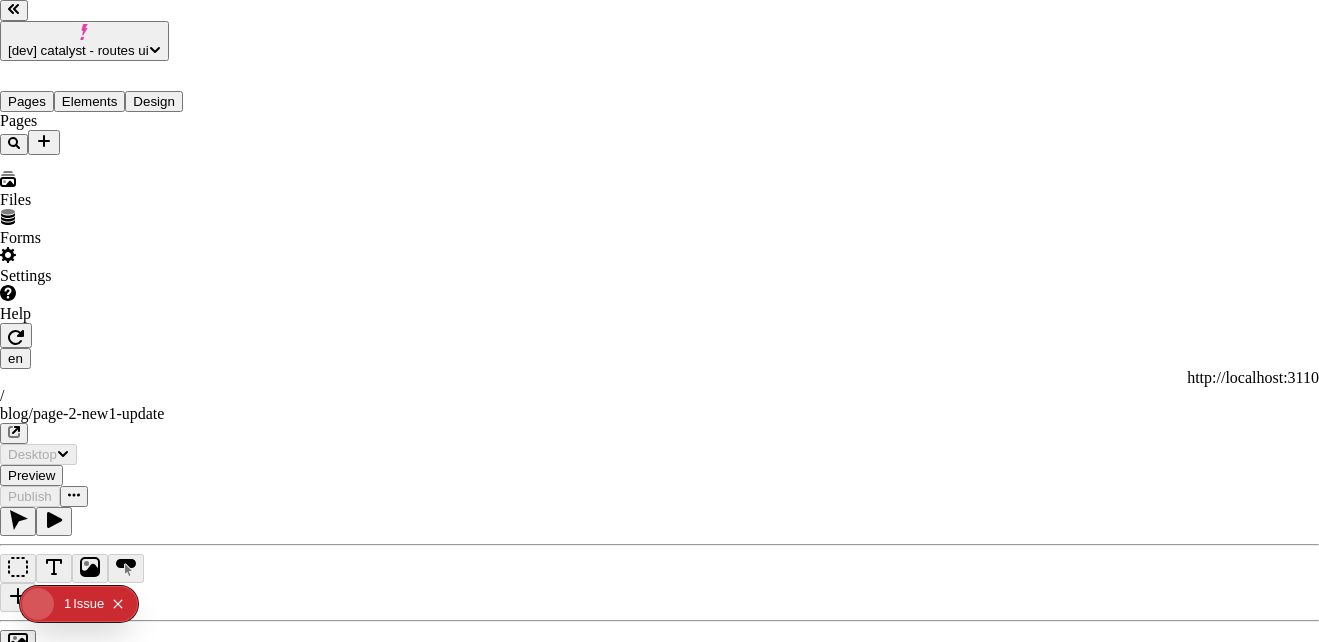 scroll, scrollTop: 0, scrollLeft: 0, axis: both 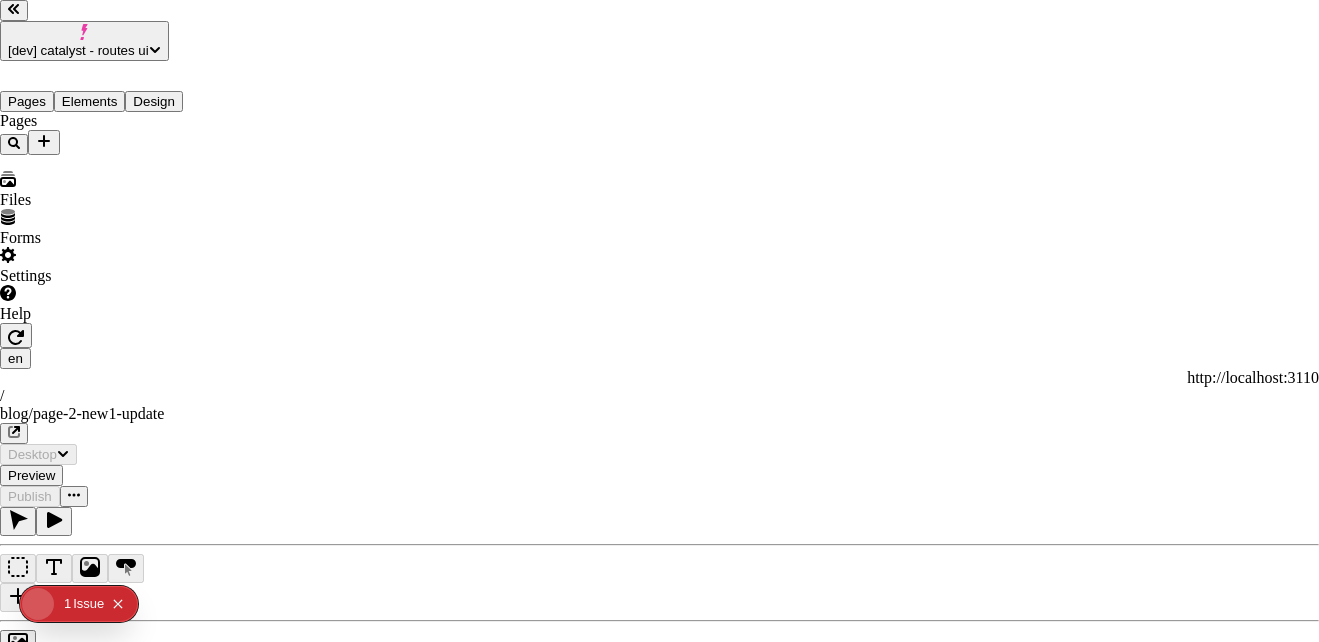 type on "/blog/page-2-new1-update" 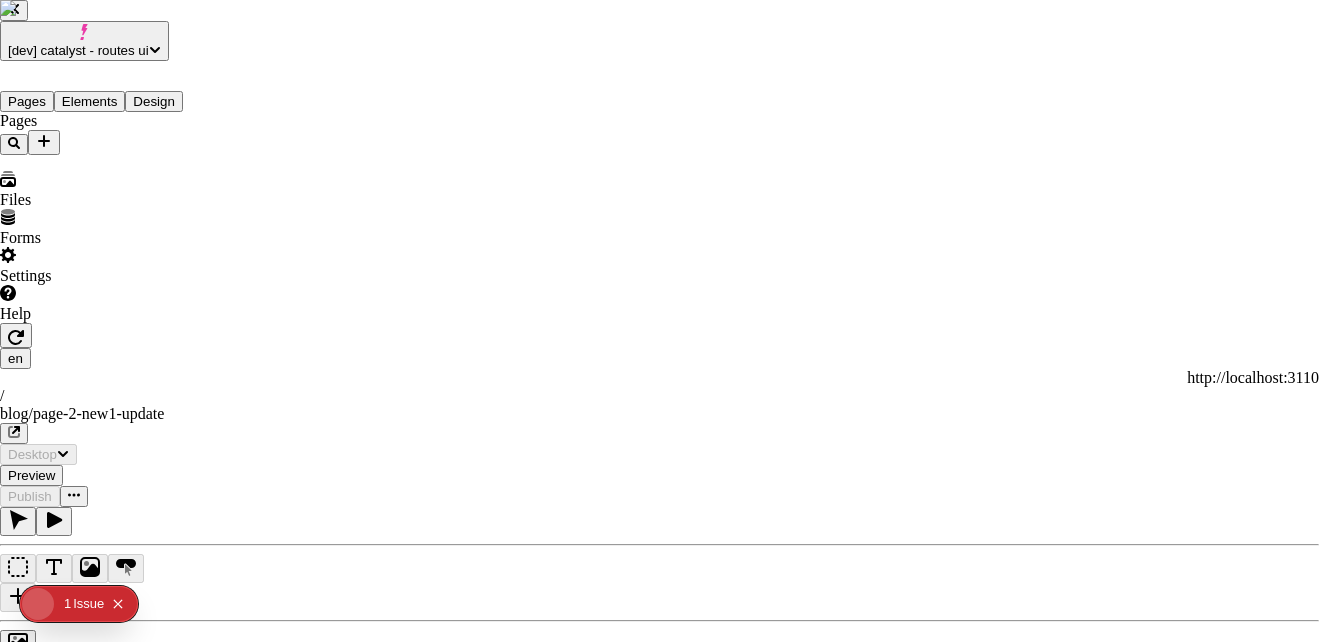scroll, scrollTop: 0, scrollLeft: 0, axis: both 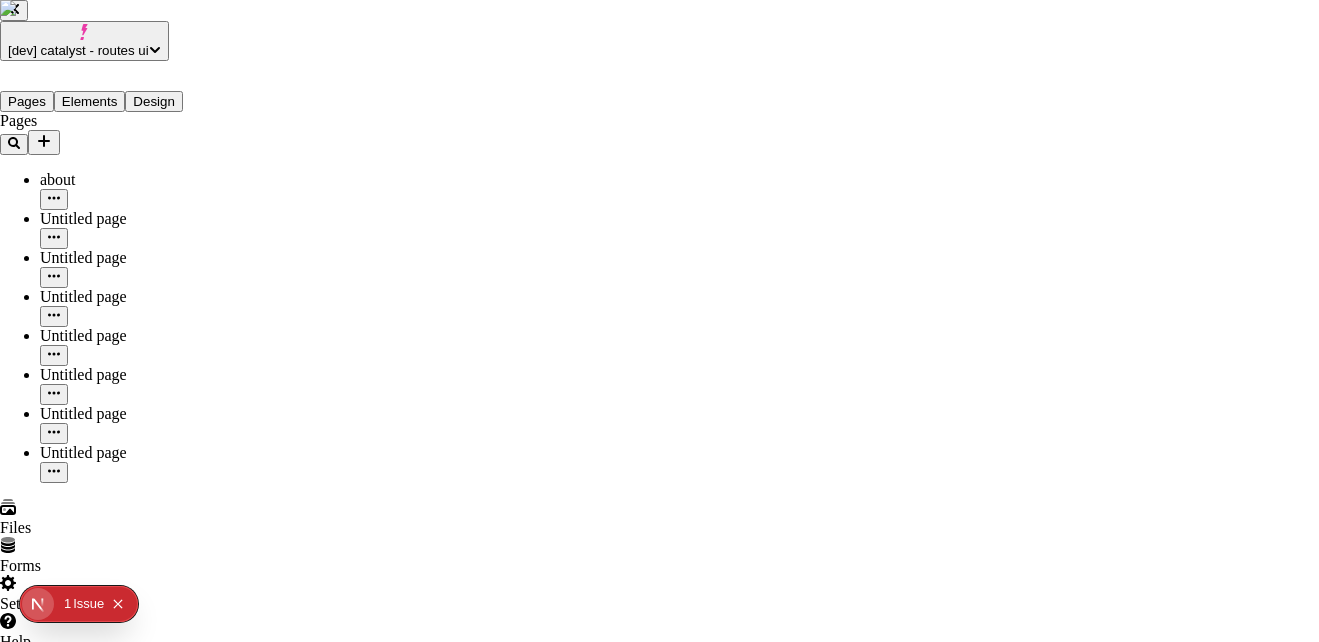 click on "Search" at bounding box center [77, 1855] 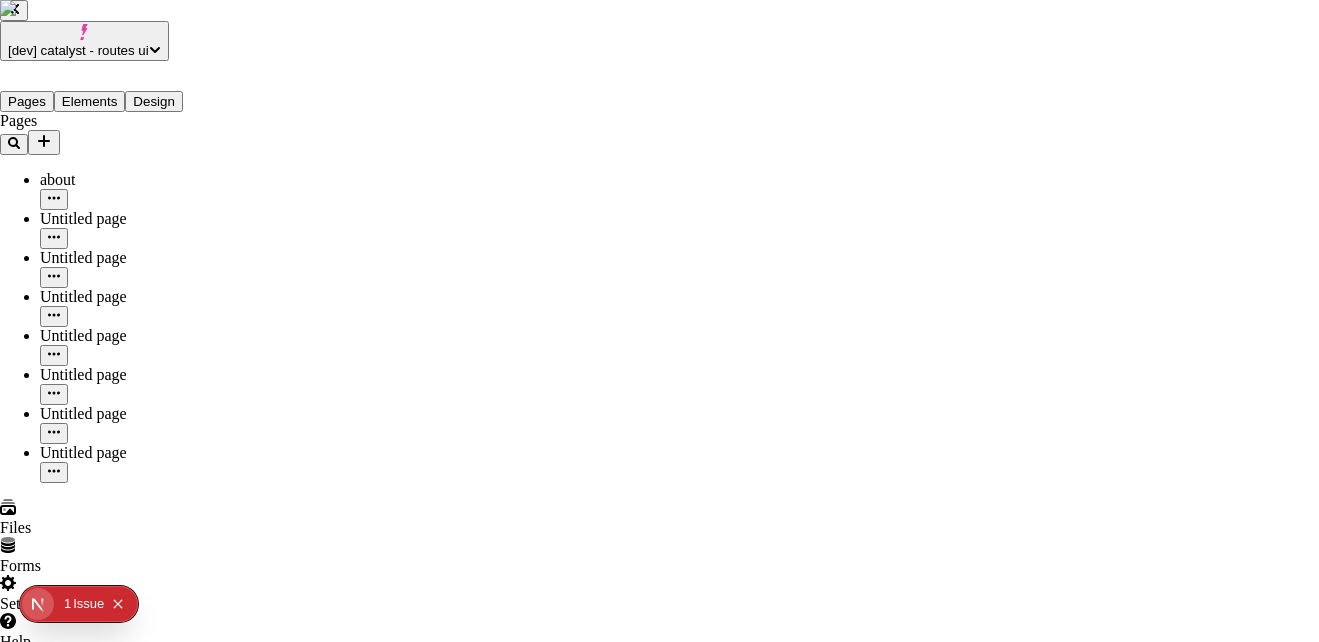 scroll, scrollTop: 0, scrollLeft: 0, axis: both 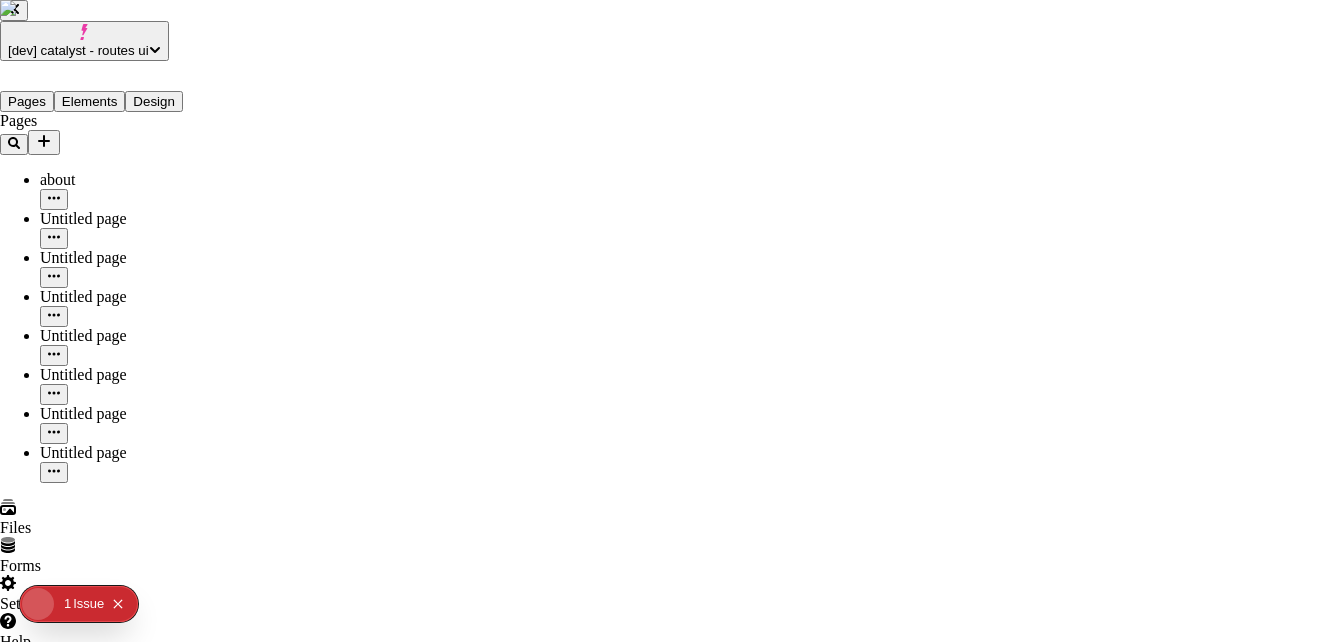 click on "s" at bounding box center (104, 2775) 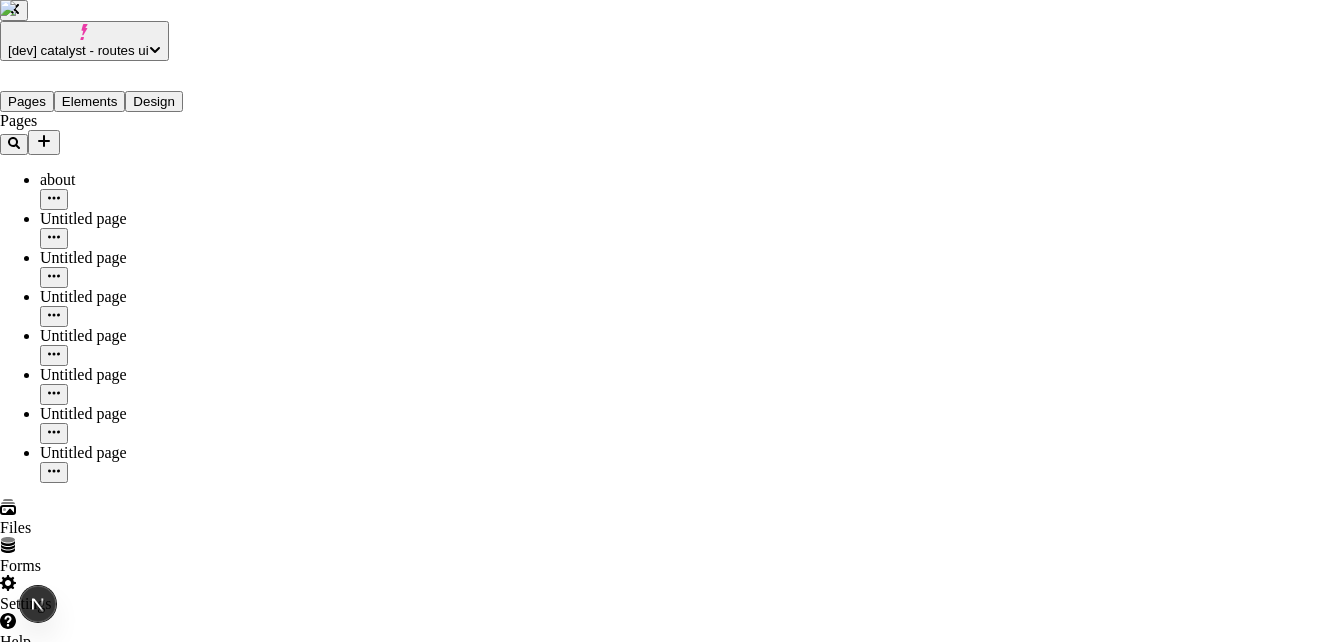 click on "s" at bounding box center [104, 2775] 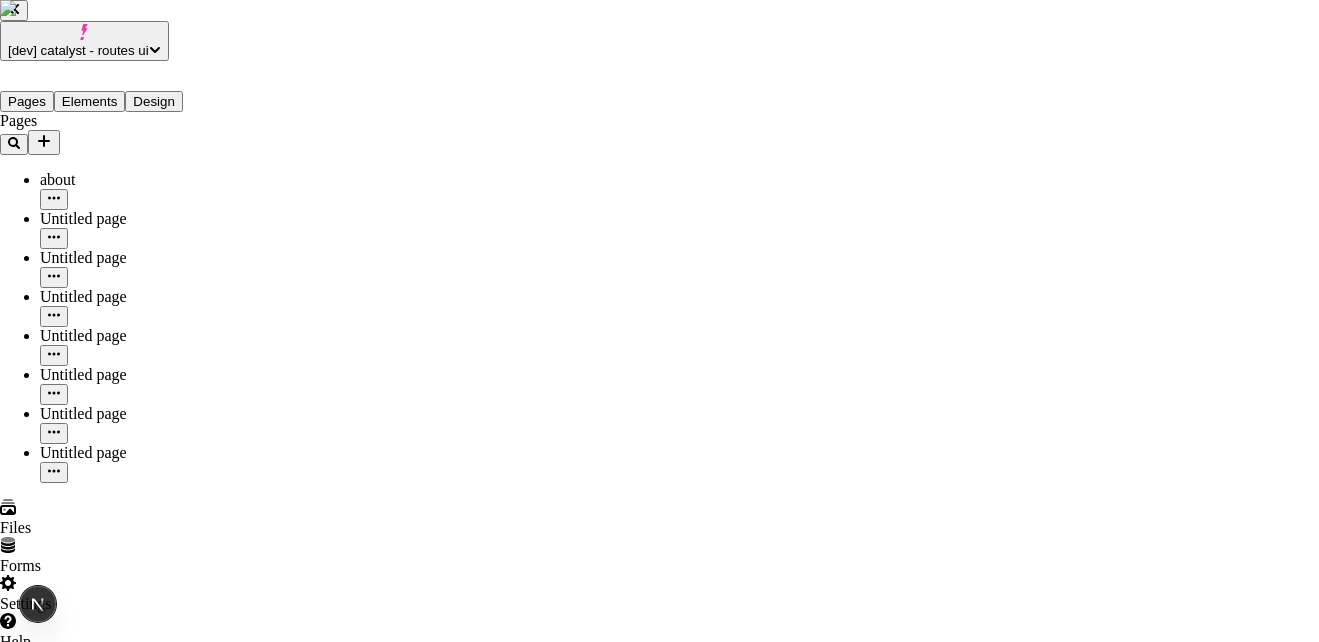 type on "a" 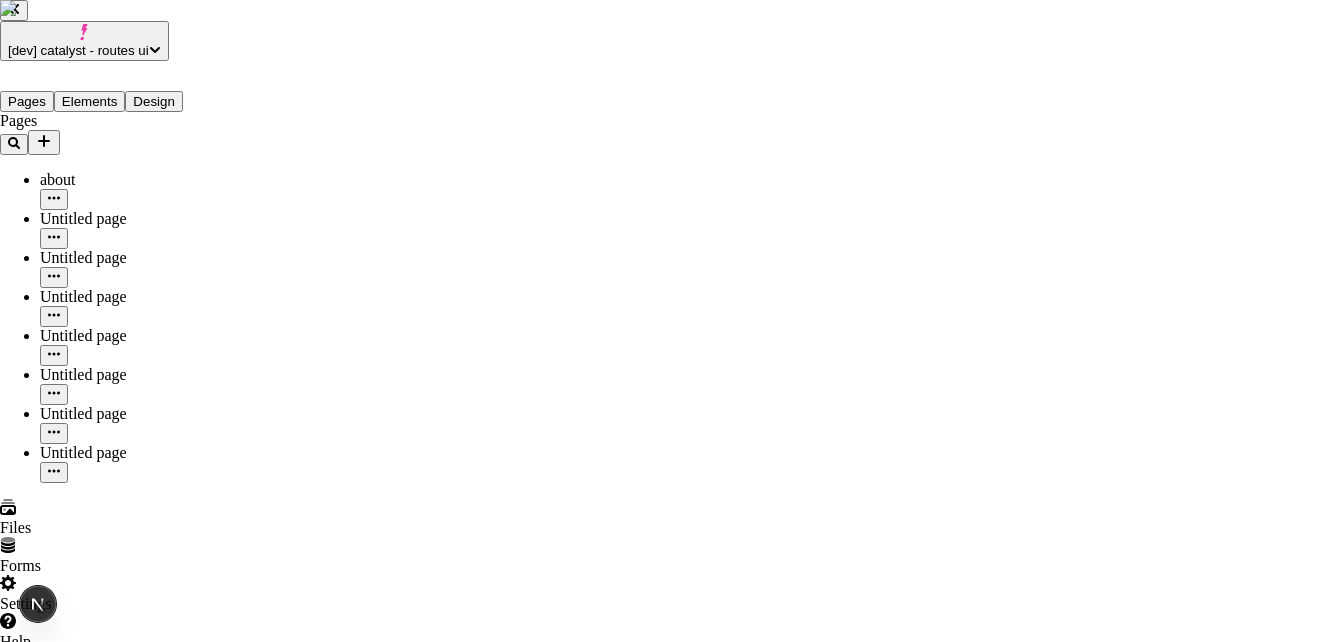 click on "j" at bounding box center [104, 2775] 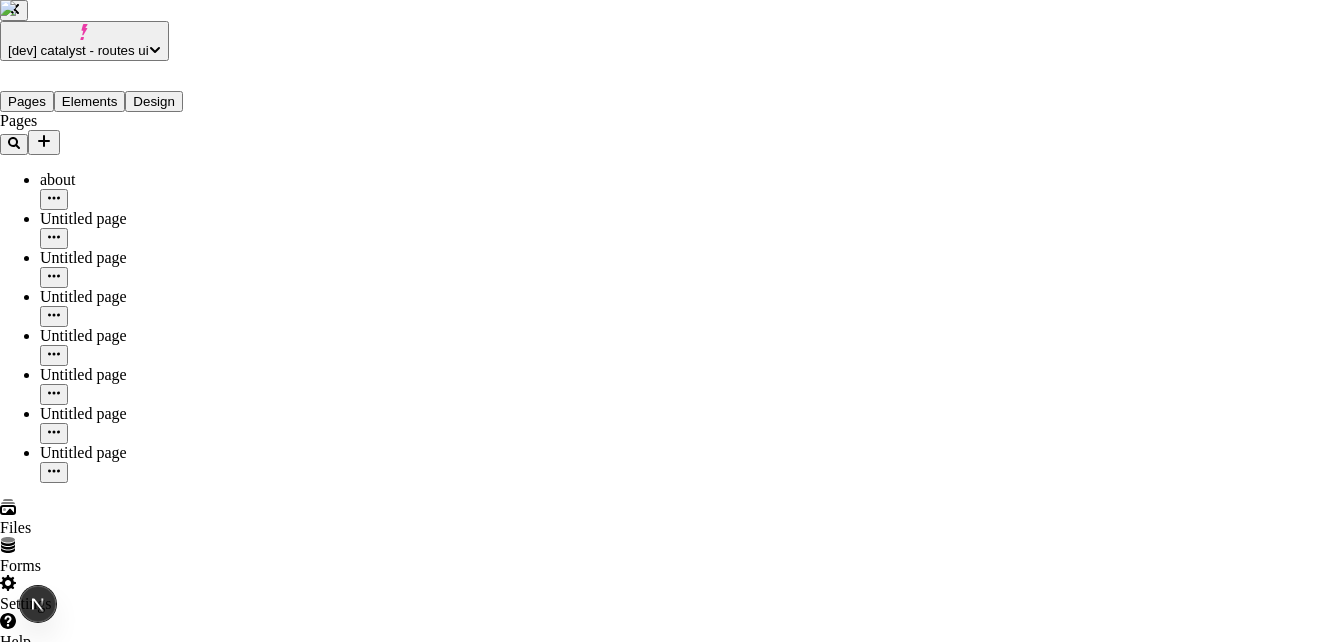 scroll, scrollTop: 444, scrollLeft: 0, axis: vertical 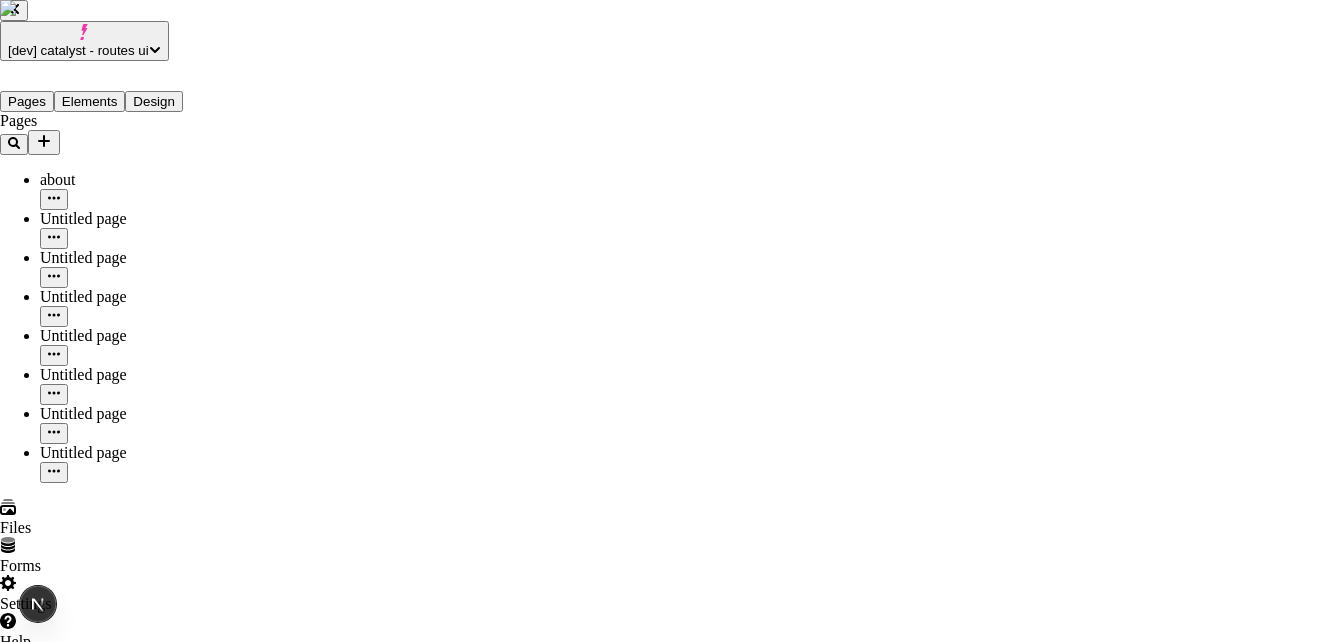 click at bounding box center (104, 2775) 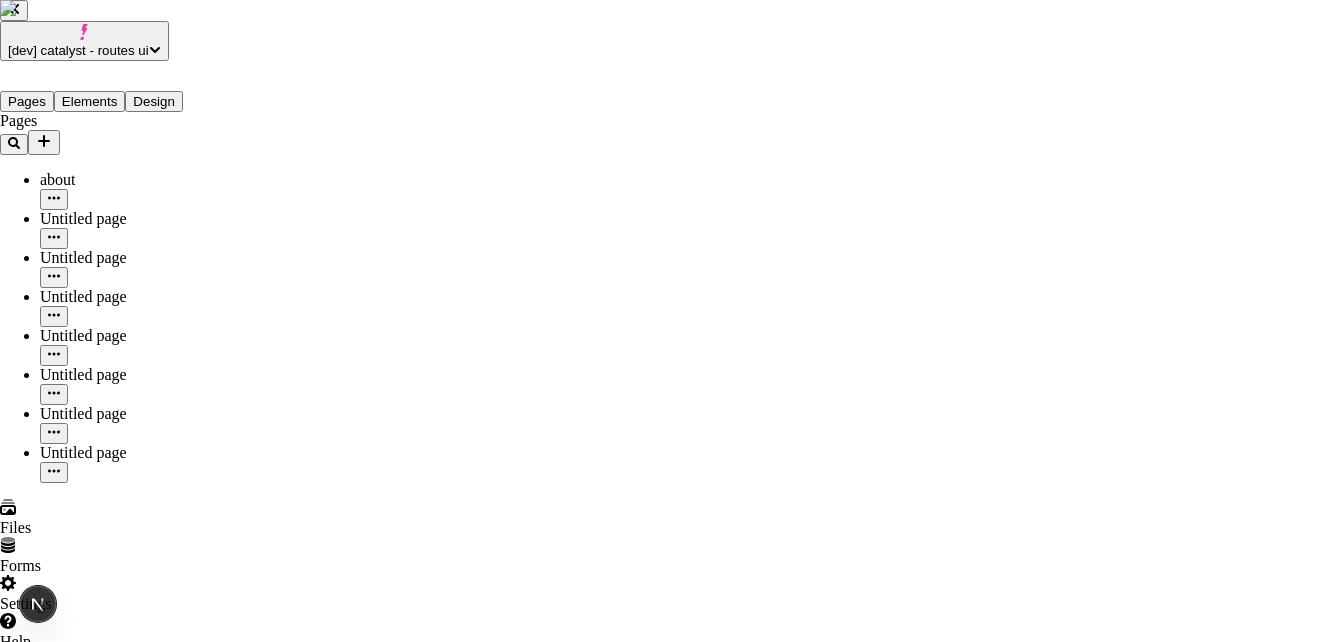 scroll, scrollTop: 482, scrollLeft: 0, axis: vertical 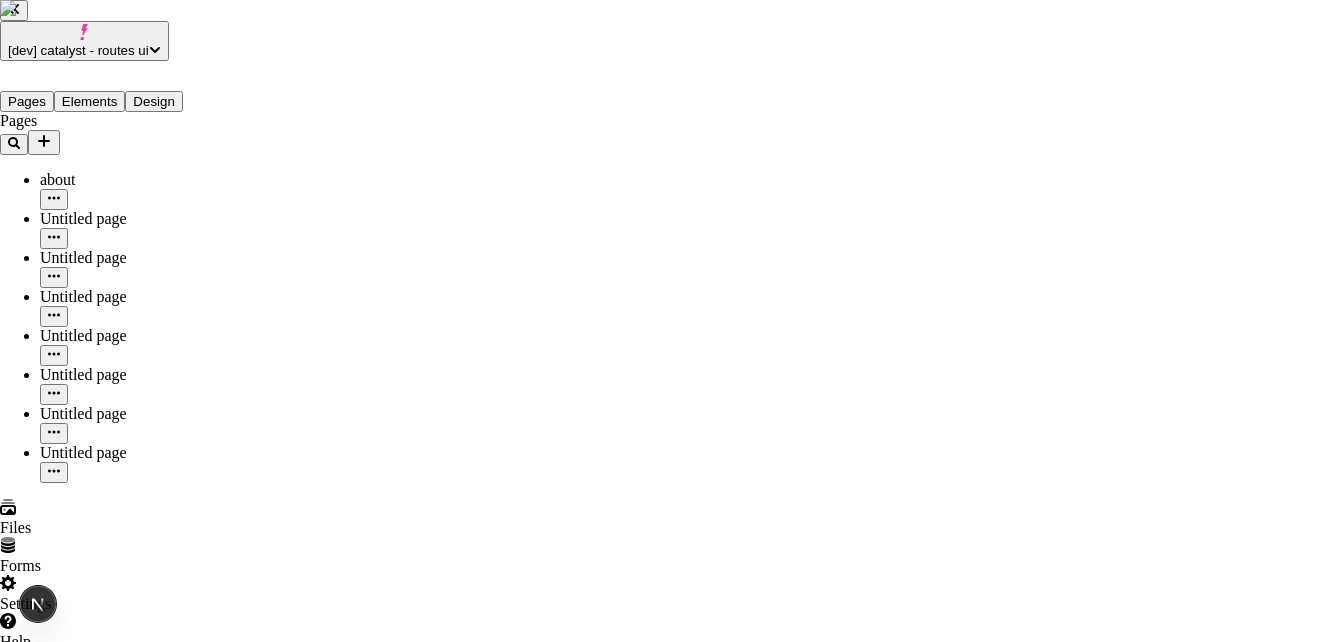 click on "Search Site Workspace j trio. j pg Site files / fun gift. j pg Site files / fun gift. j pg Site files trio. j pg Site files group. j pg Site files / fun group. j pg Site files pots-3. j pg Site files / fun pots-3. j pg Site files bundle-3. j pg Site files / fun bundle-3. j pg Site files header 1. j peg Site files / fun header 2. j peg Site files header 1. j peg Site files caladium-1. j pg Site files / fun tote-bag-2. j pg Site files / fun monstera-4. j pg Site files / fun plant-care. j pg Site files / fun monstera-4. j pg Site files tote-bag-2. j pg Site files plant-care. j pg Site files caladium-1.jpg Added   [DATE], [TIME]" at bounding box center [659, 4672] 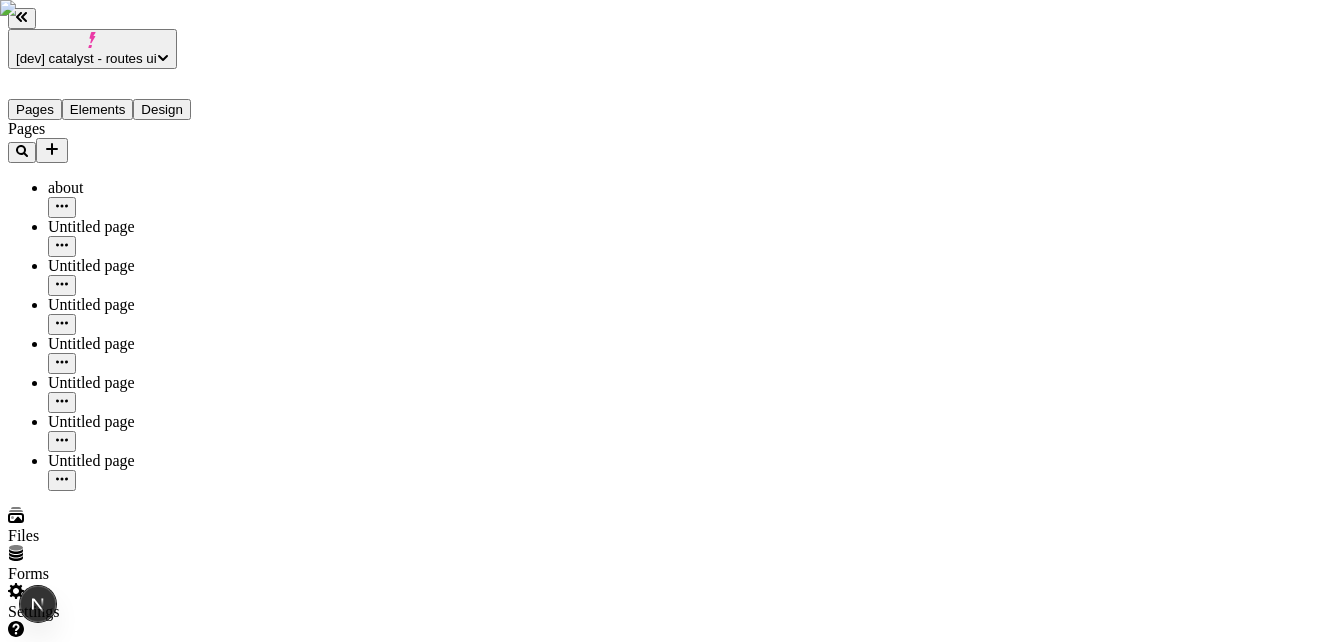 click on "Publish" at bounding box center (38, 832) 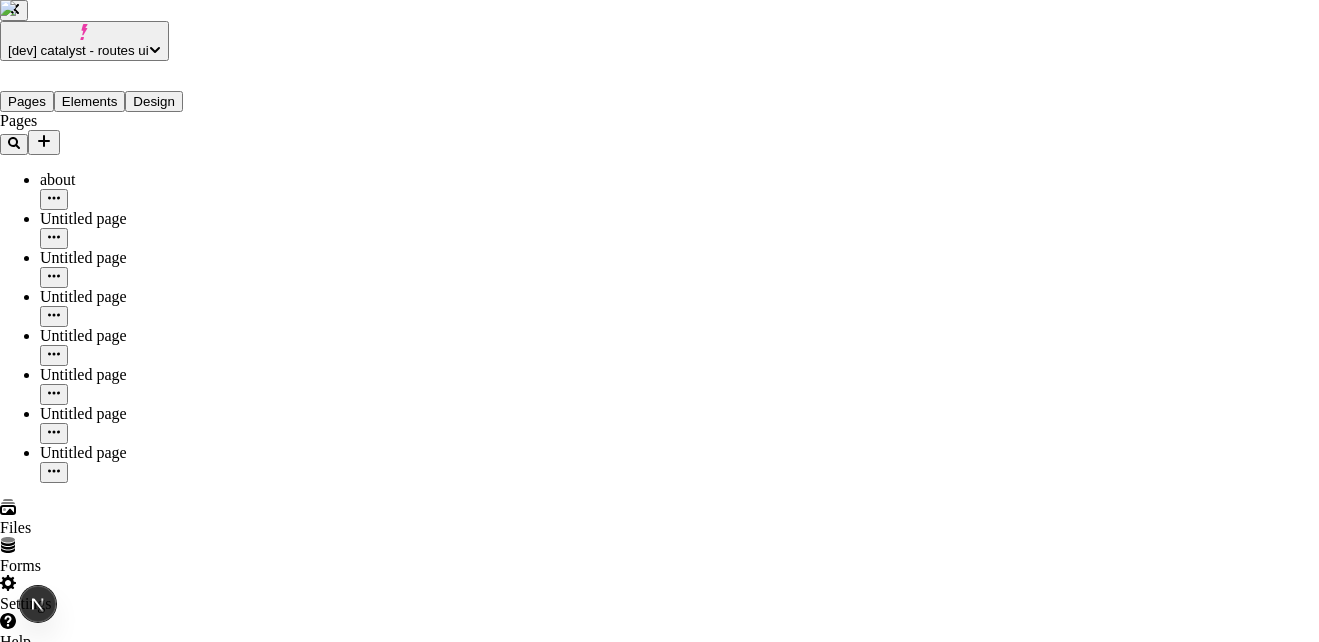 click on "History" at bounding box center [176, 2695] 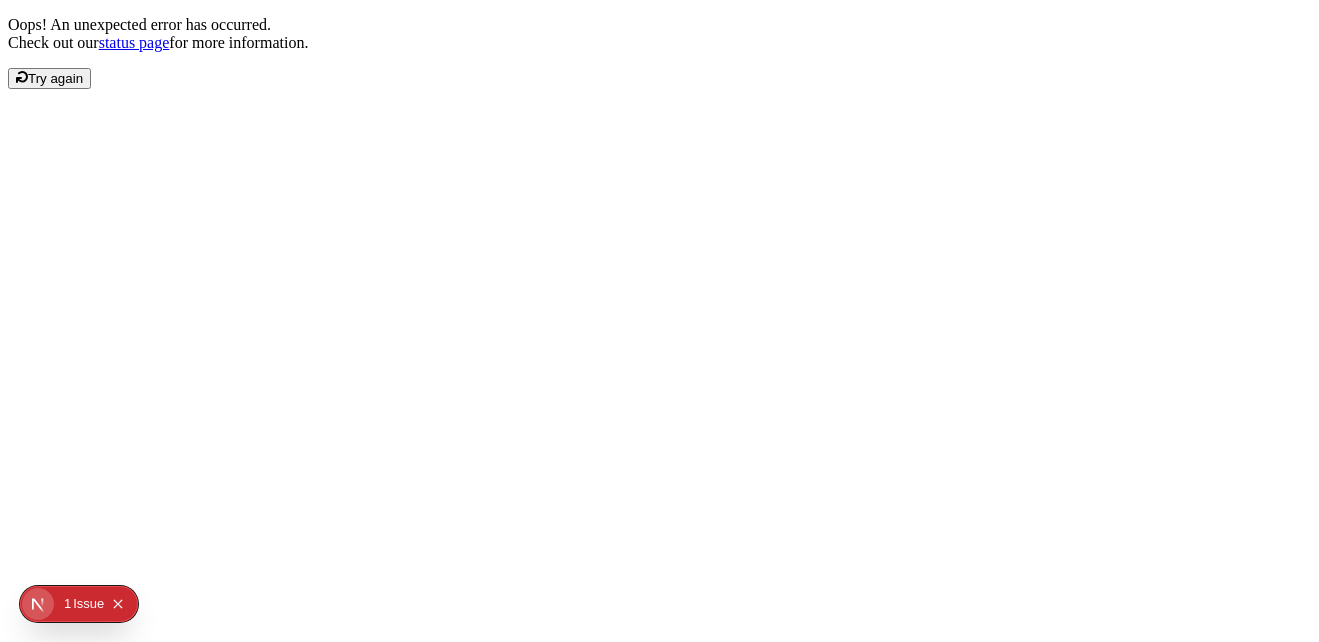 click on "Try again" at bounding box center (55, 78) 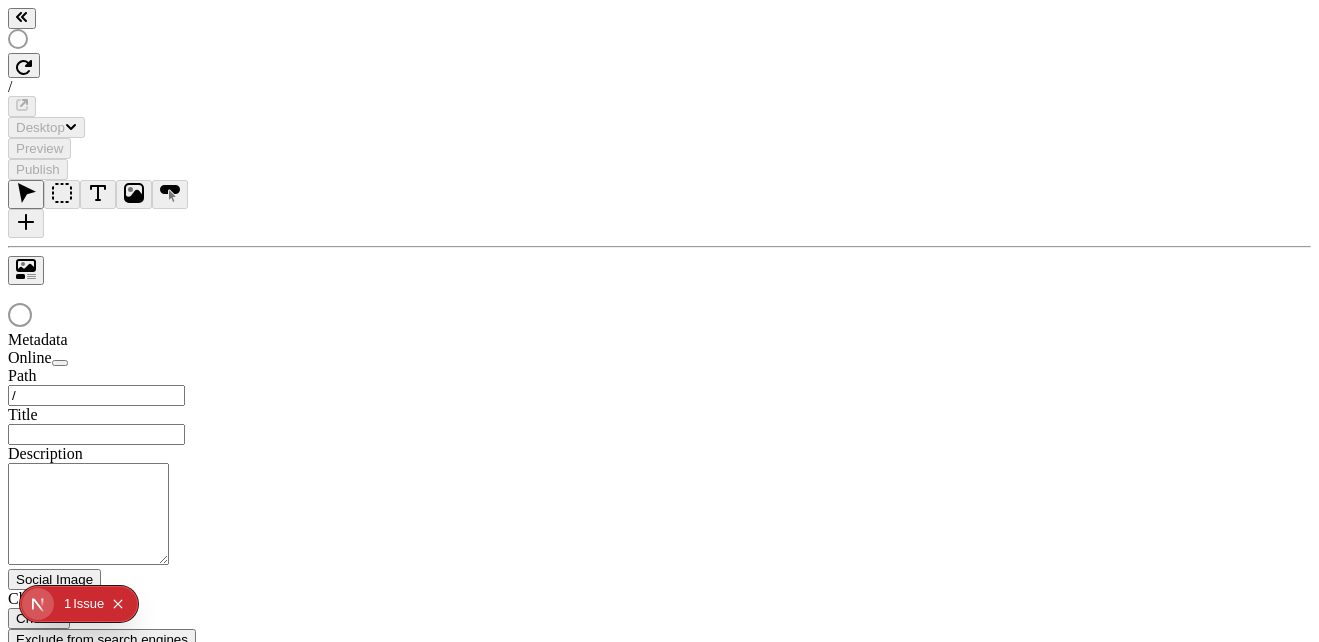 scroll, scrollTop: 0, scrollLeft: 0, axis: both 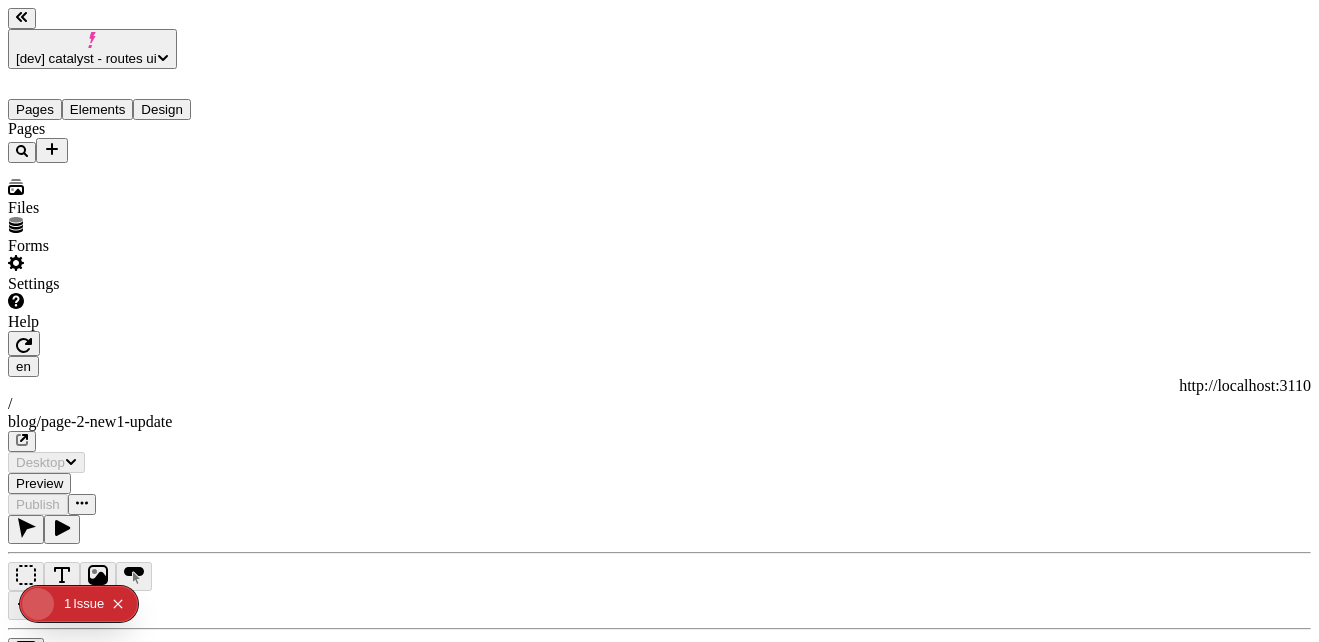 type on "/blog/page-2-new1-update" 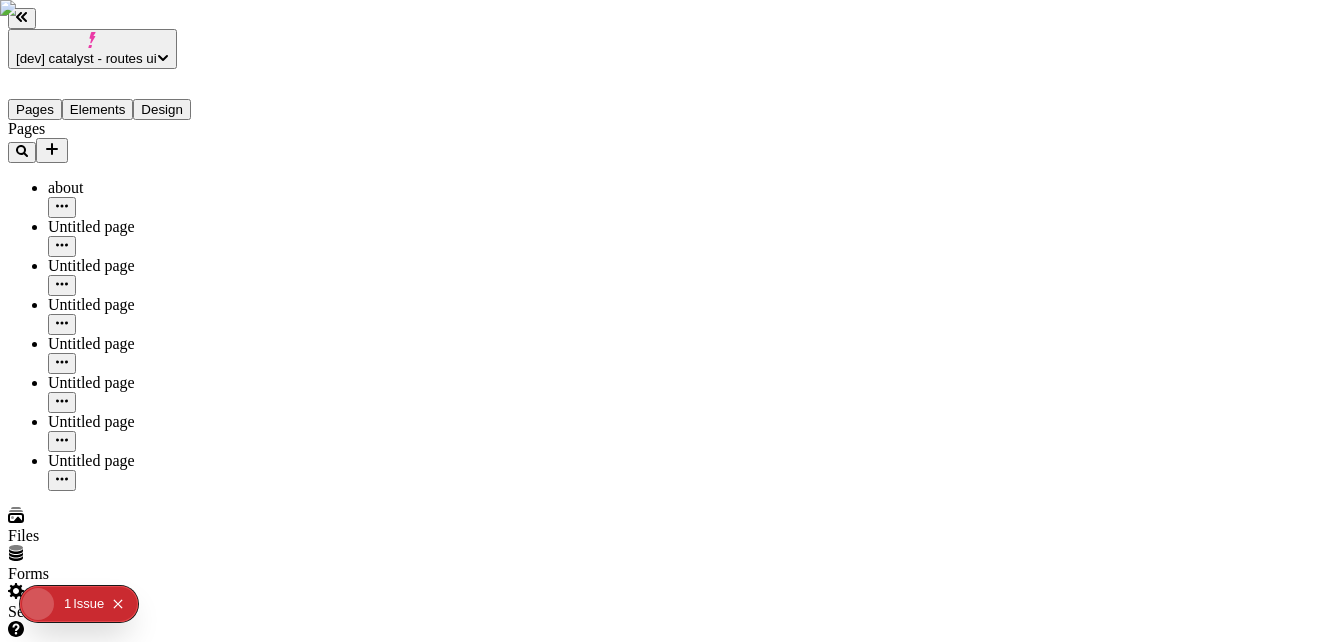 scroll, scrollTop: 0, scrollLeft: 0, axis: both 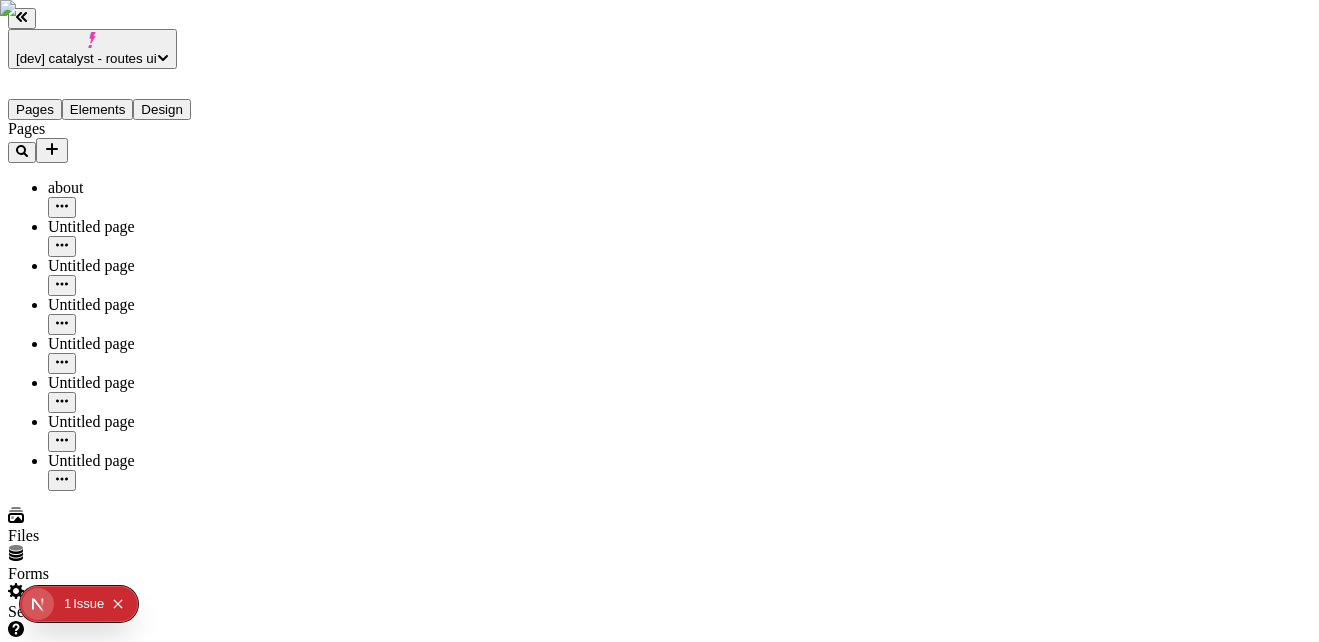 click on "Publish" at bounding box center (38, 832) 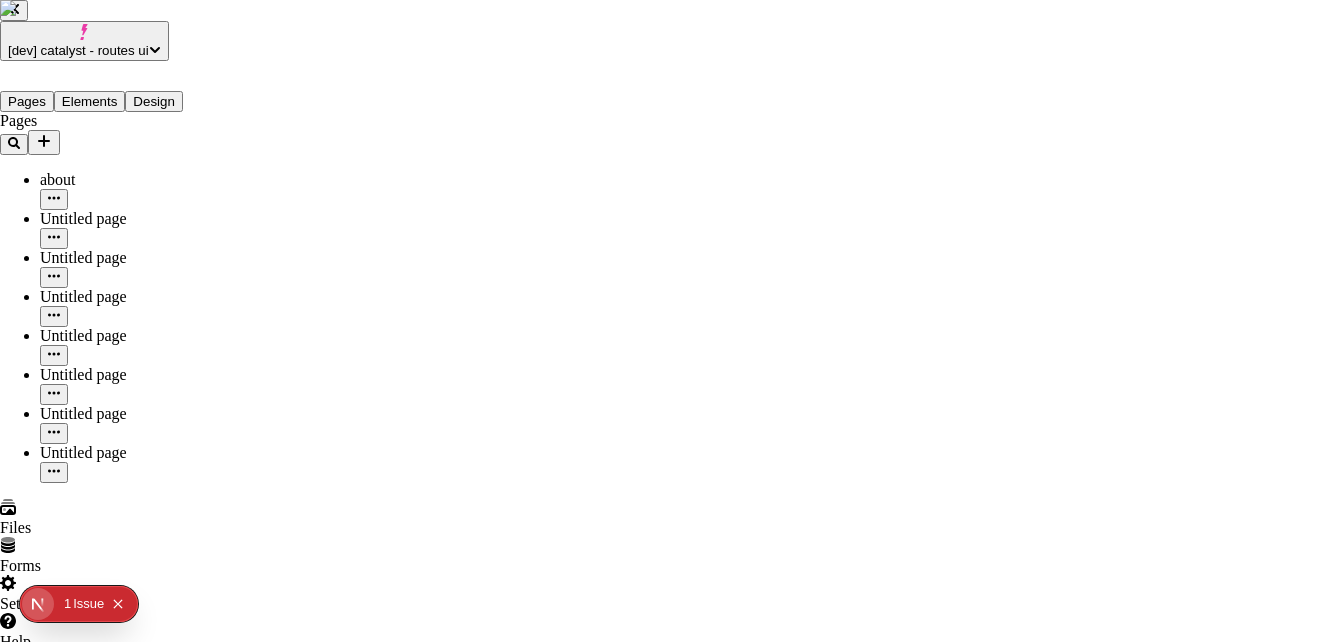click on "History" at bounding box center [176, 2695] 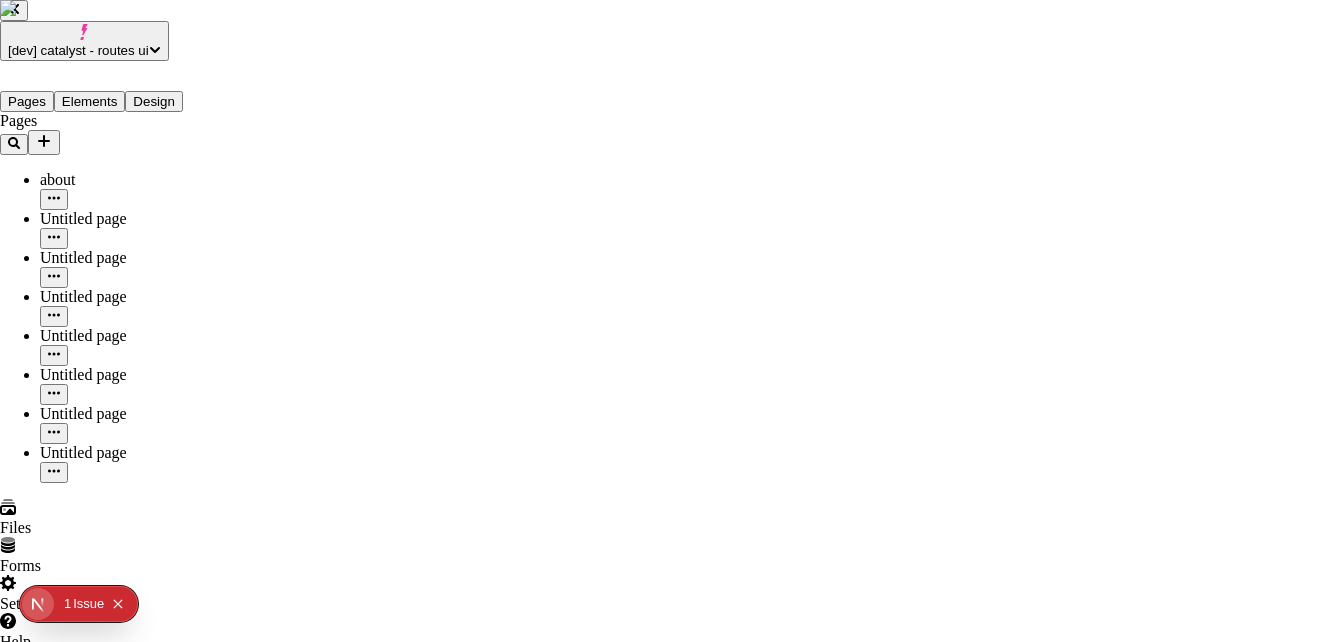 scroll, scrollTop: 0, scrollLeft: 0, axis: both 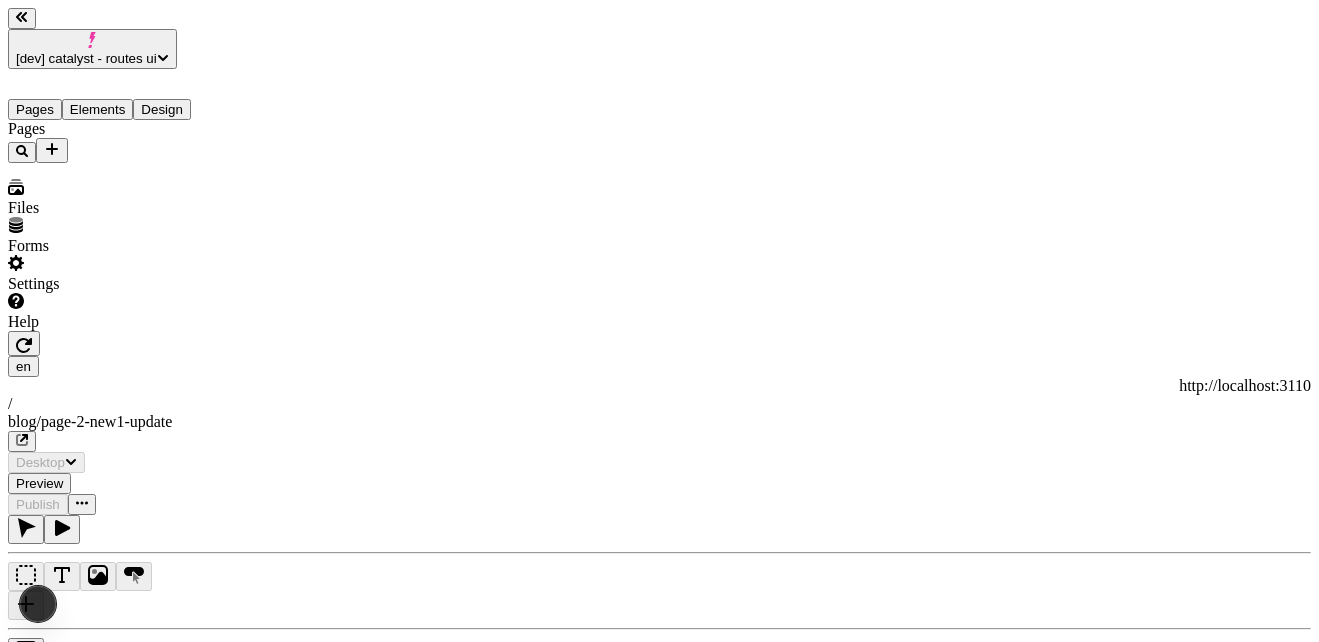 type on "/blog/page-2-new1-update" 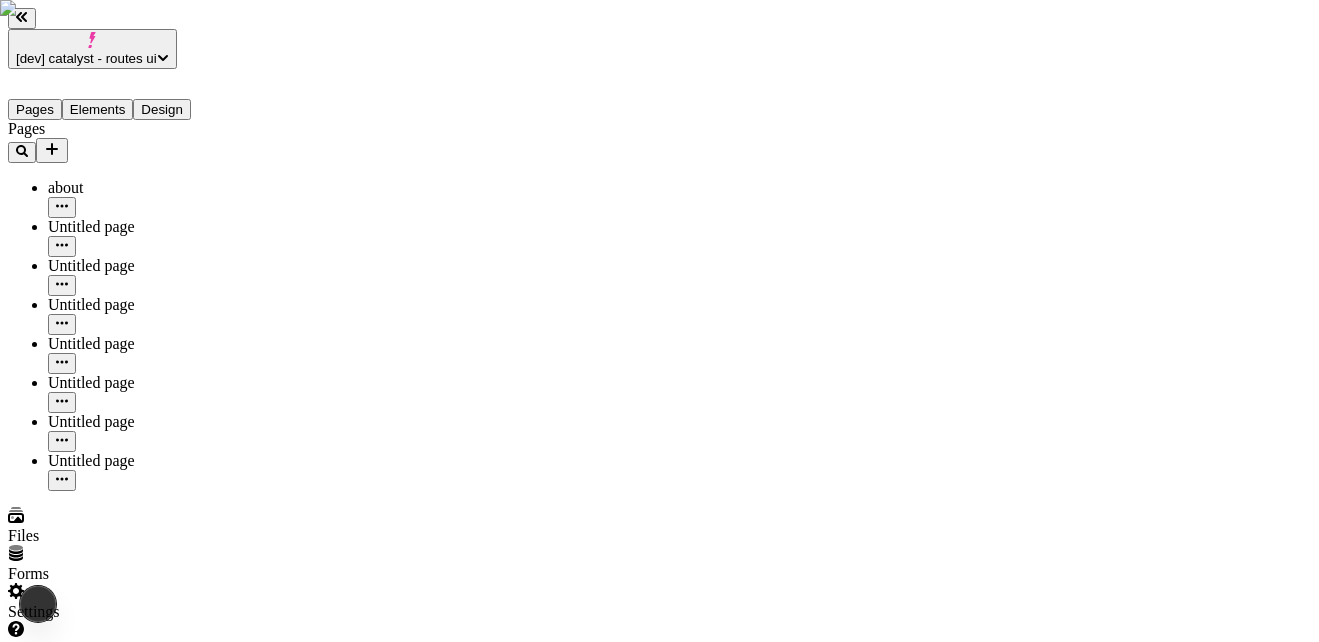 scroll, scrollTop: 0, scrollLeft: 0, axis: both 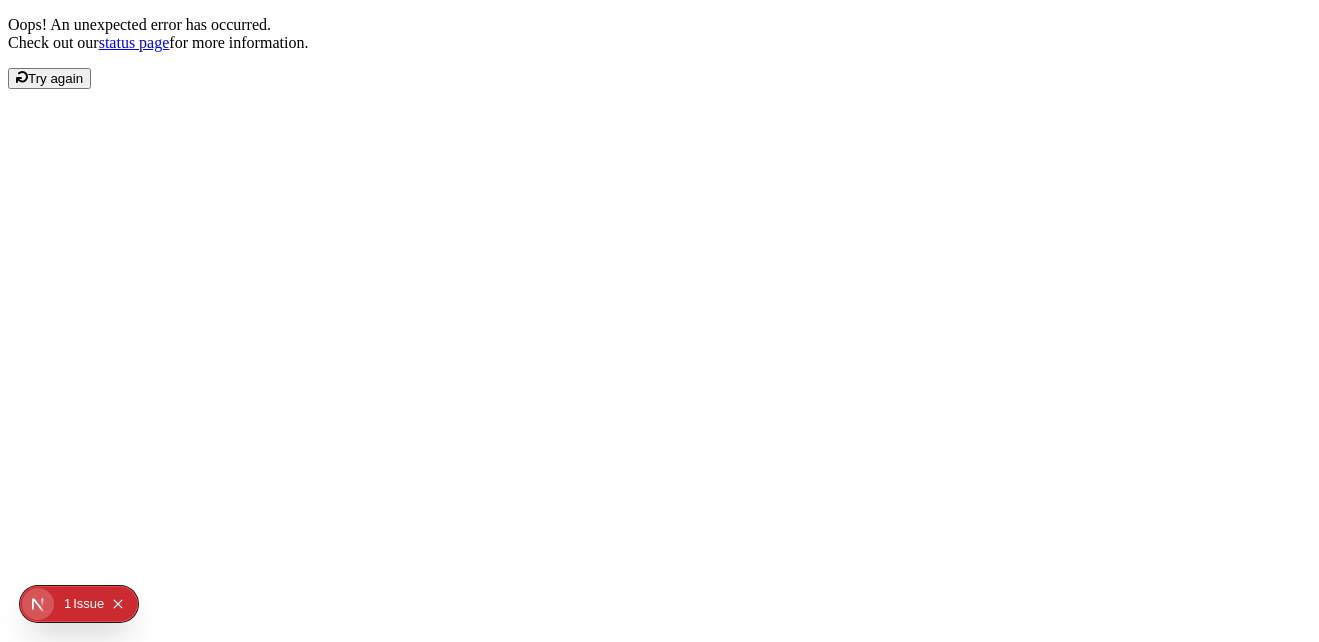 click on "Try again" at bounding box center (55, 78) 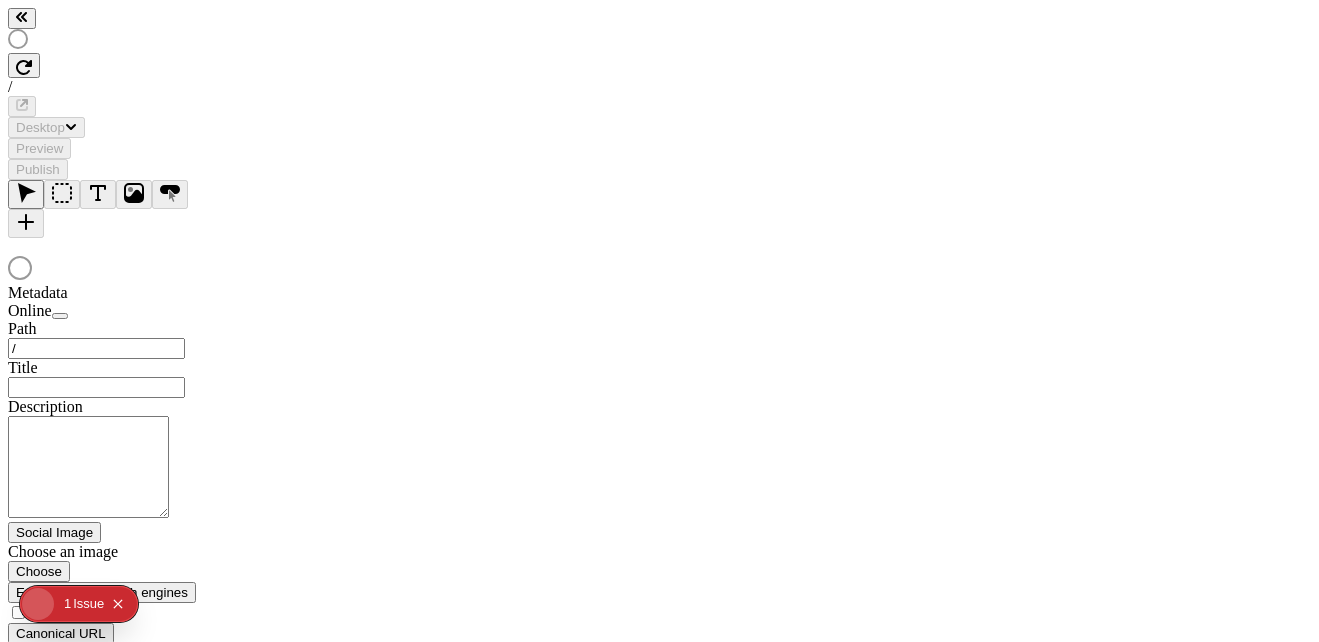 scroll, scrollTop: 0, scrollLeft: 0, axis: both 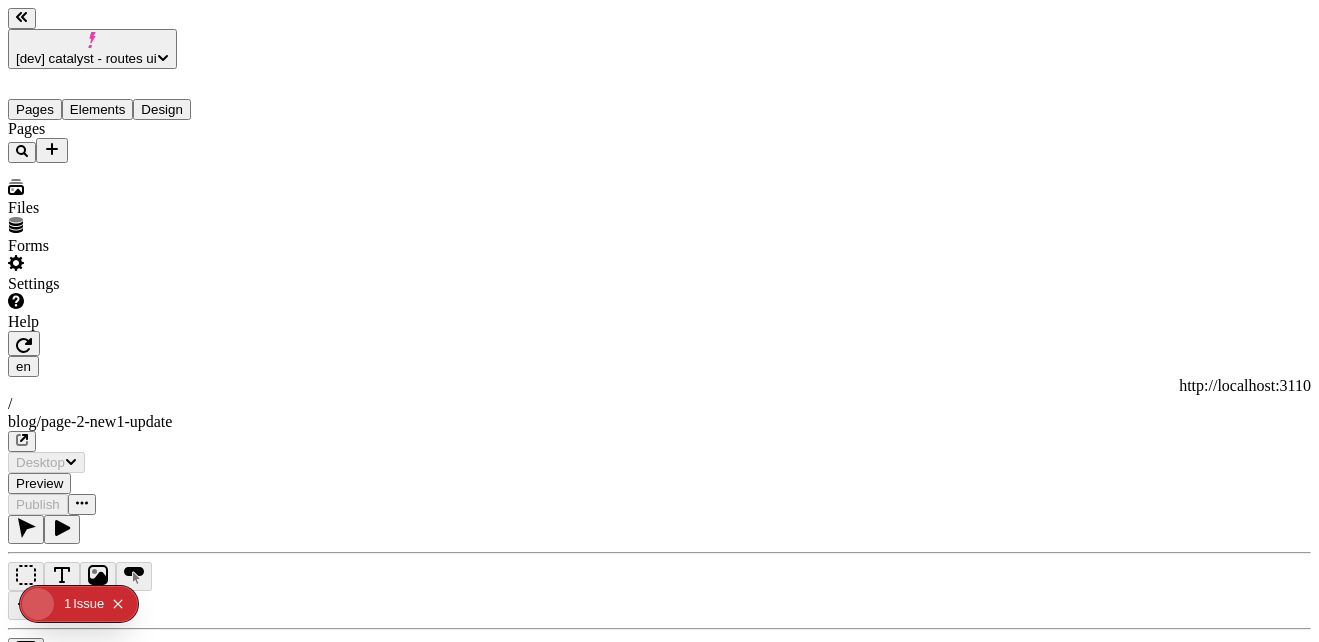 type on "/blog/page-2-new1-update" 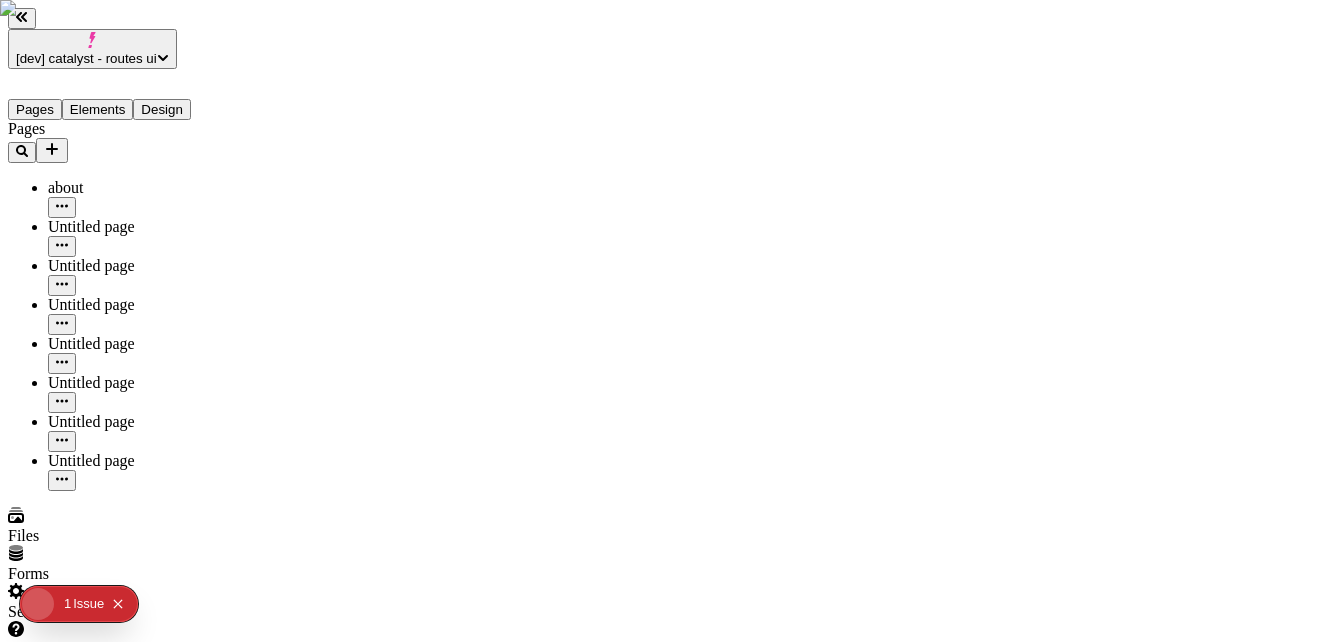 scroll, scrollTop: 0, scrollLeft: 0, axis: both 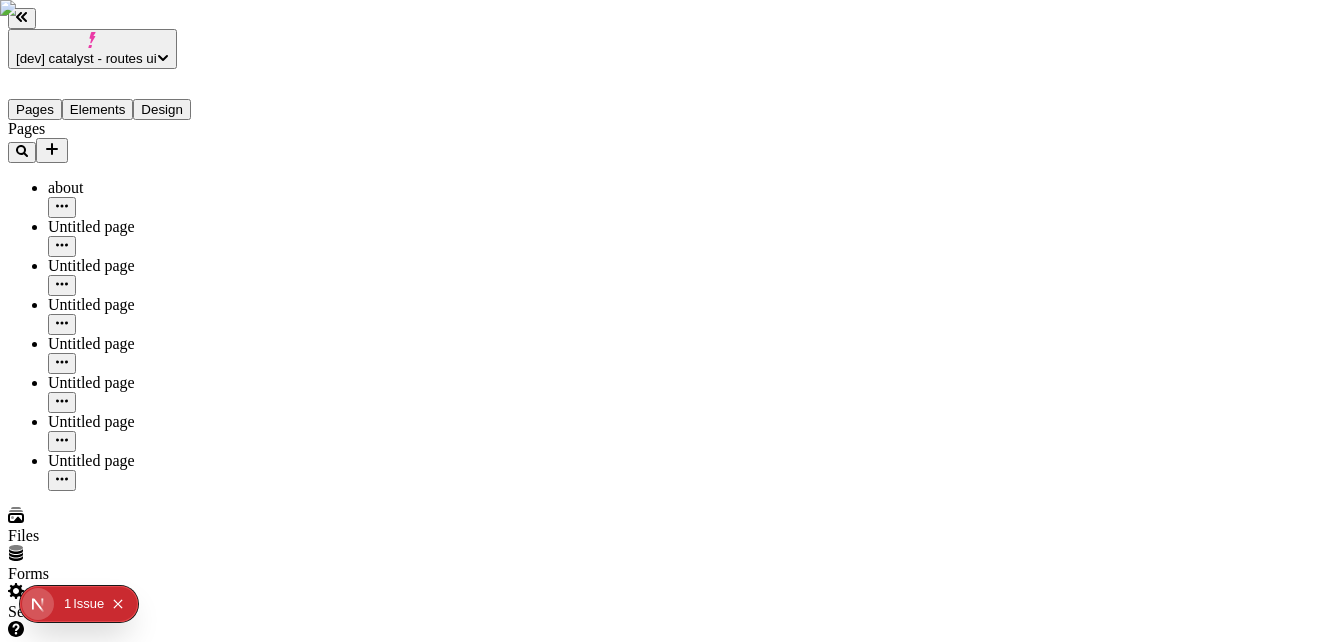 click on "Settings" at bounding box center (128, 602) 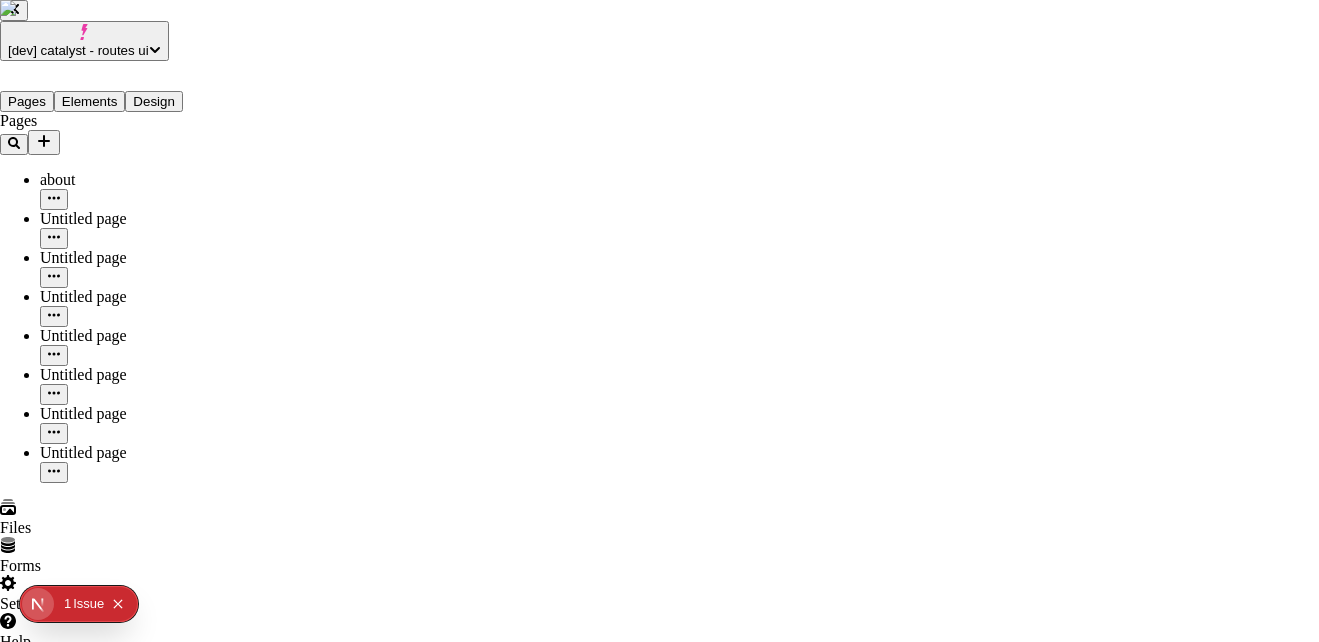 click on "Site settings Site Host Domains Locales Redirects Workspace settings Workspace Users Plans Billing Usage Integrations User settings Profile Login methods Feature previews" at bounding box center (659, 2962) 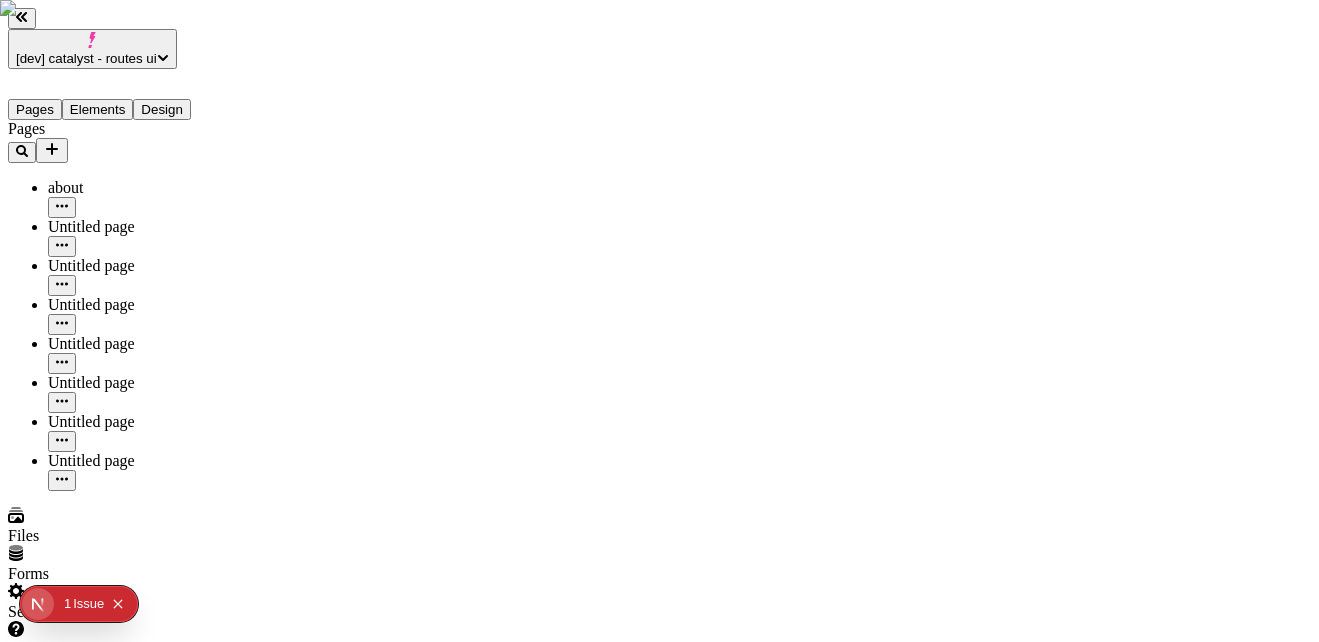 click on "Files" at bounding box center (128, 526) 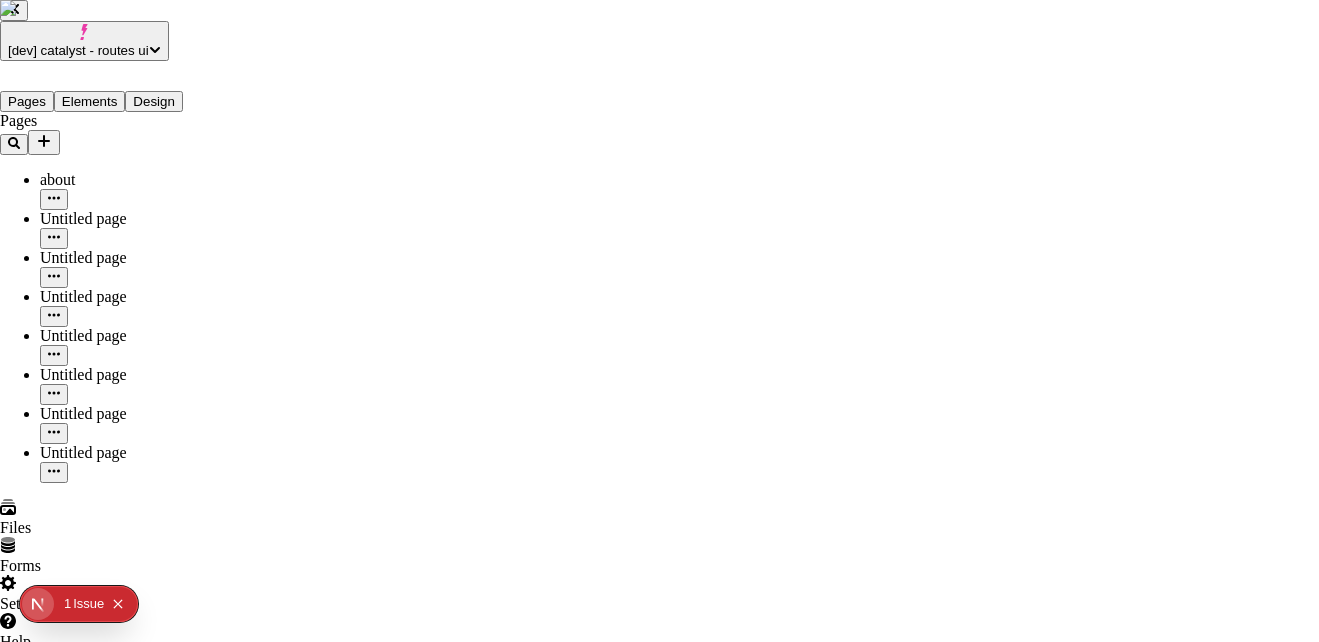 click on "Search Site Workspace Site files fun fun New plant-care.jpg chinese-evergreen-1.jpg gift.jpg star.svg monstera-4.jpg truck.svg bundle-3.jpg fiddle-leaf-2.jpg birds-paradise-3.jpg shopping-bag.svg tote-bag-2.jpg trio.jpg header 1.jpeg pots-3.jpg group.jpg caladium-1.jpg flower-2.svg bg-flash-sale.jpg return.svg header 3.png dwell-logo.svg 077189fc-534b-45e3-8627-454671dc9d4c.png gavel-5.png CleanShot [DATE] at 16.19.54.png ChatGPT Image Jul 18, [YEAR], 05_16_22 PM.png" at bounding box center [659, 4789] 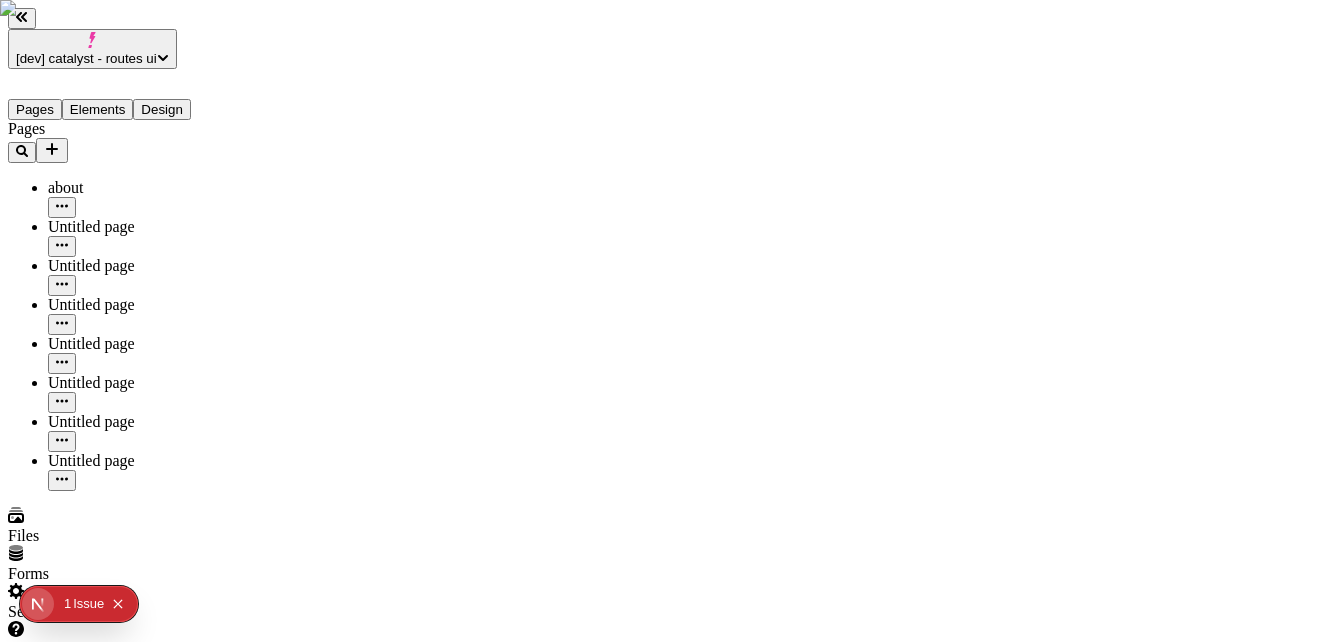 click on "Publish" at bounding box center (38, 832) 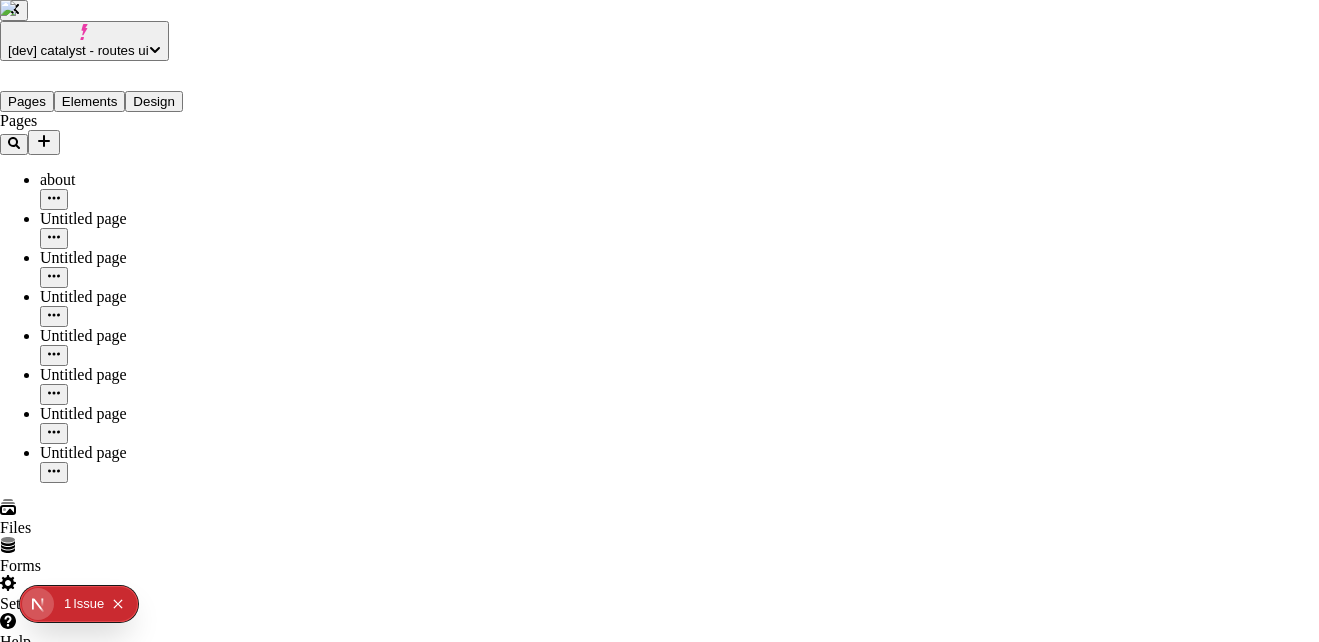 click on "History" at bounding box center (176, 2695) 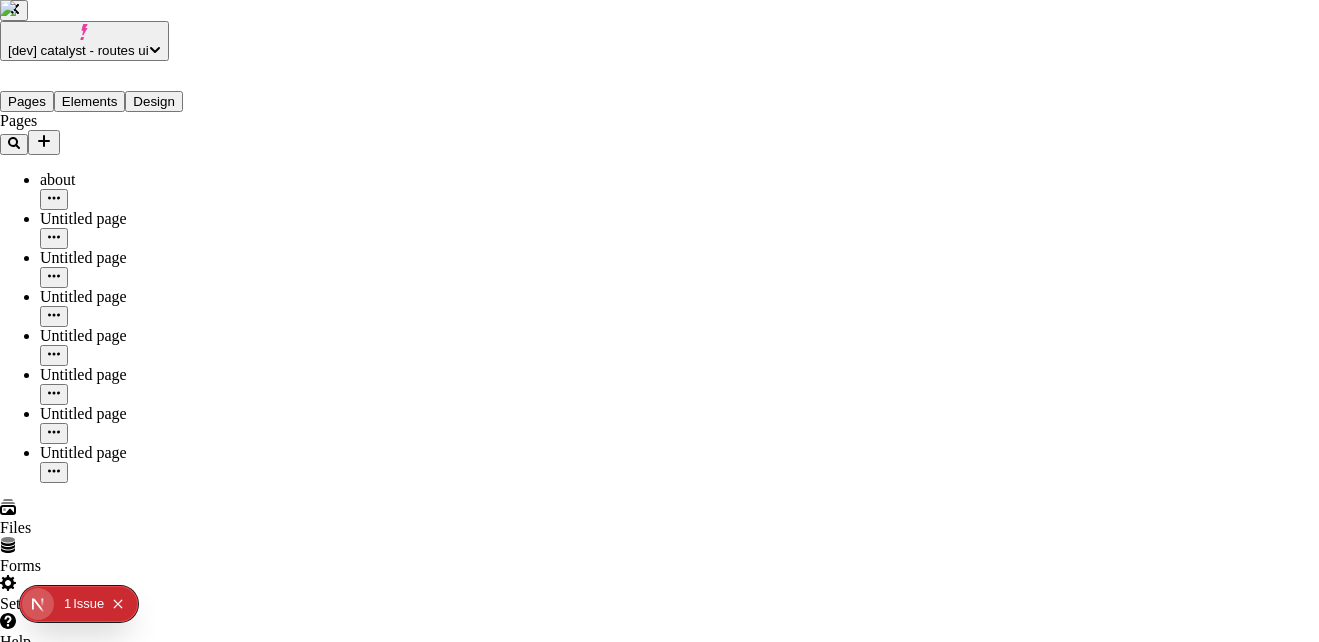 scroll, scrollTop: 0, scrollLeft: 0, axis: both 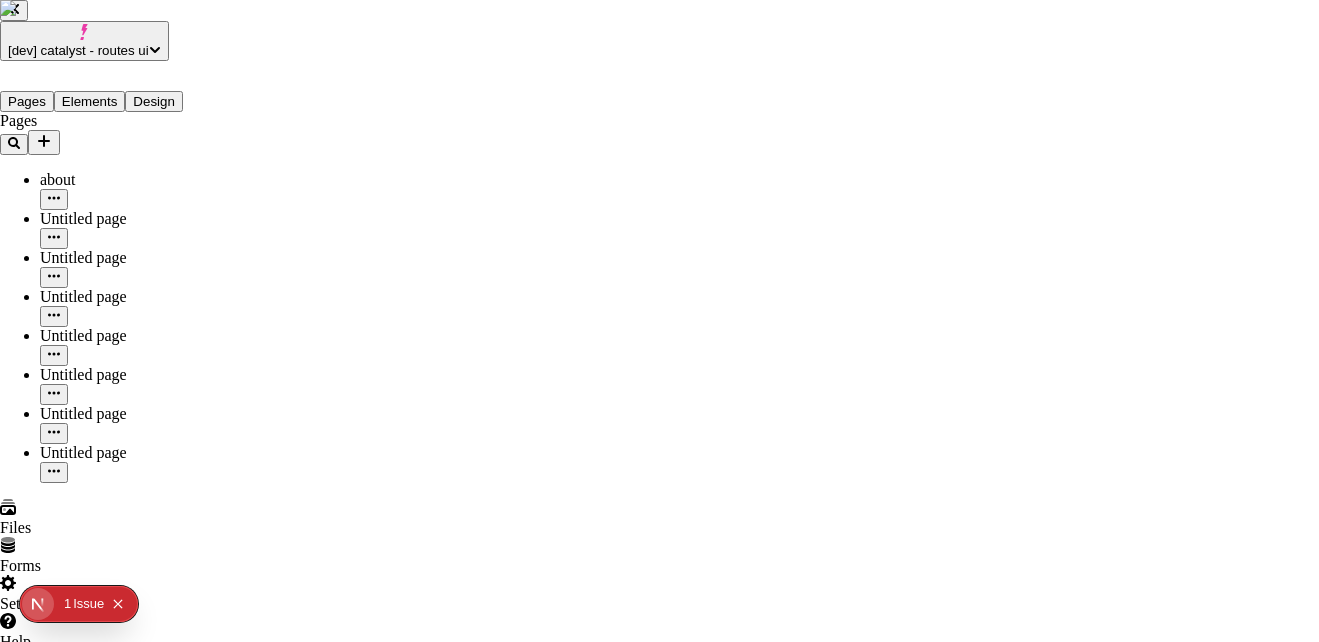 type 